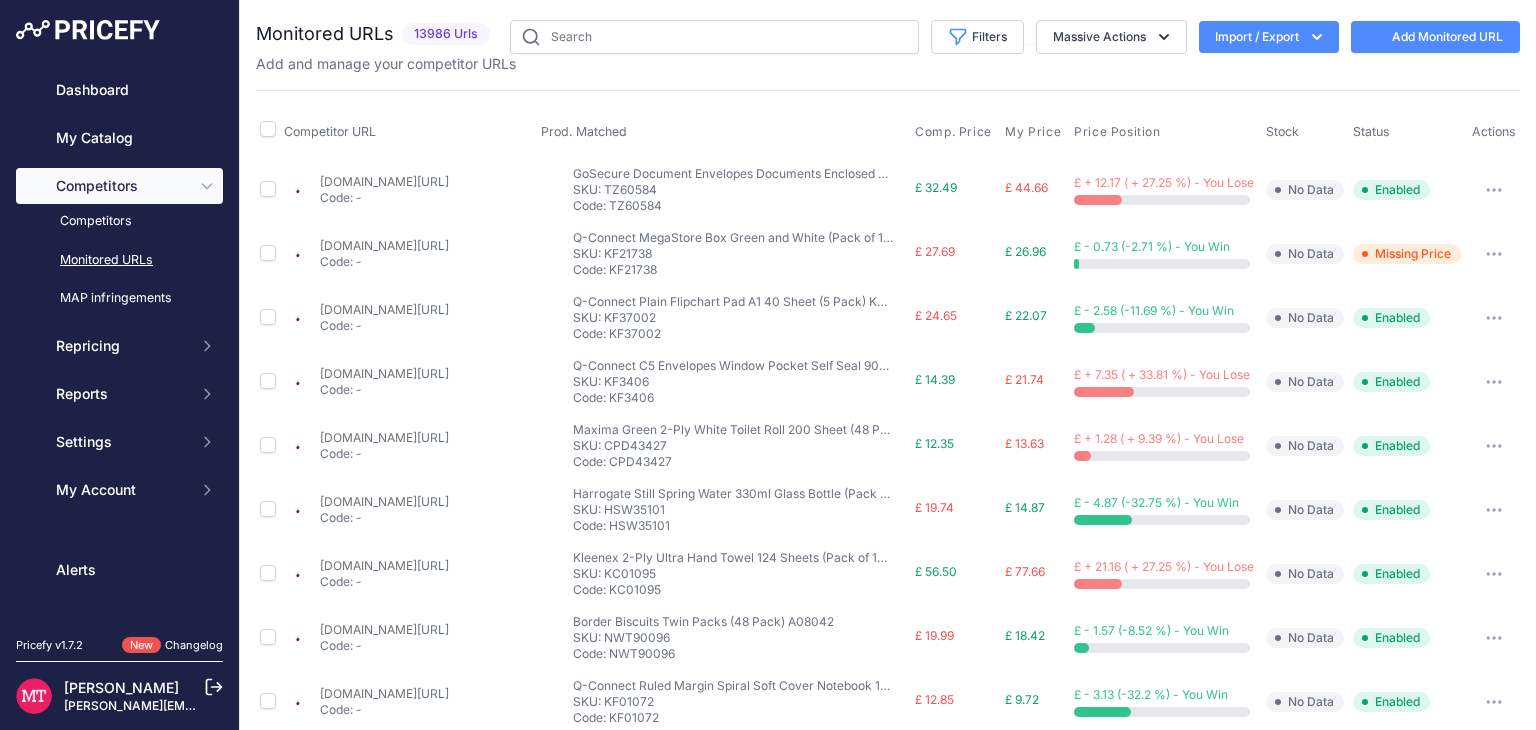scroll, scrollTop: 0, scrollLeft: 0, axis: both 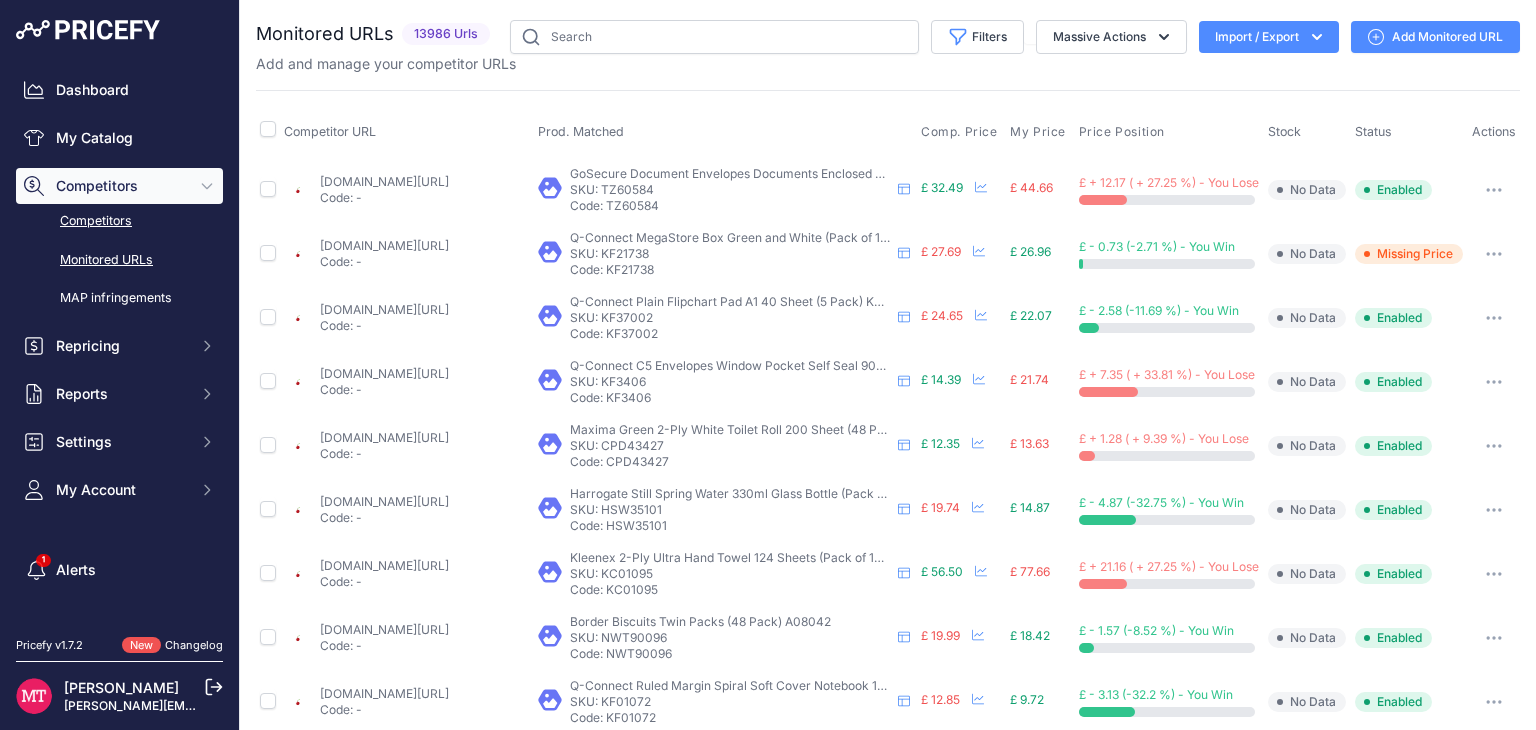 click on "Competitors" at bounding box center [119, 221] 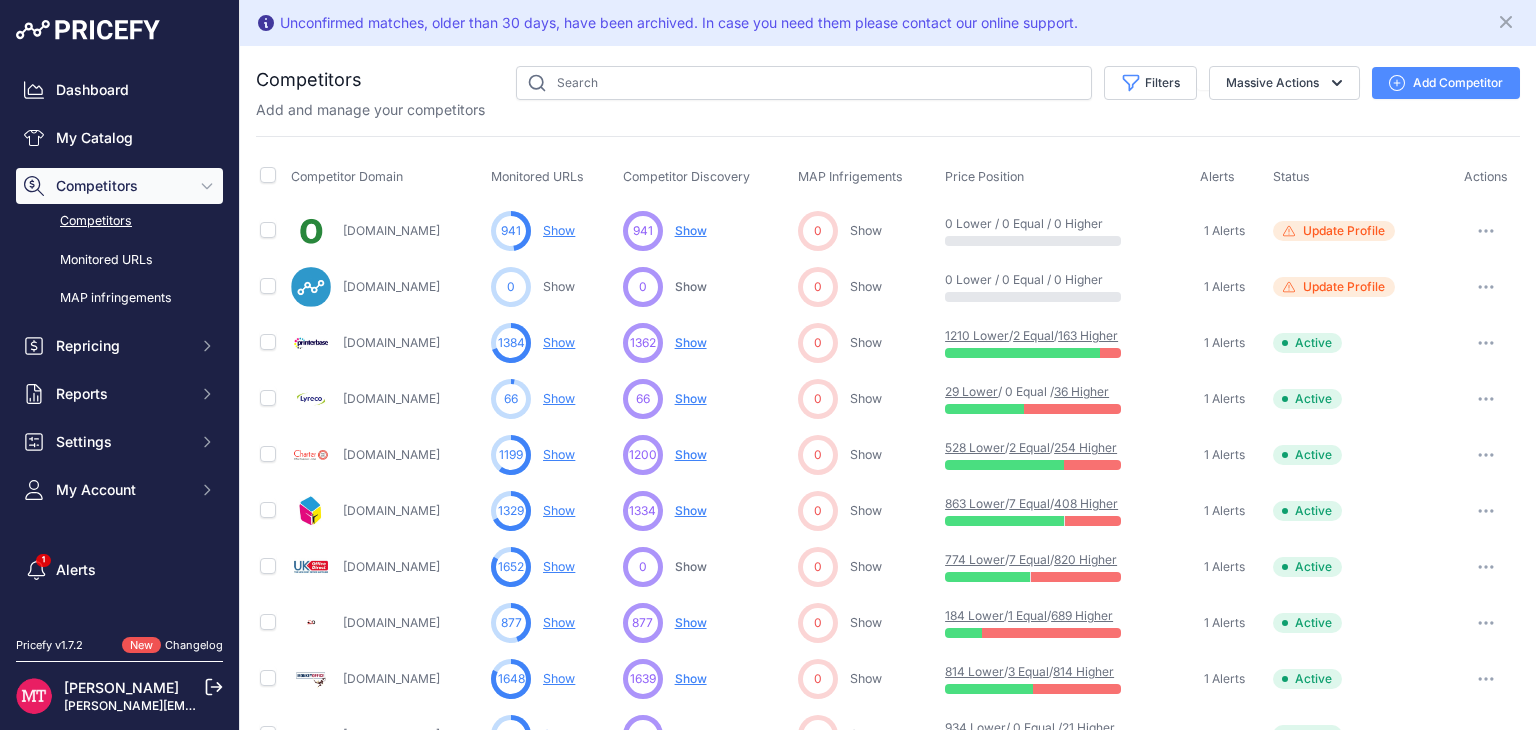 scroll, scrollTop: 0, scrollLeft: 0, axis: both 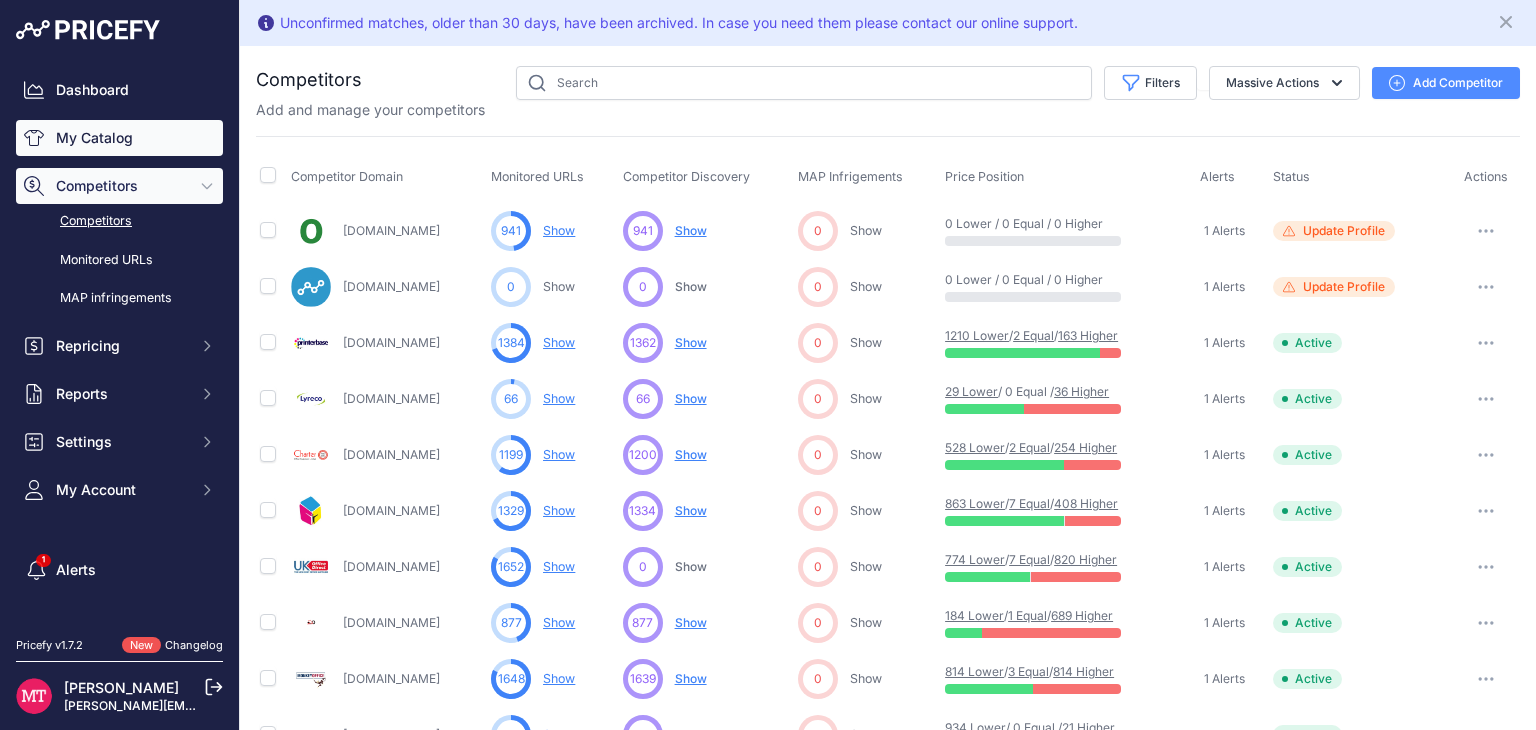 click on "My Catalog" at bounding box center (119, 138) 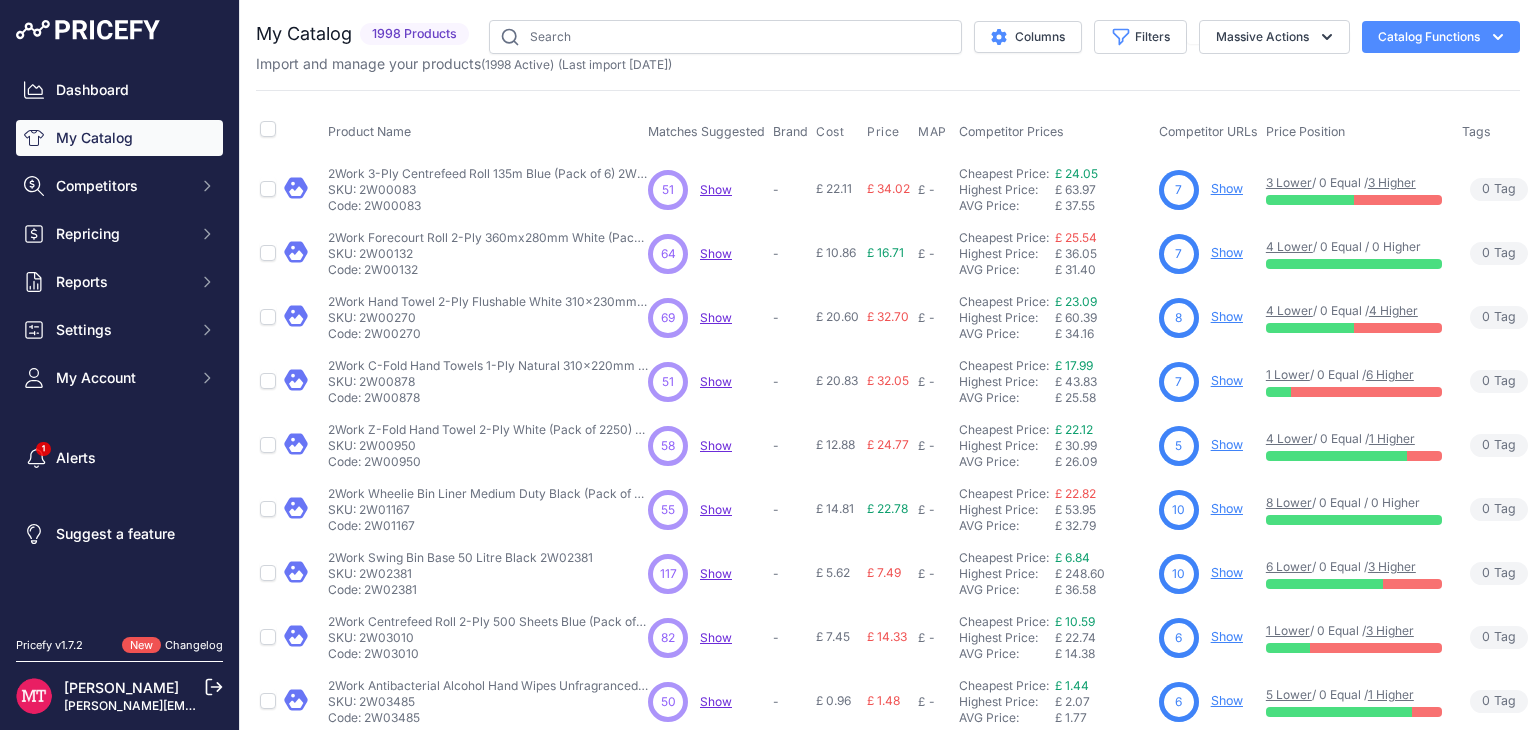 scroll, scrollTop: 0, scrollLeft: 0, axis: both 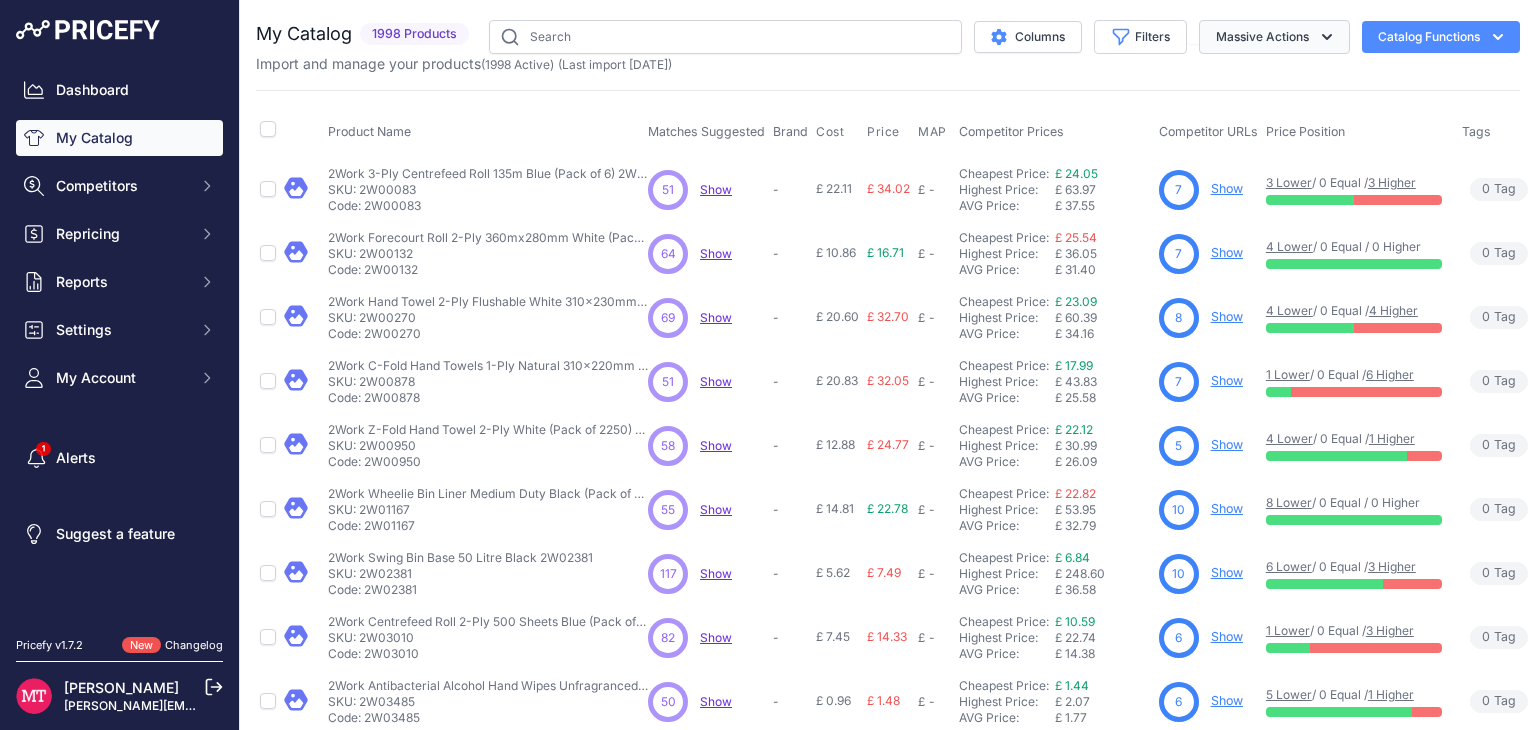click 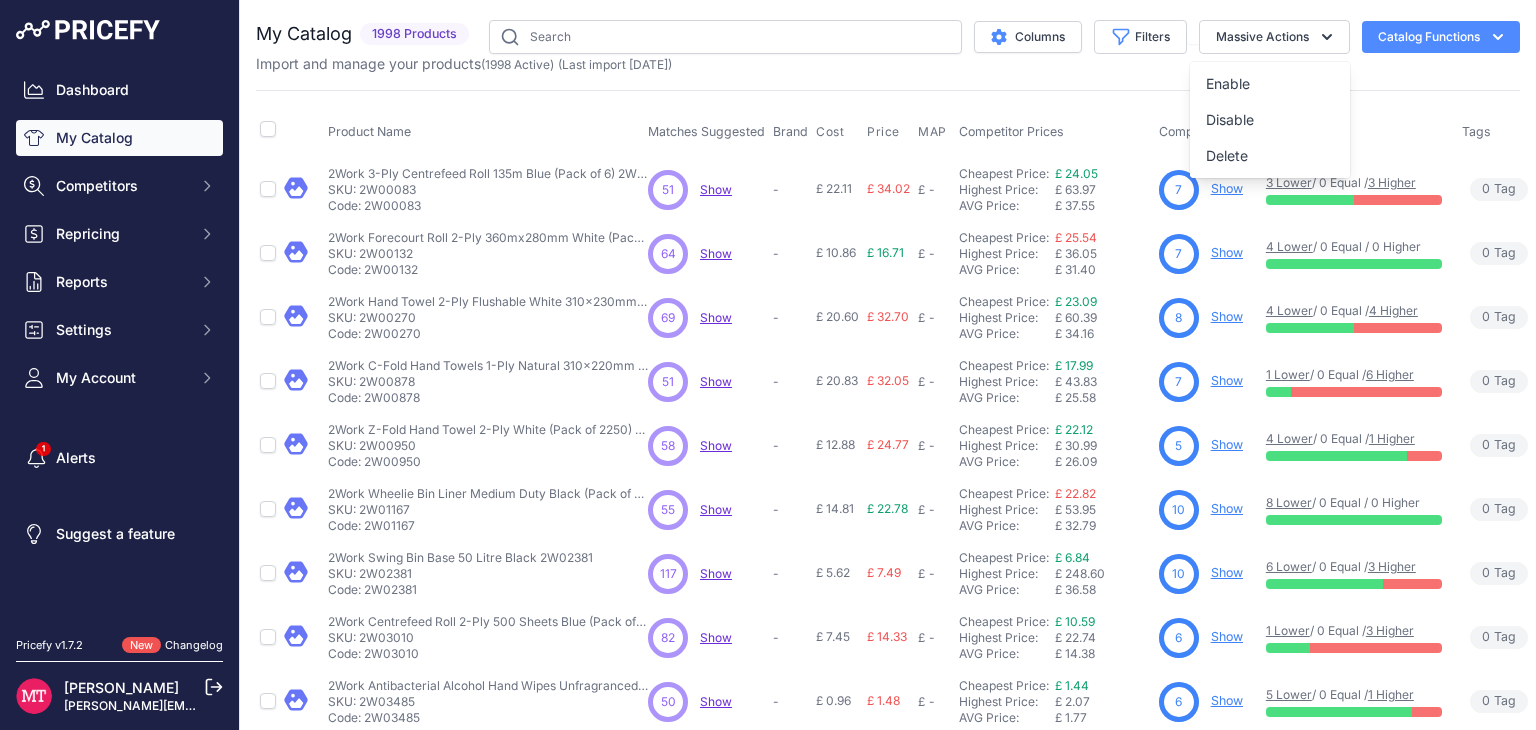 click on "Catalog Functions" at bounding box center [1441, 37] 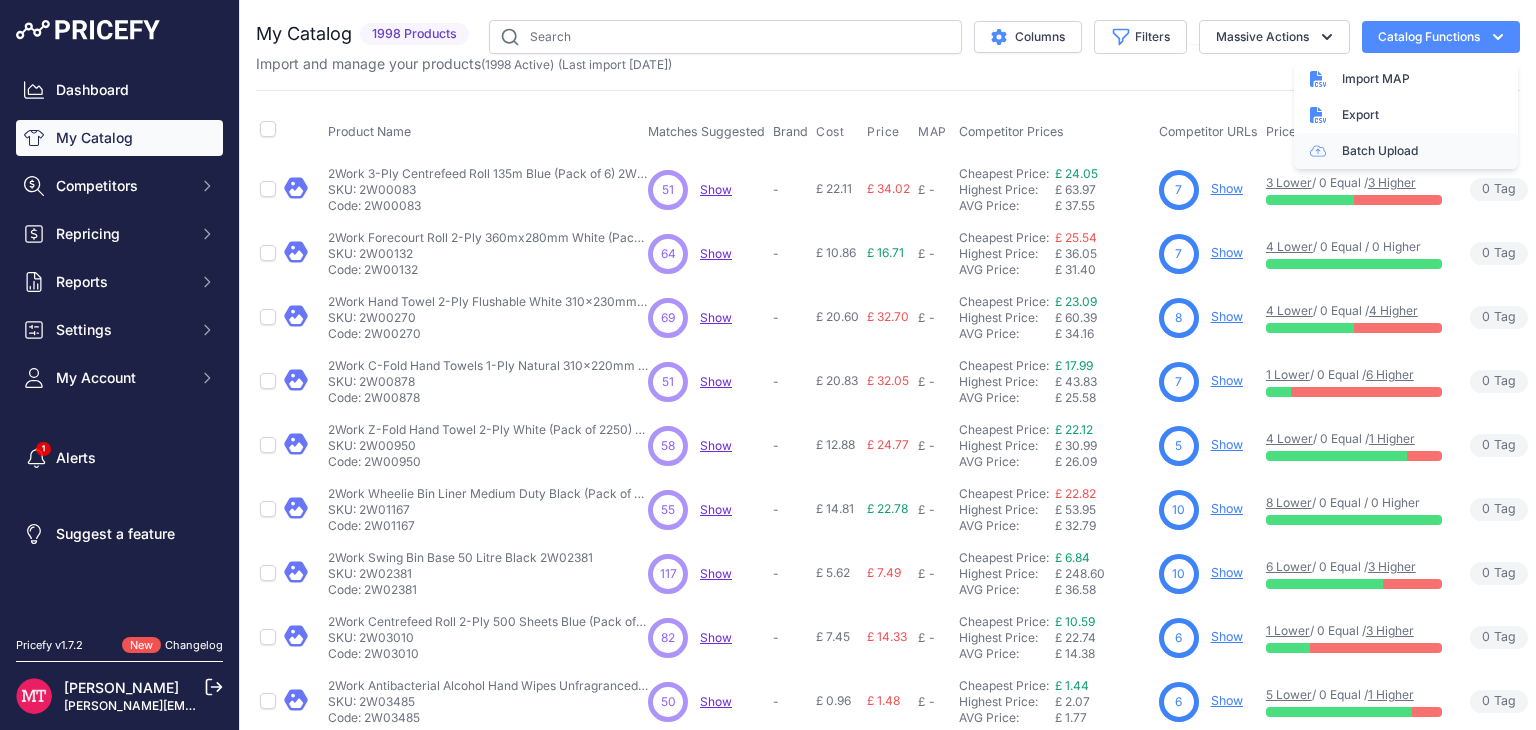 click on "Batch Upload" at bounding box center [1406, 151] 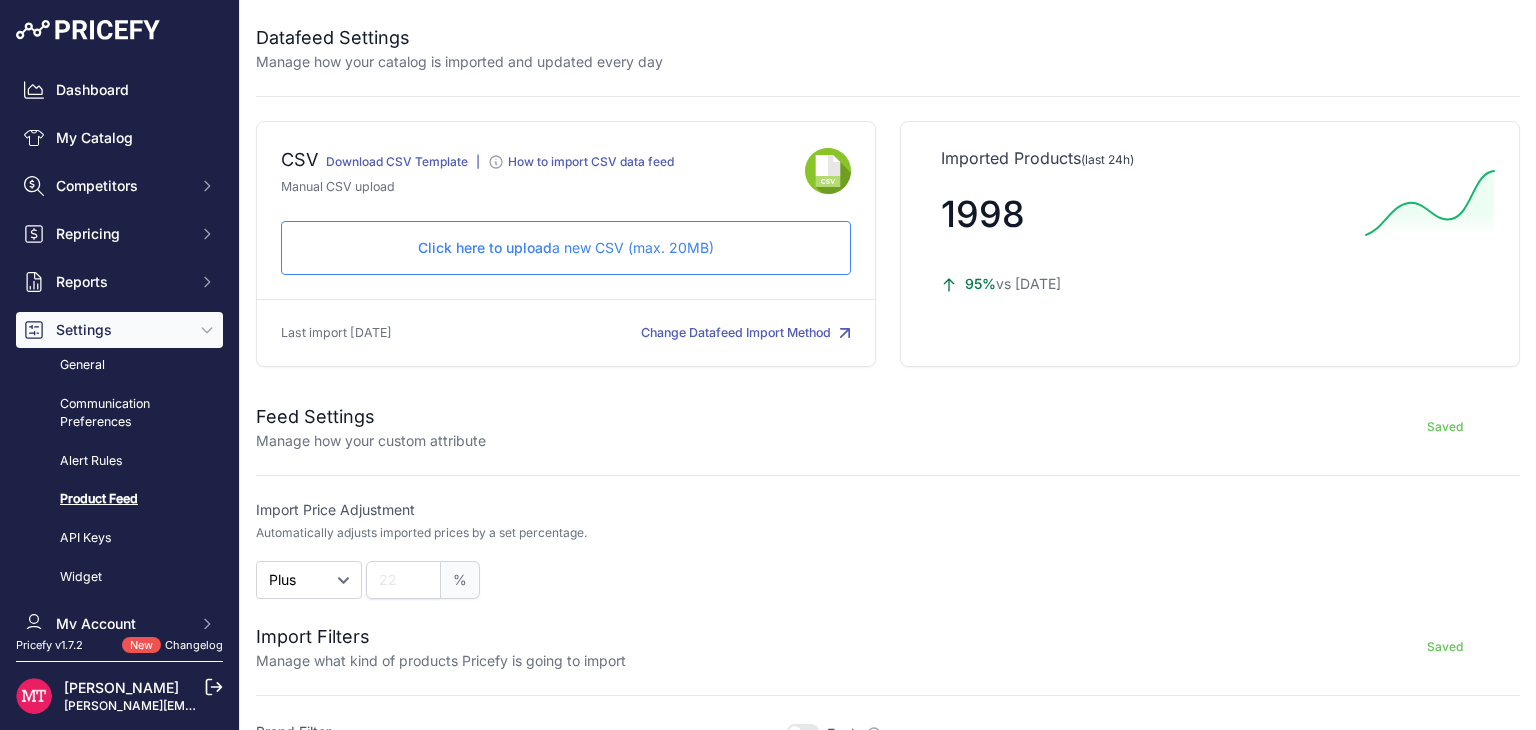 scroll, scrollTop: 0, scrollLeft: 0, axis: both 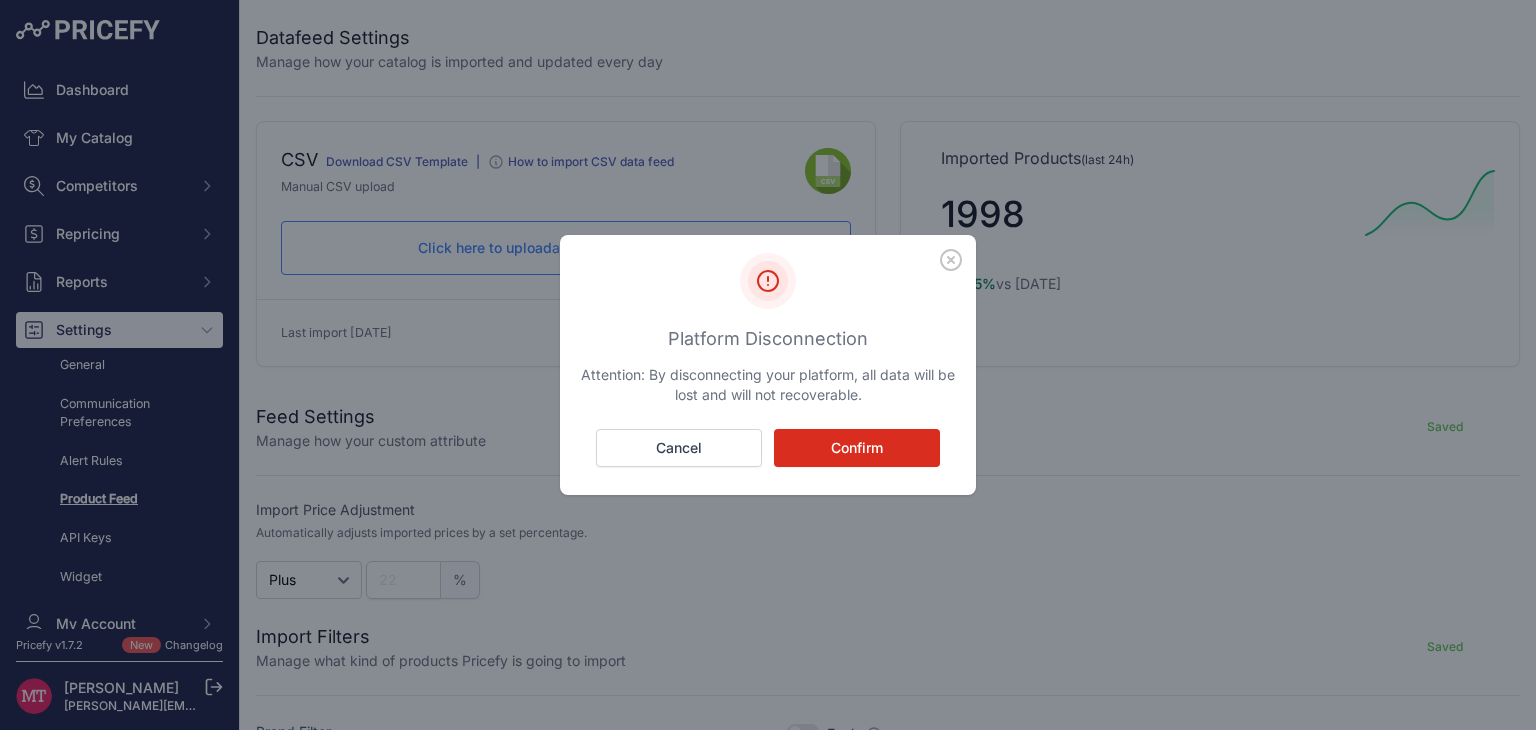 click 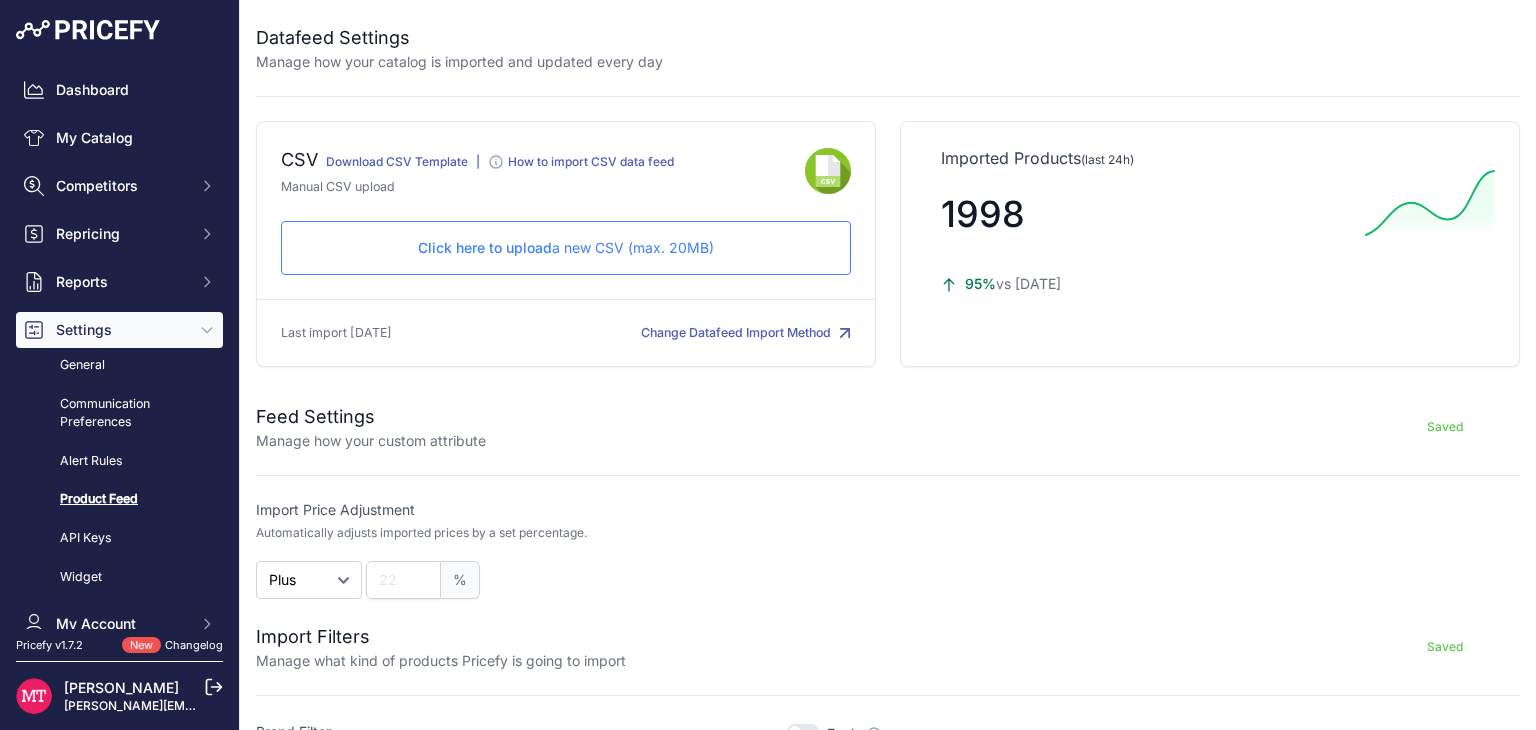 click on "How to import CSV data feed" at bounding box center [591, 162] 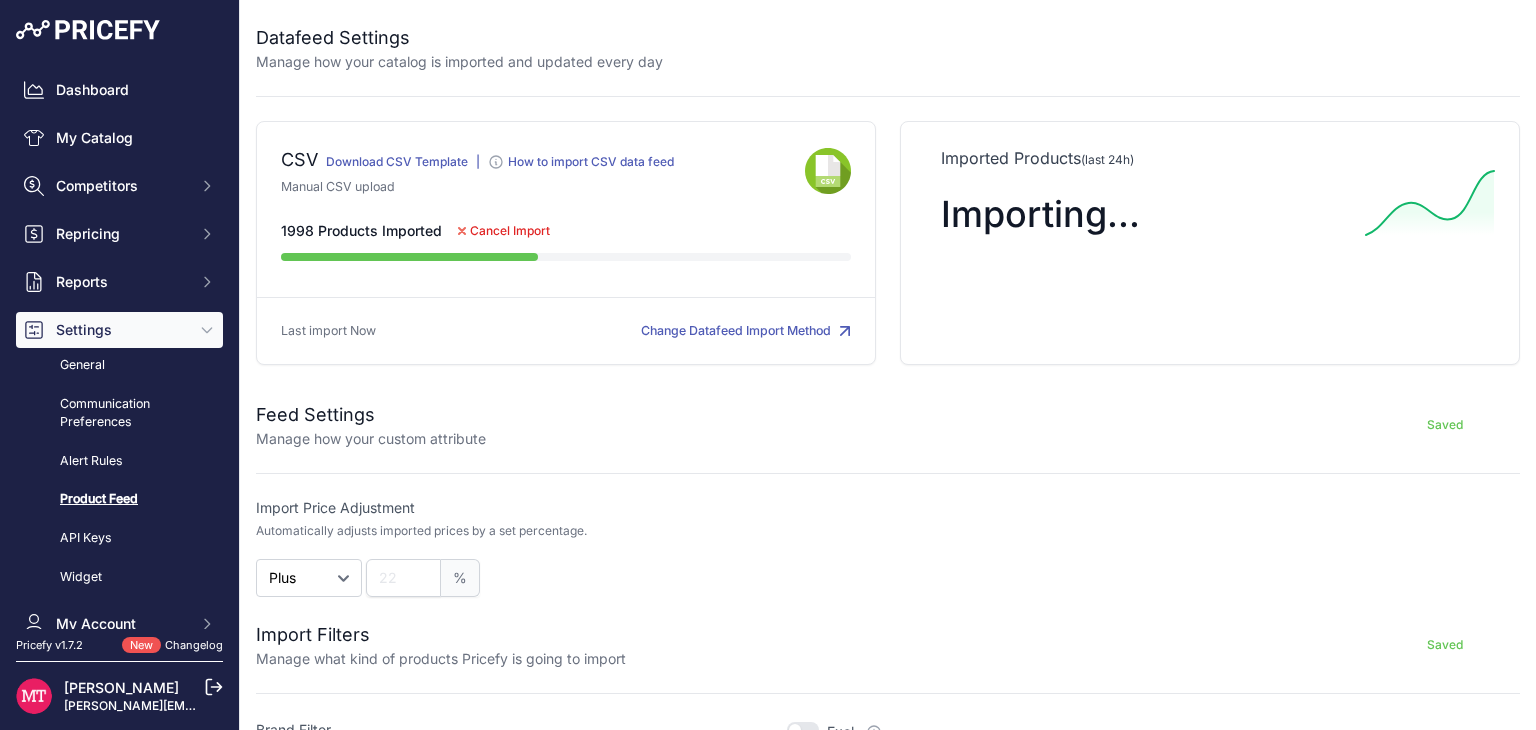 scroll, scrollTop: 0, scrollLeft: 0, axis: both 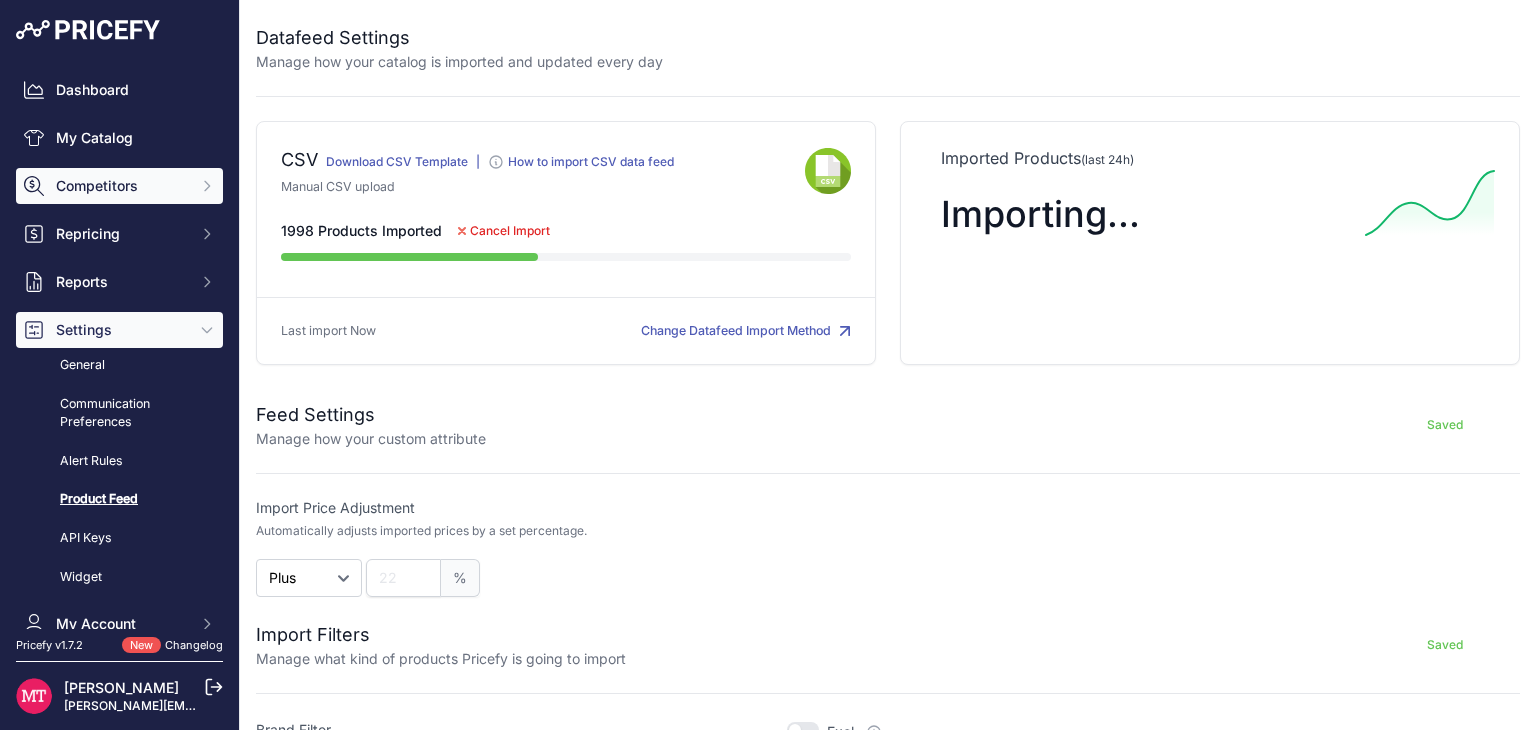click on "Competitors" at bounding box center [119, 186] 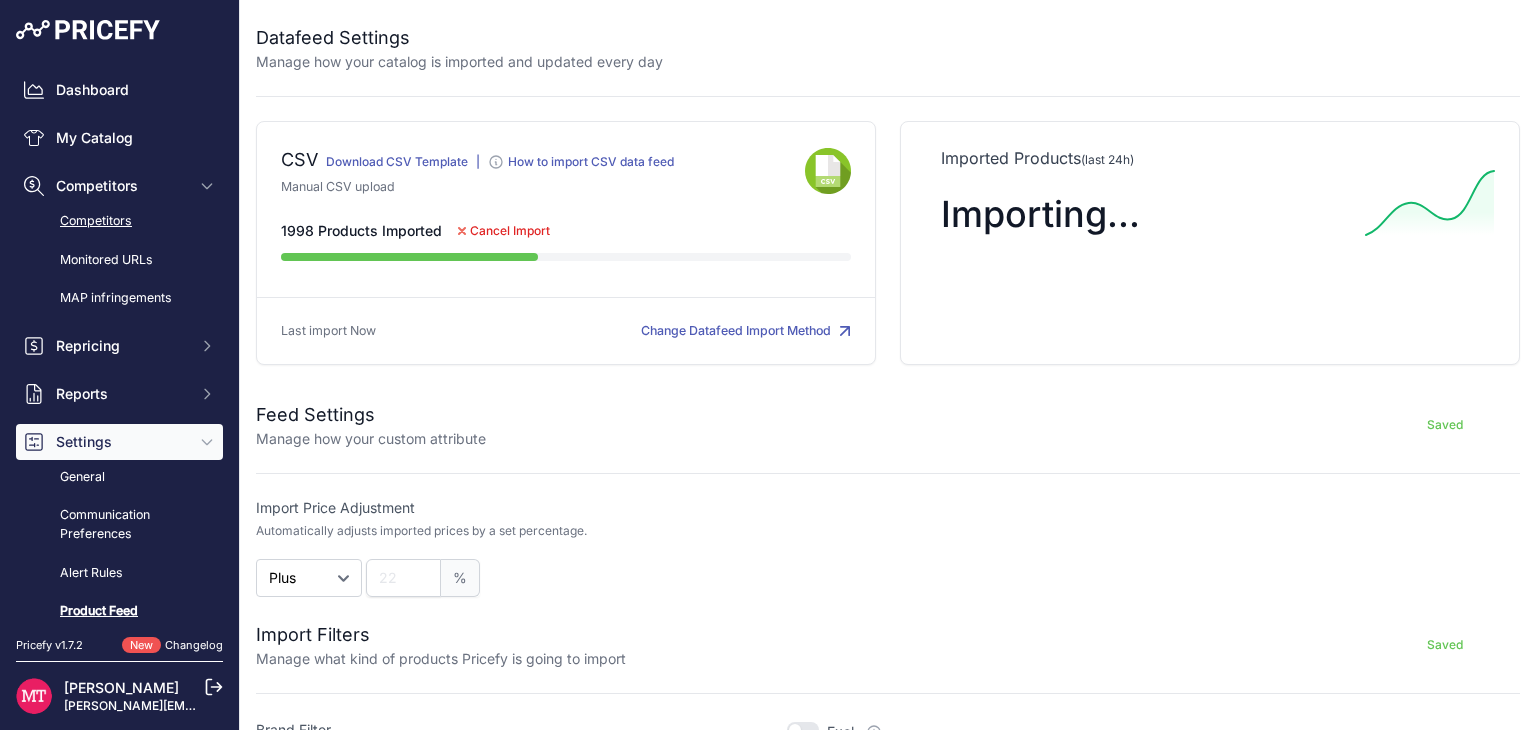 click on "Competitors" at bounding box center (119, 221) 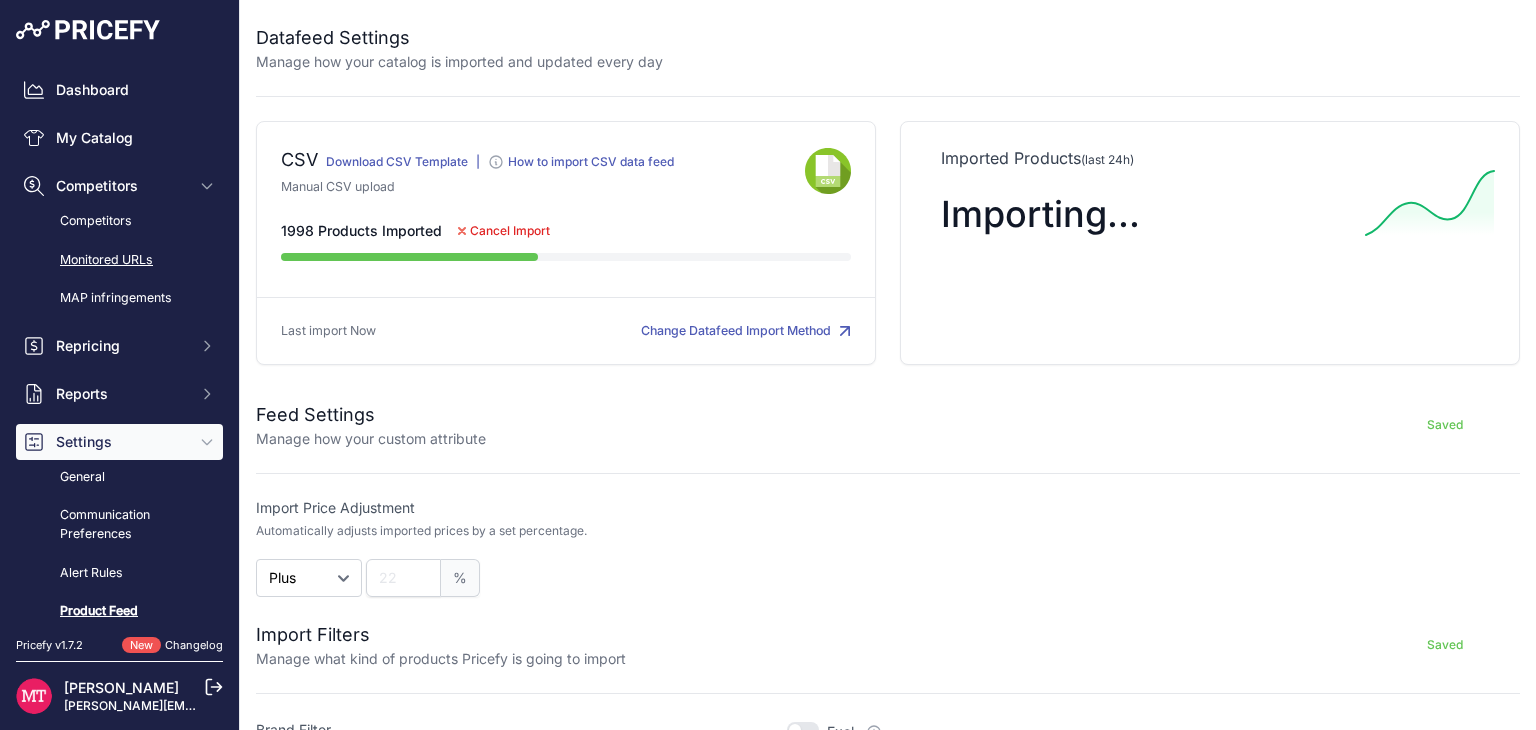 click on "Monitored URLs" at bounding box center [119, 260] 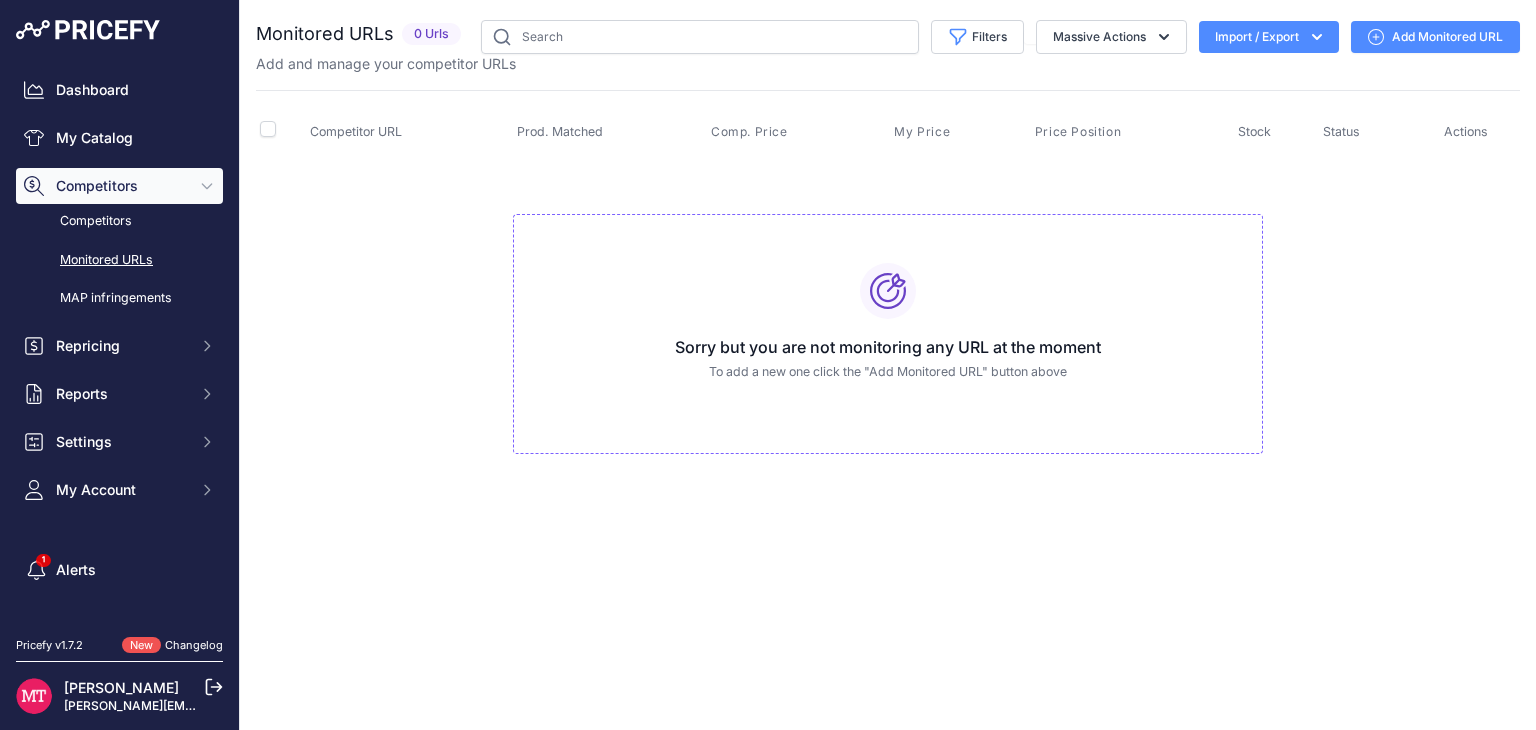 scroll, scrollTop: 0, scrollLeft: 0, axis: both 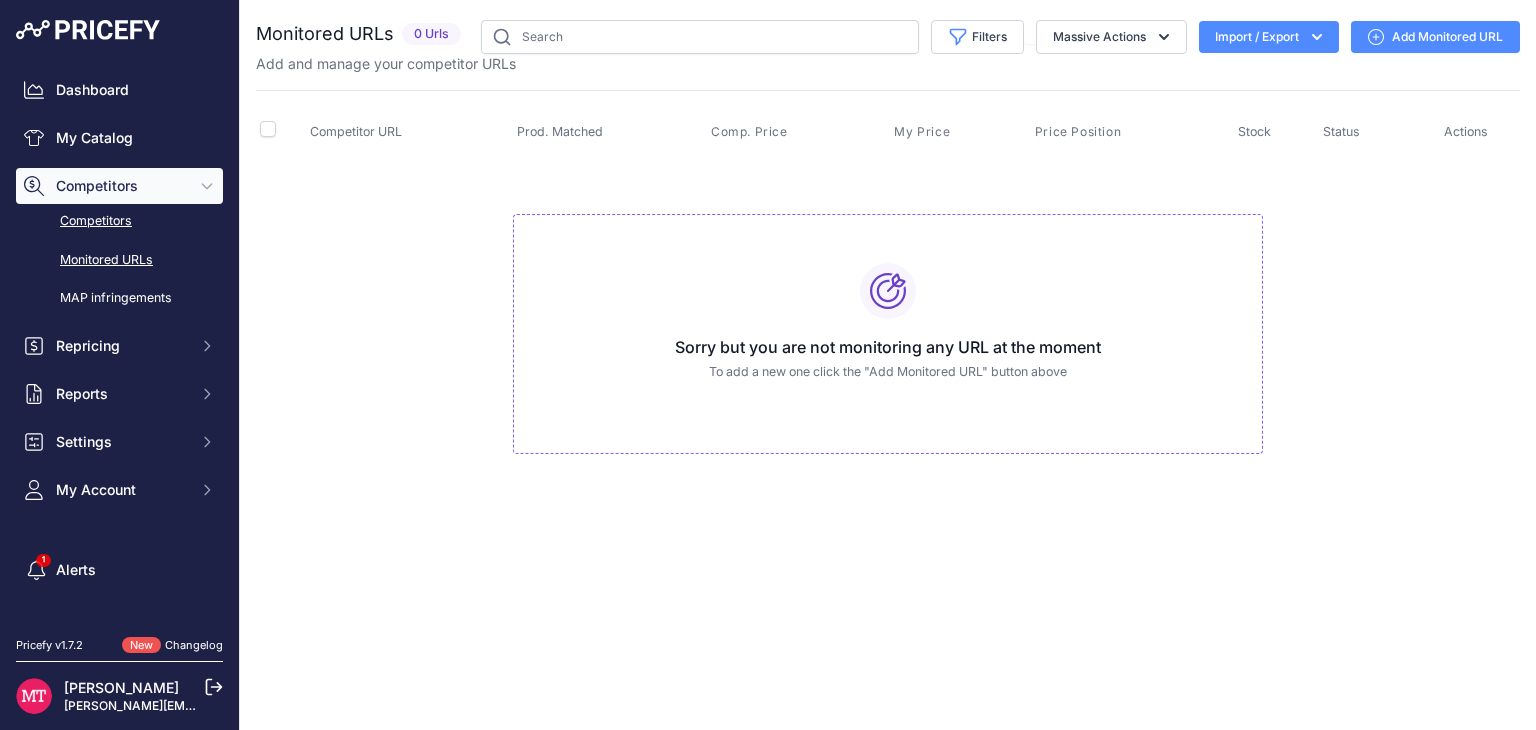 click on "Competitors" at bounding box center [119, 221] 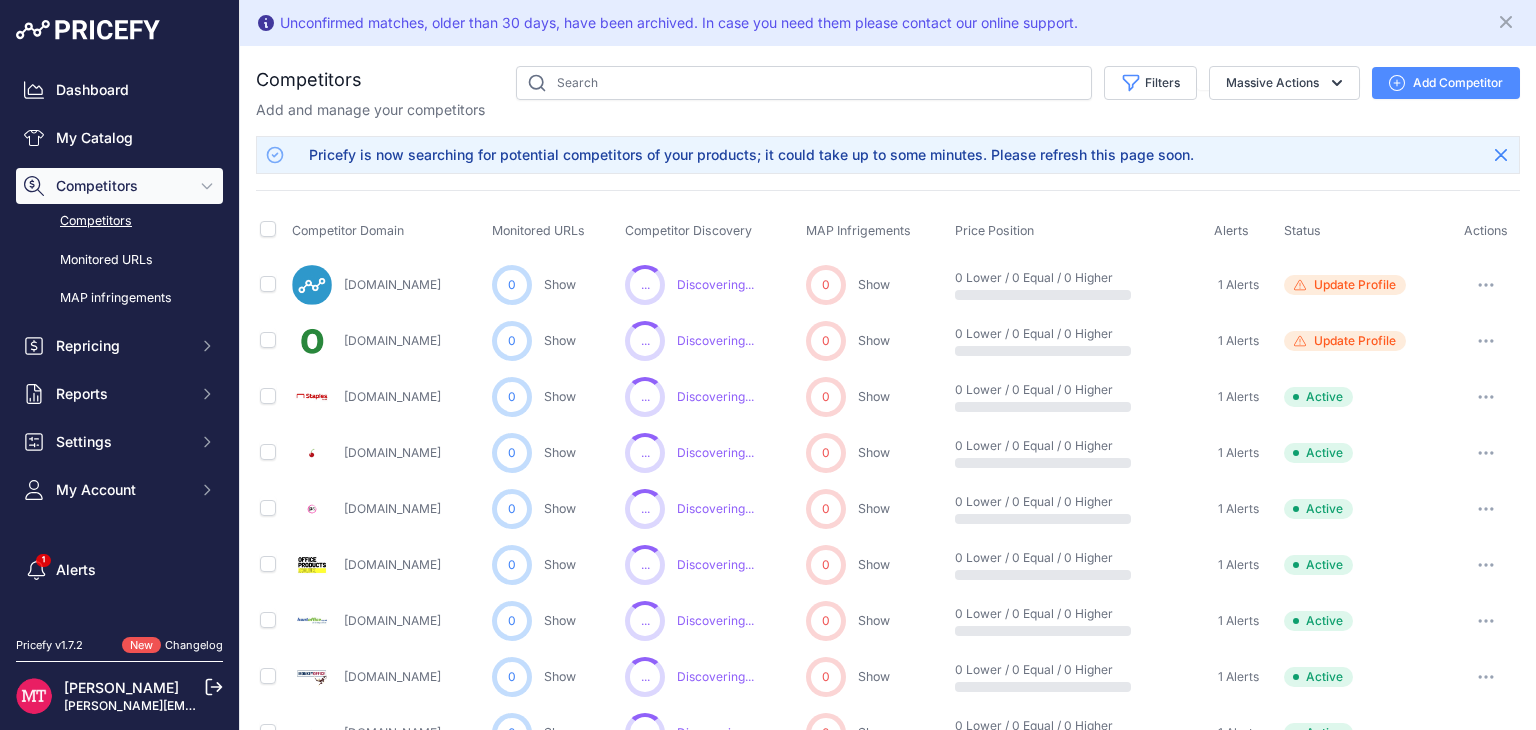 scroll, scrollTop: 0, scrollLeft: 0, axis: both 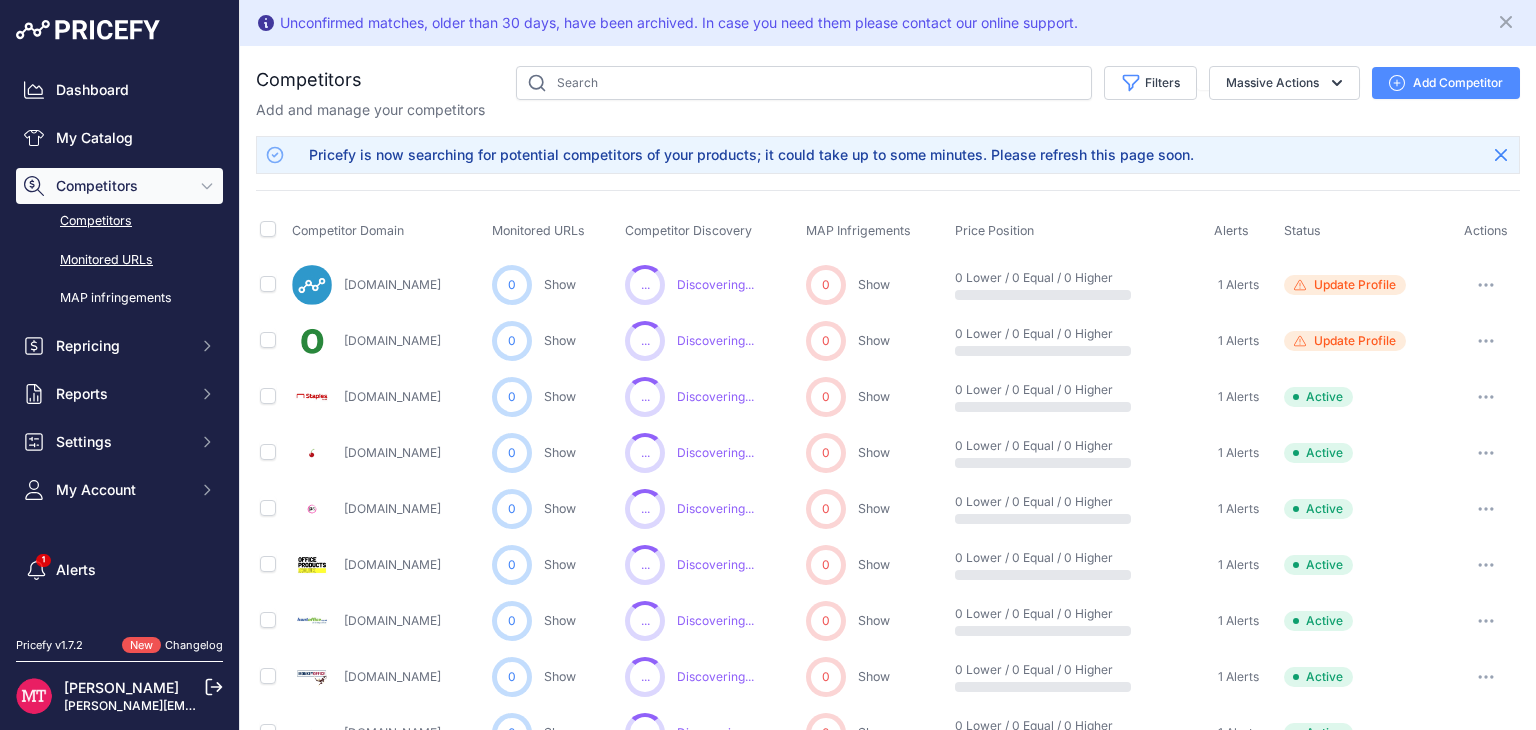 click on "Monitored URLs" at bounding box center [119, 260] 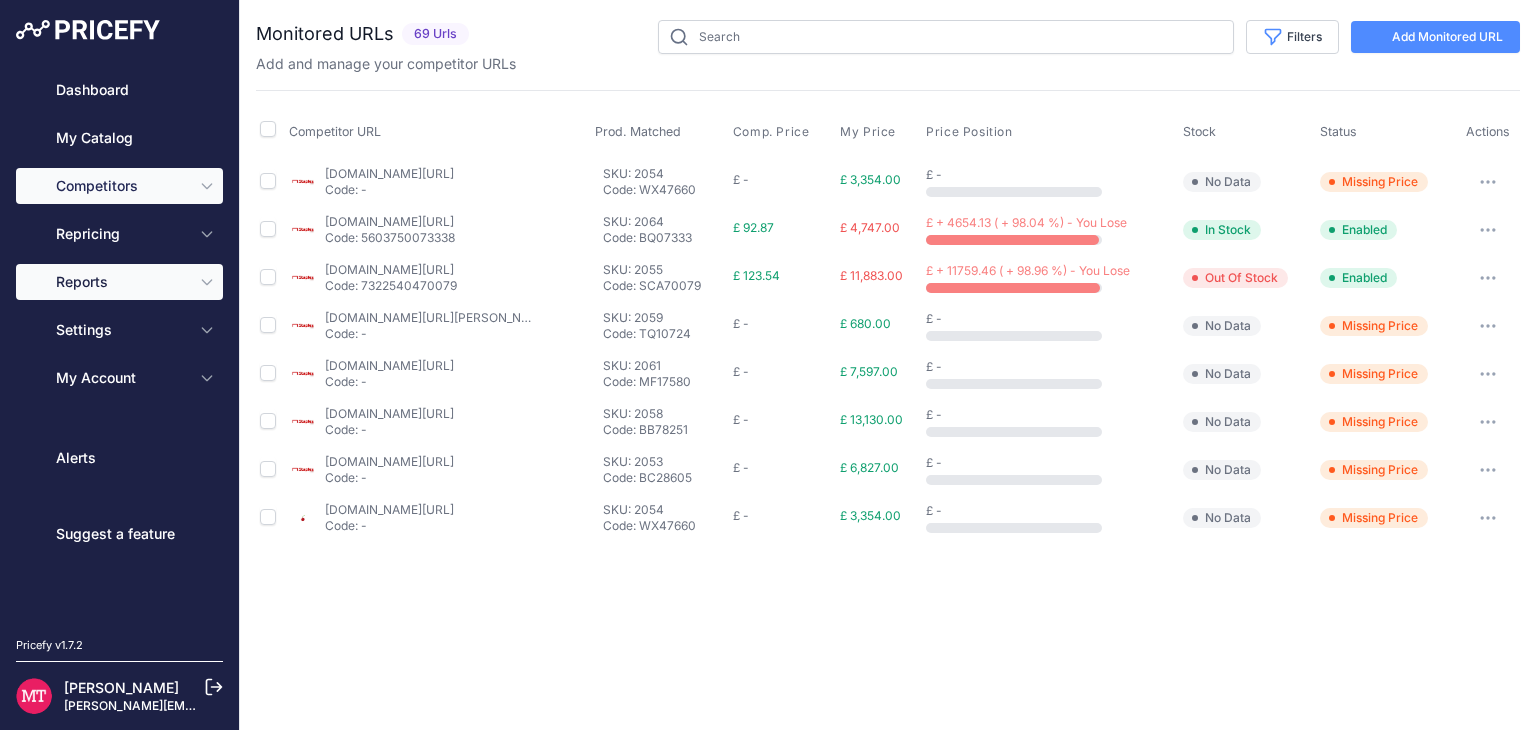 scroll, scrollTop: 0, scrollLeft: 0, axis: both 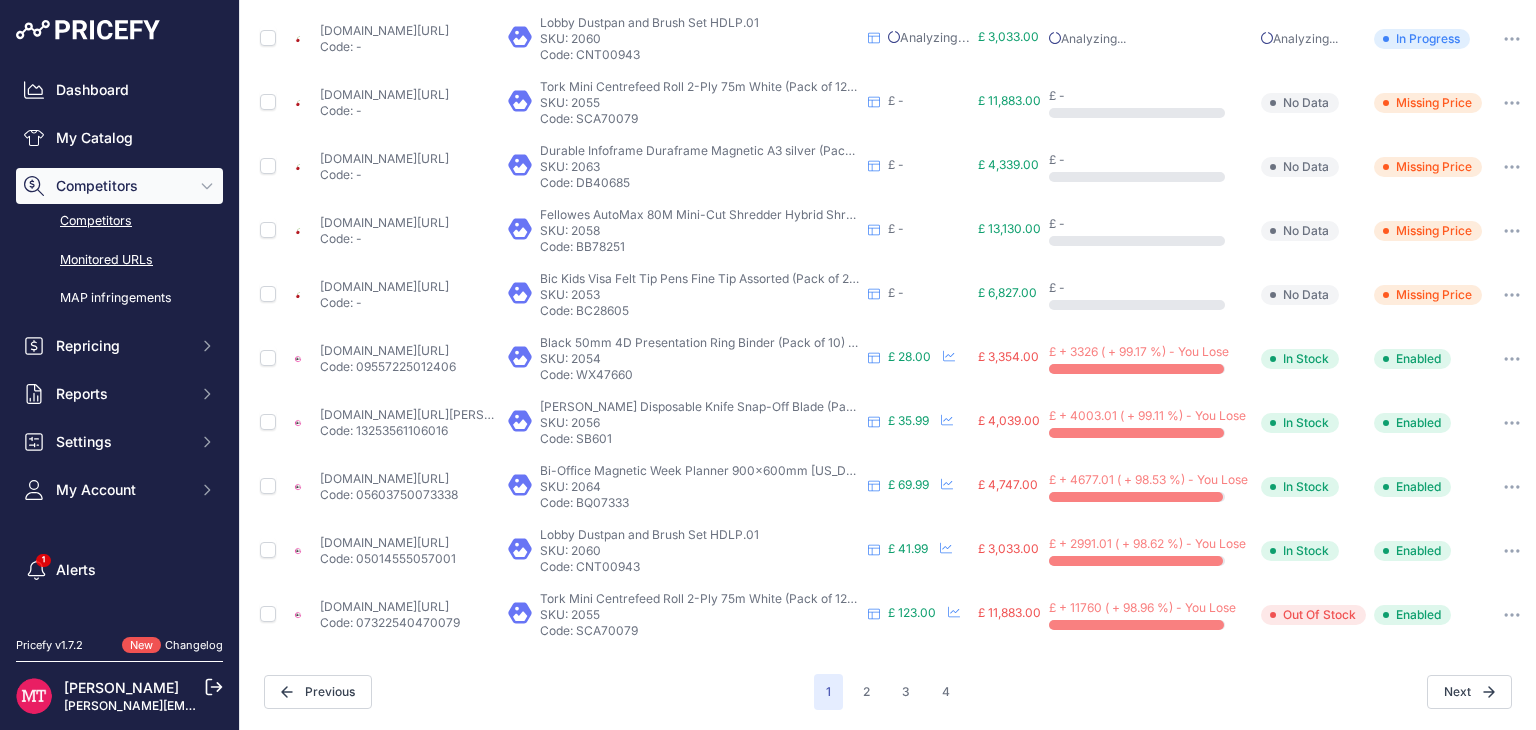 click on "Competitors" at bounding box center (119, 221) 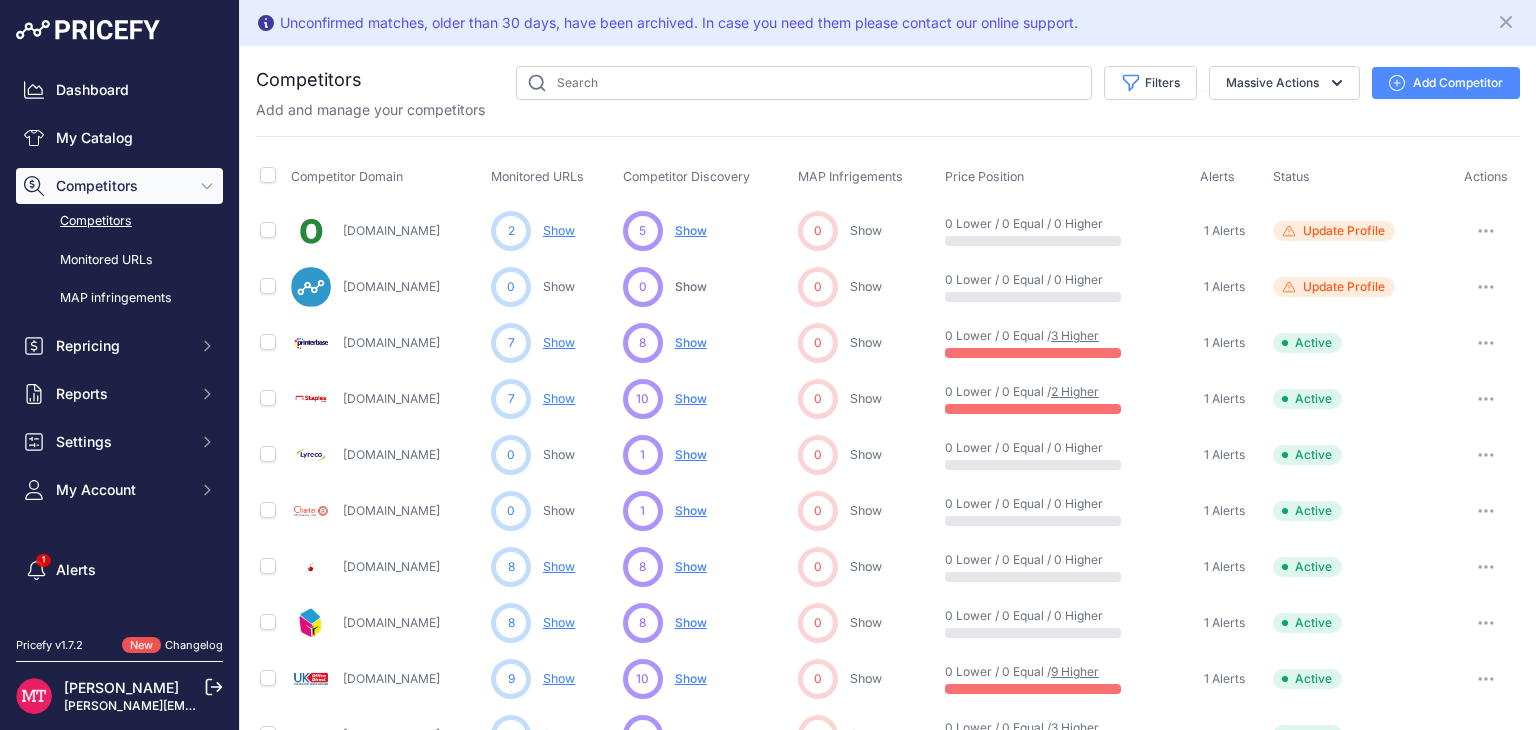scroll, scrollTop: 0, scrollLeft: 0, axis: both 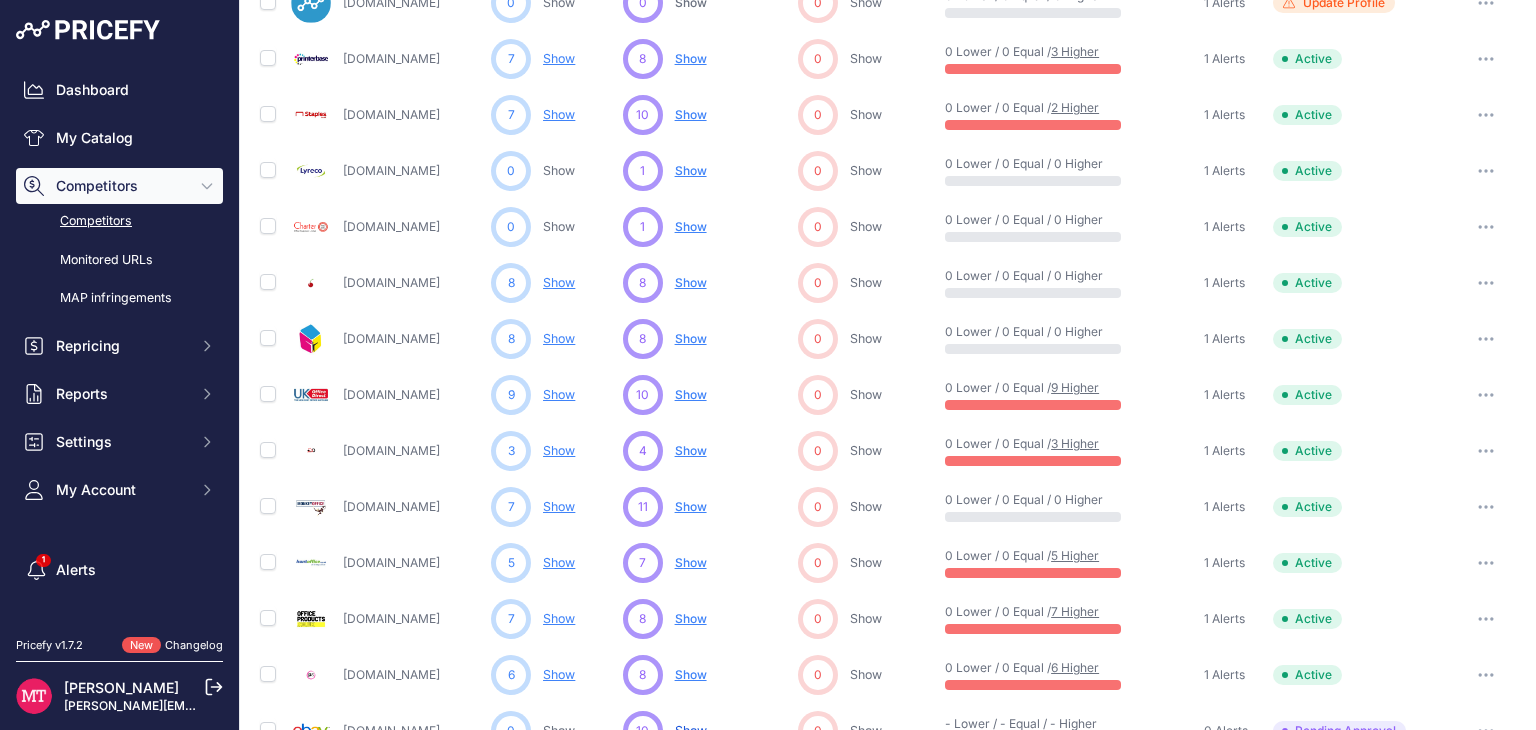 click on "Show" at bounding box center (559, 394) 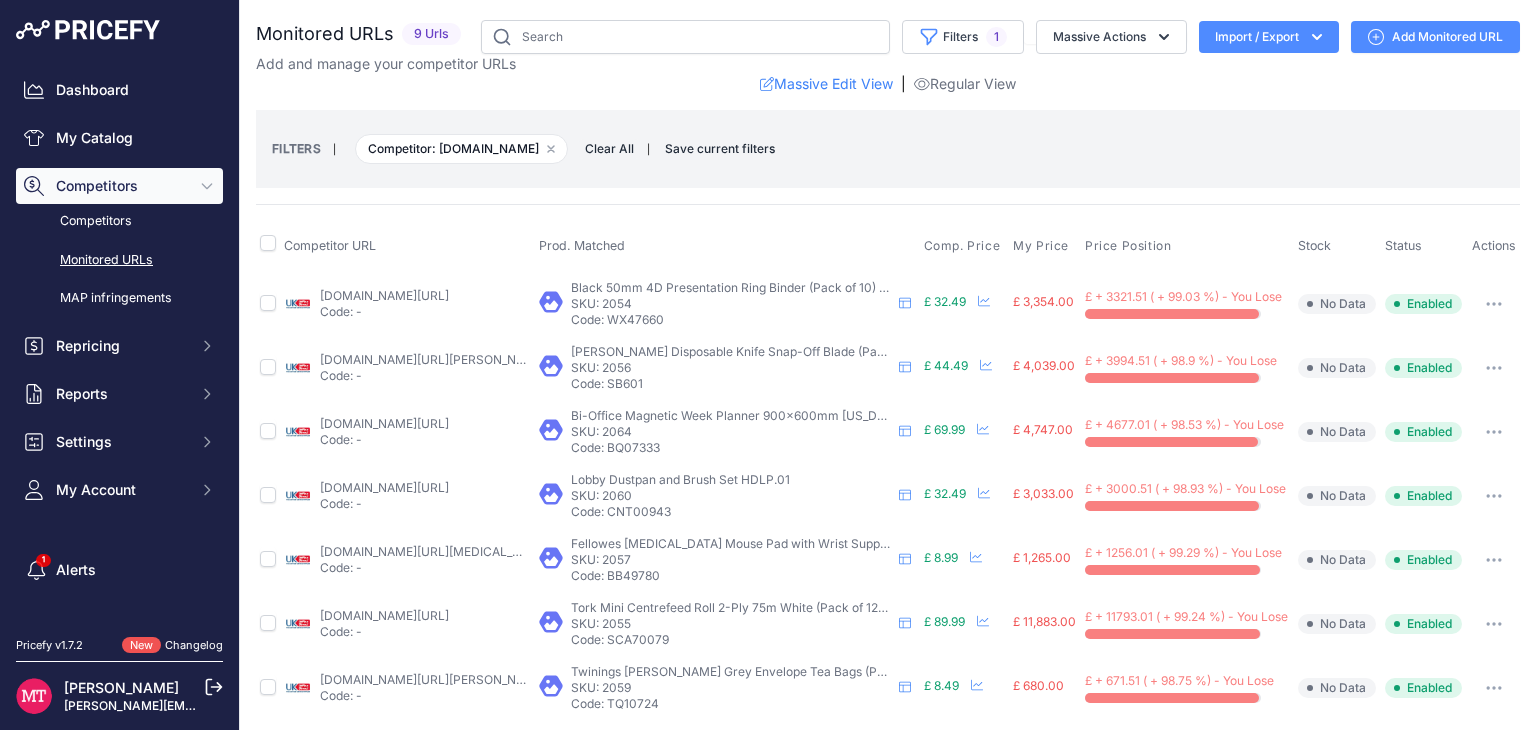 scroll, scrollTop: 0, scrollLeft: 0, axis: both 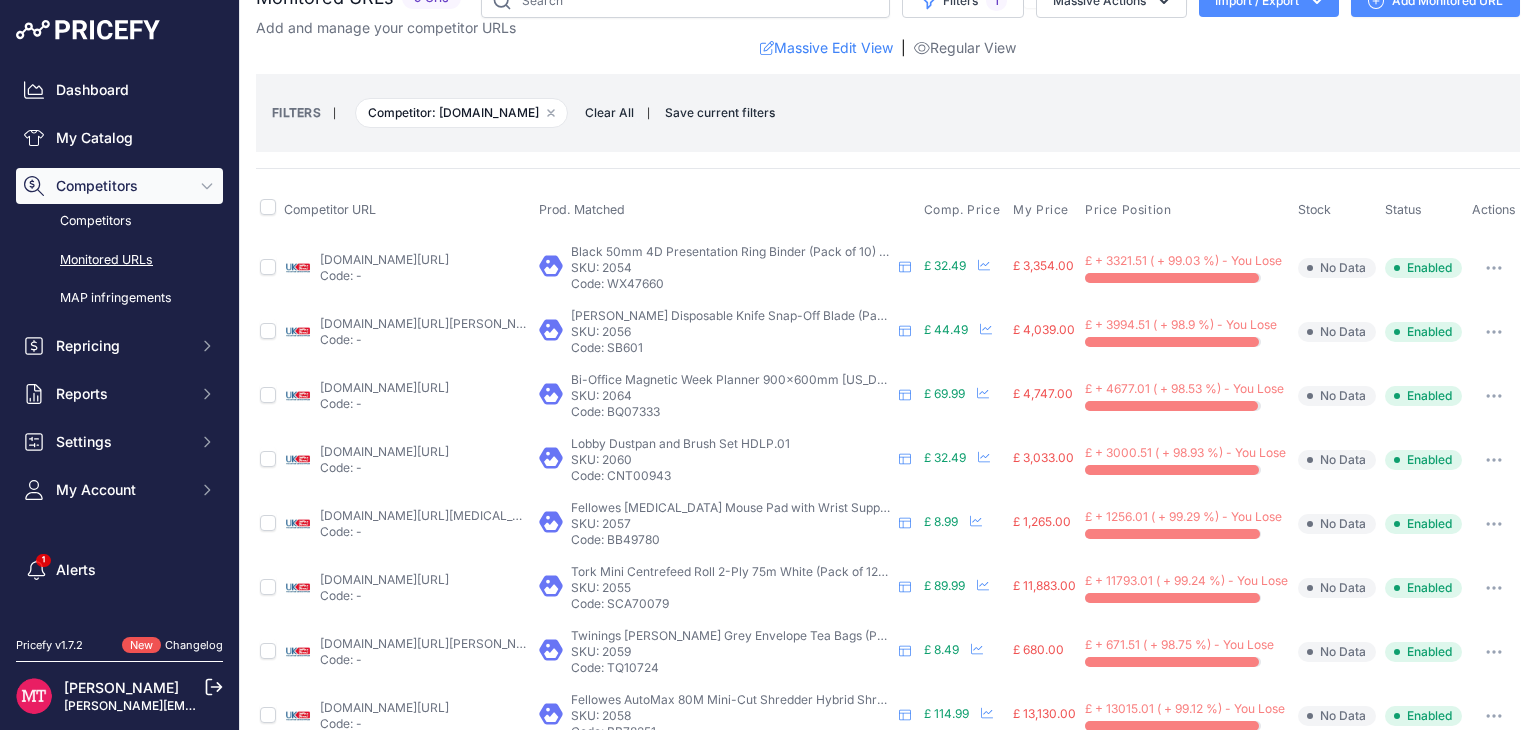 click on "[DOMAIN_NAME][URL]" at bounding box center (384, 259) 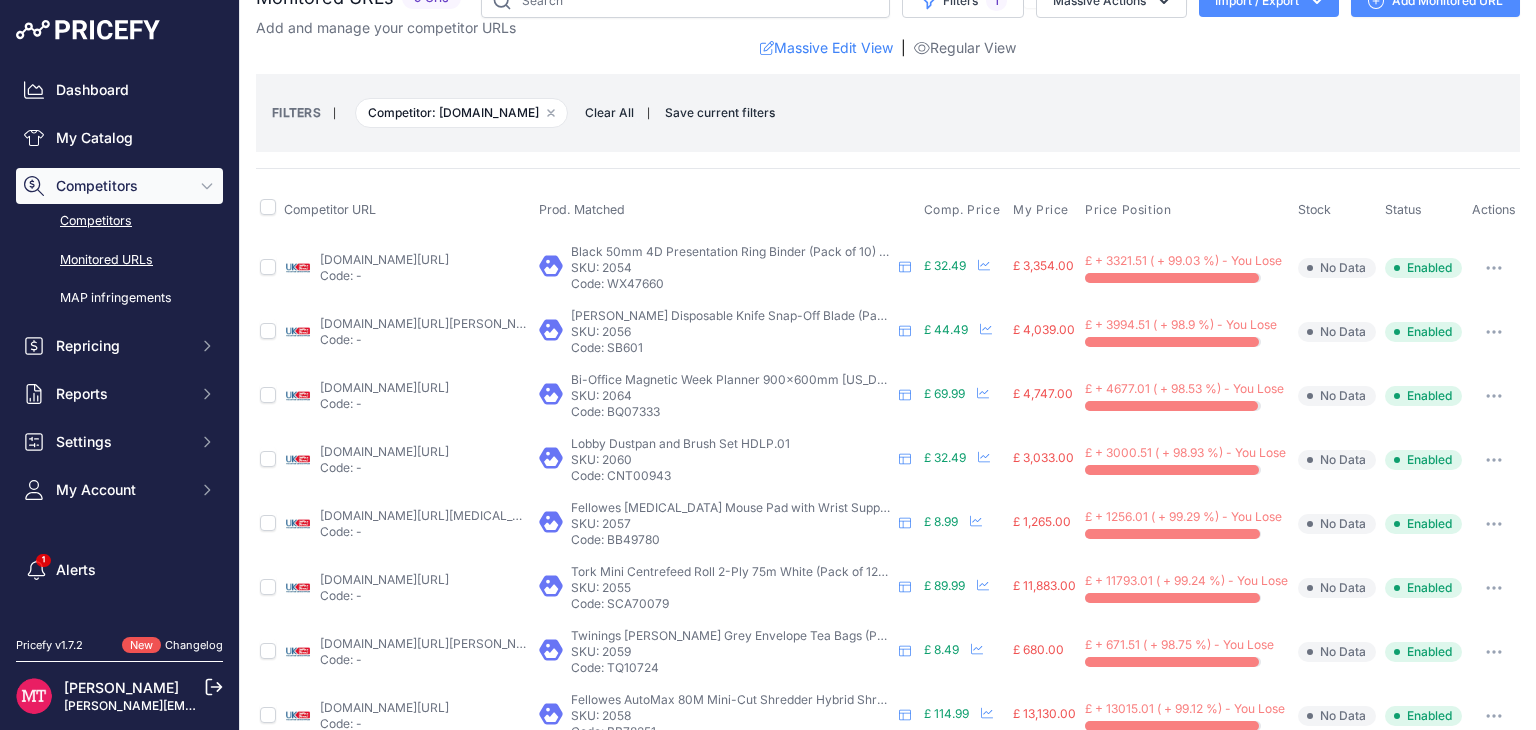 click on "Competitors" at bounding box center (119, 221) 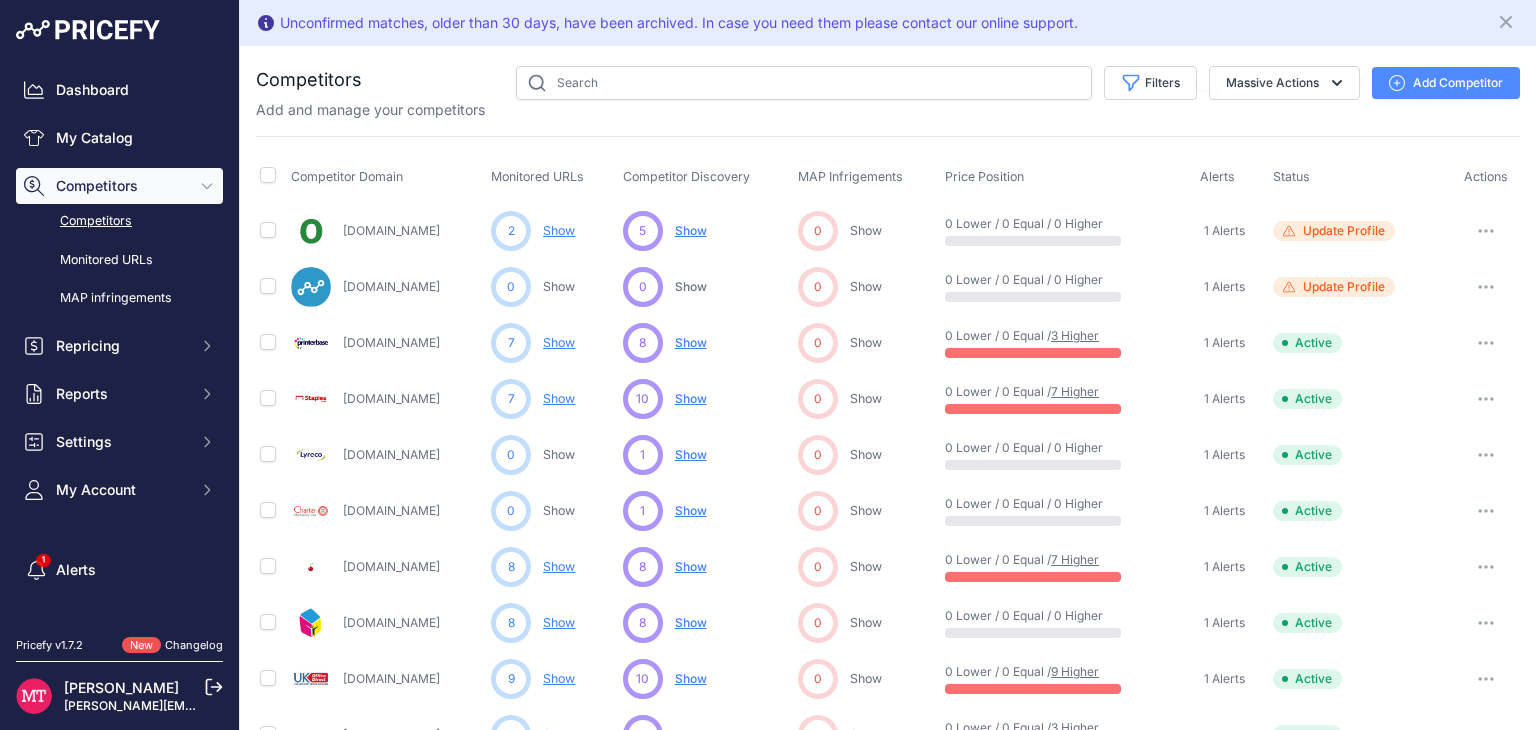scroll, scrollTop: 0, scrollLeft: 0, axis: both 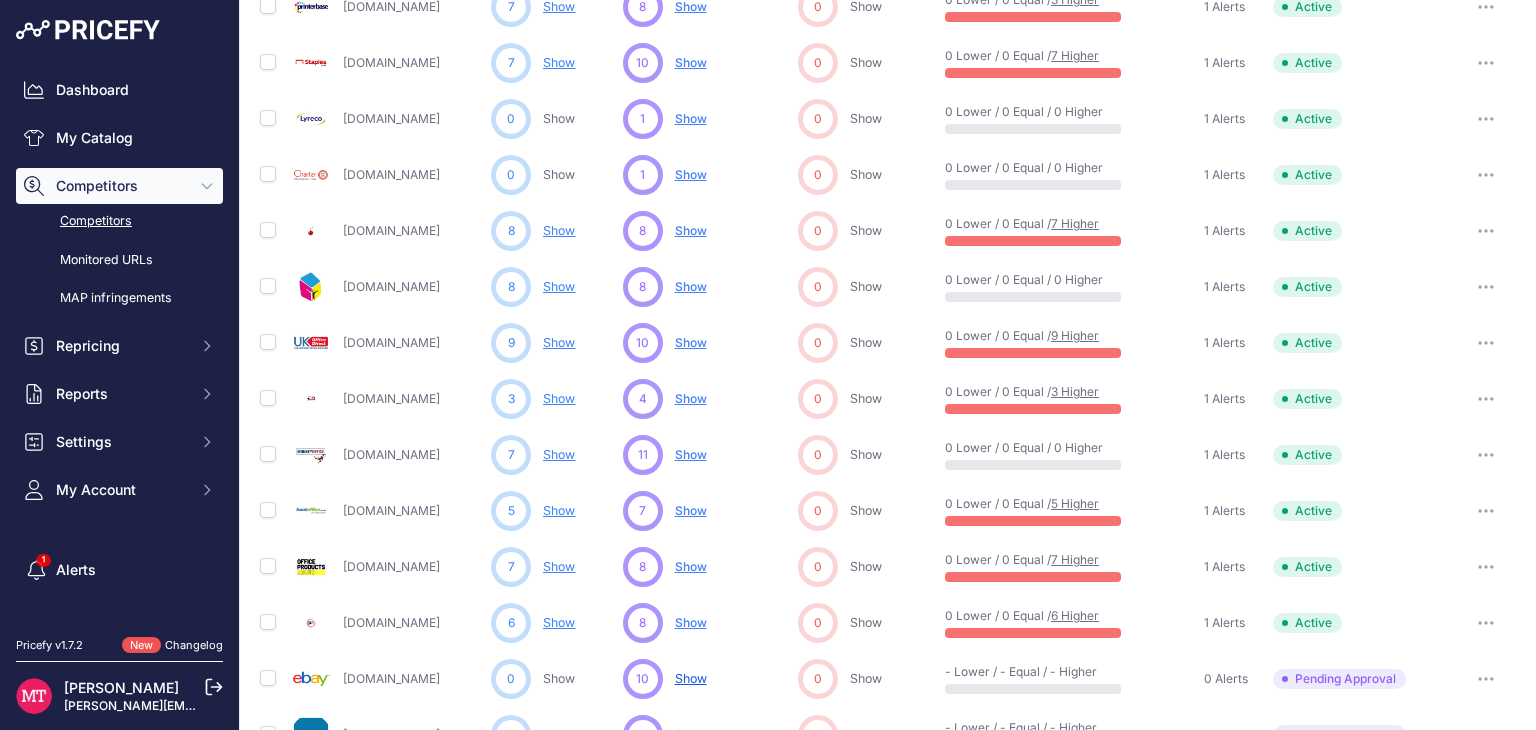 click on "Monkeyoffice.co.uk" at bounding box center (391, 454) 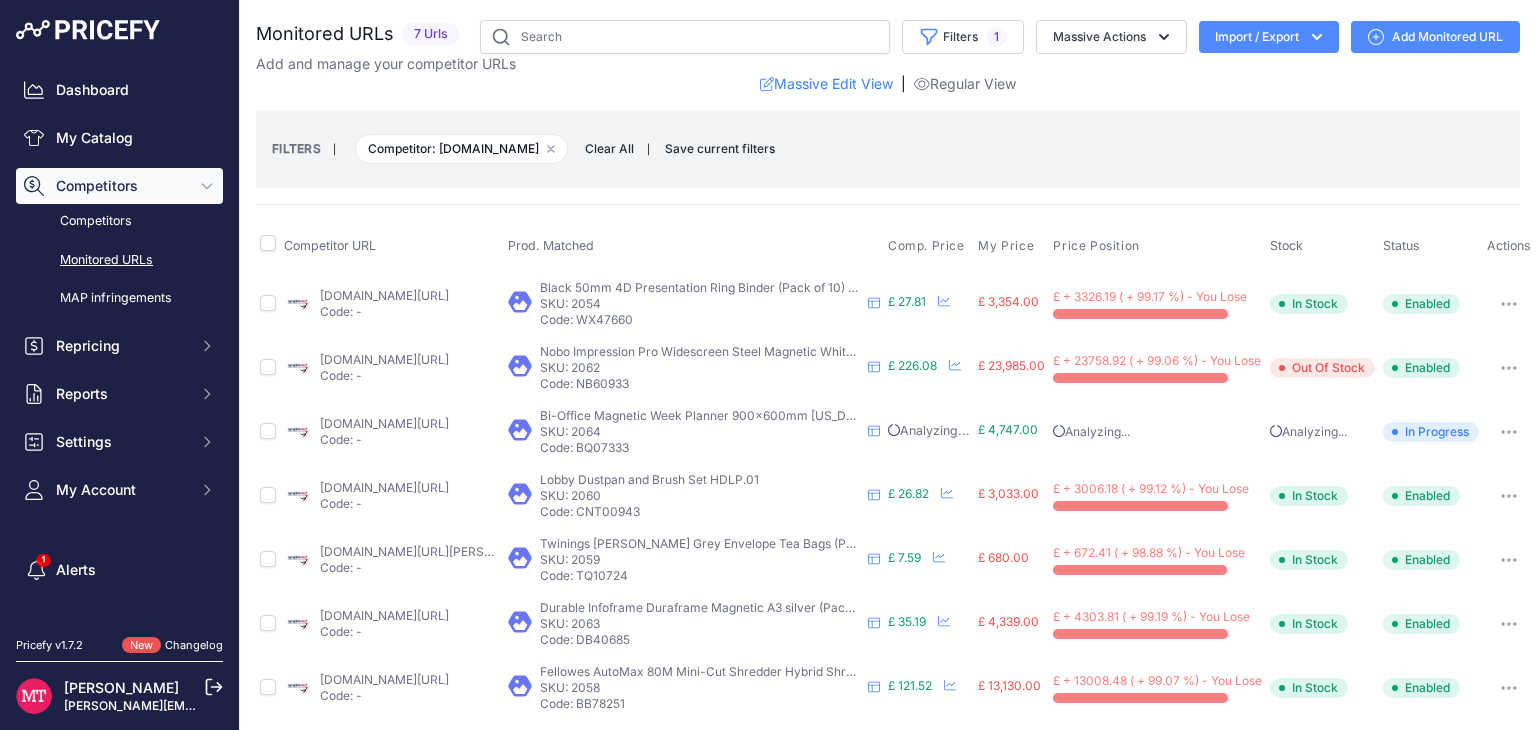 scroll, scrollTop: 0, scrollLeft: 0, axis: both 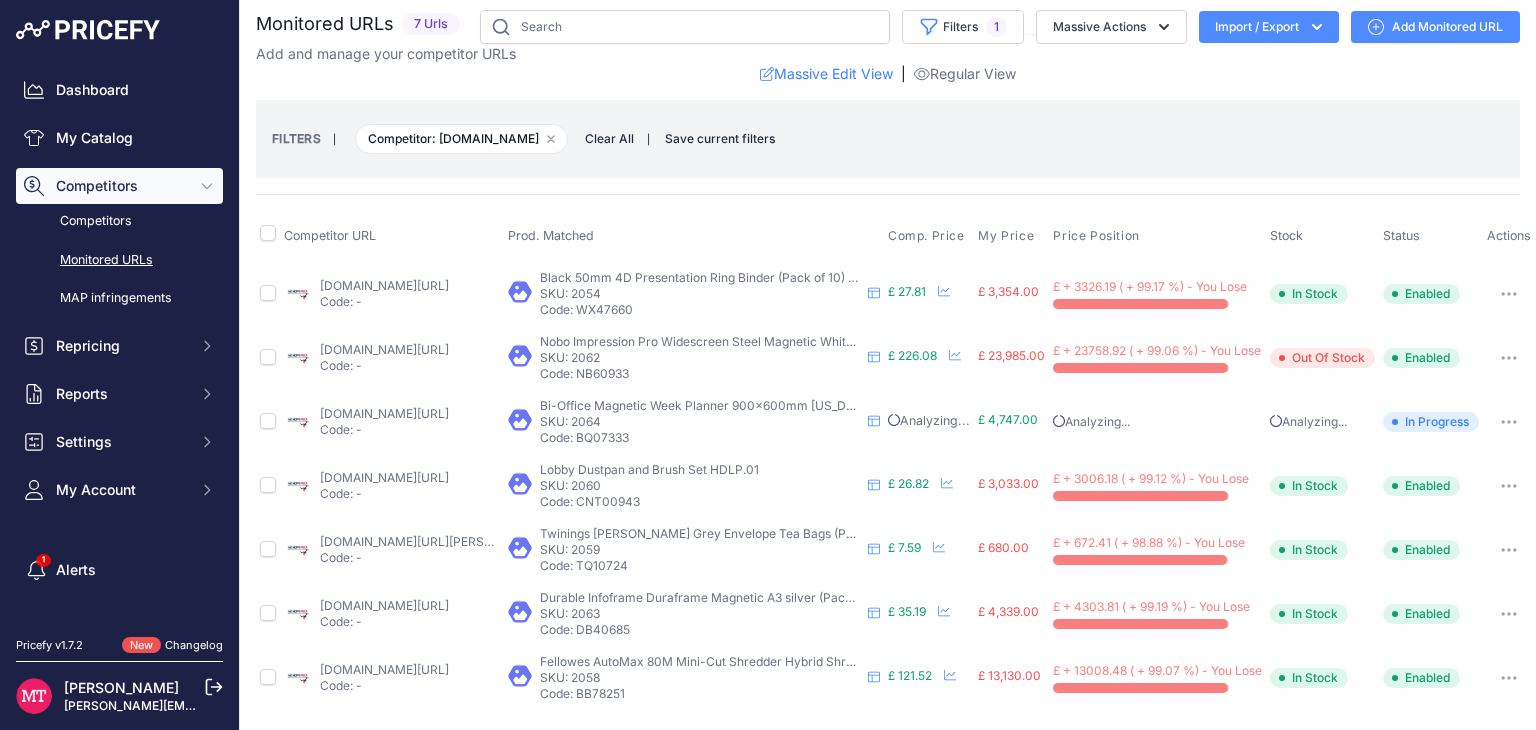 click on "Monitored URLs" at bounding box center (119, 260) 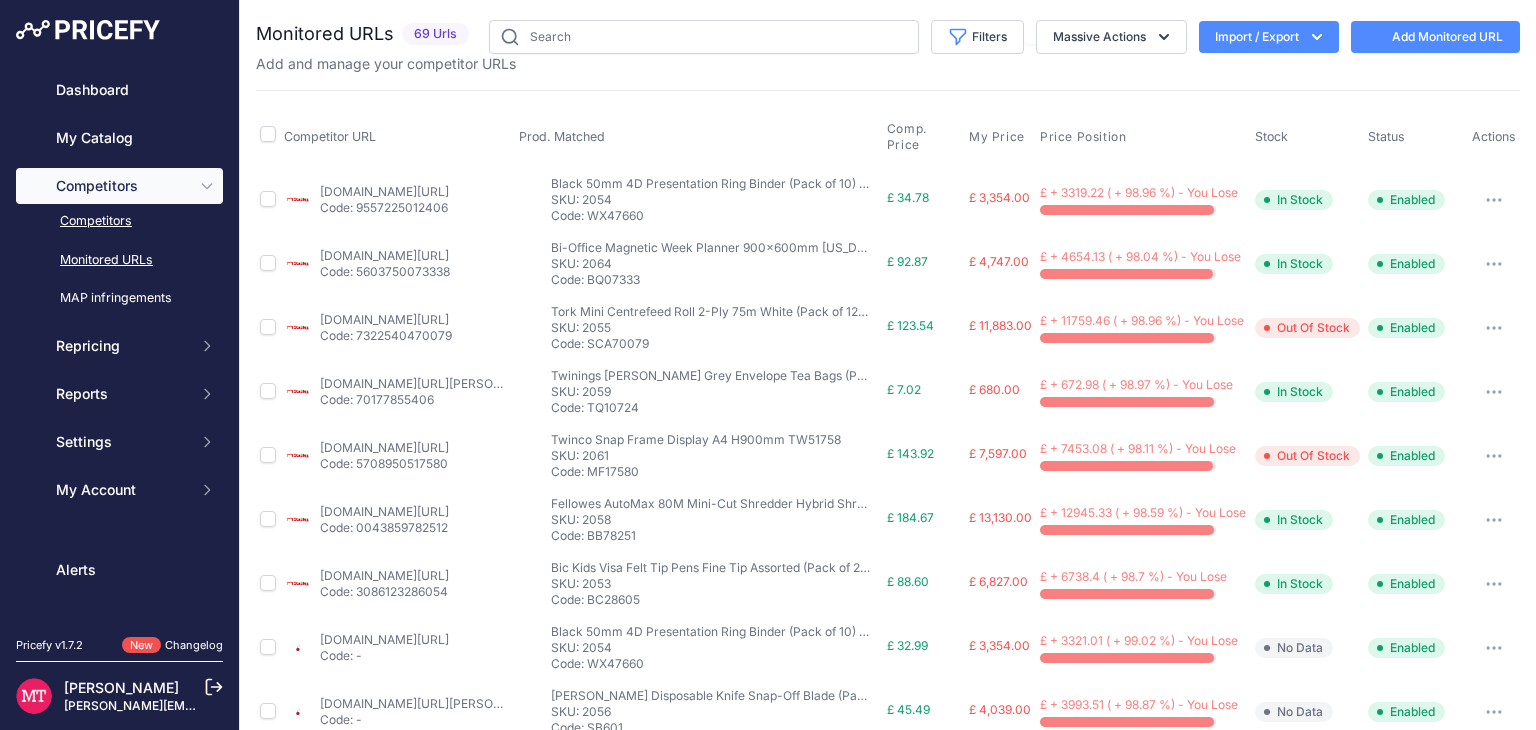 scroll, scrollTop: 0, scrollLeft: 0, axis: both 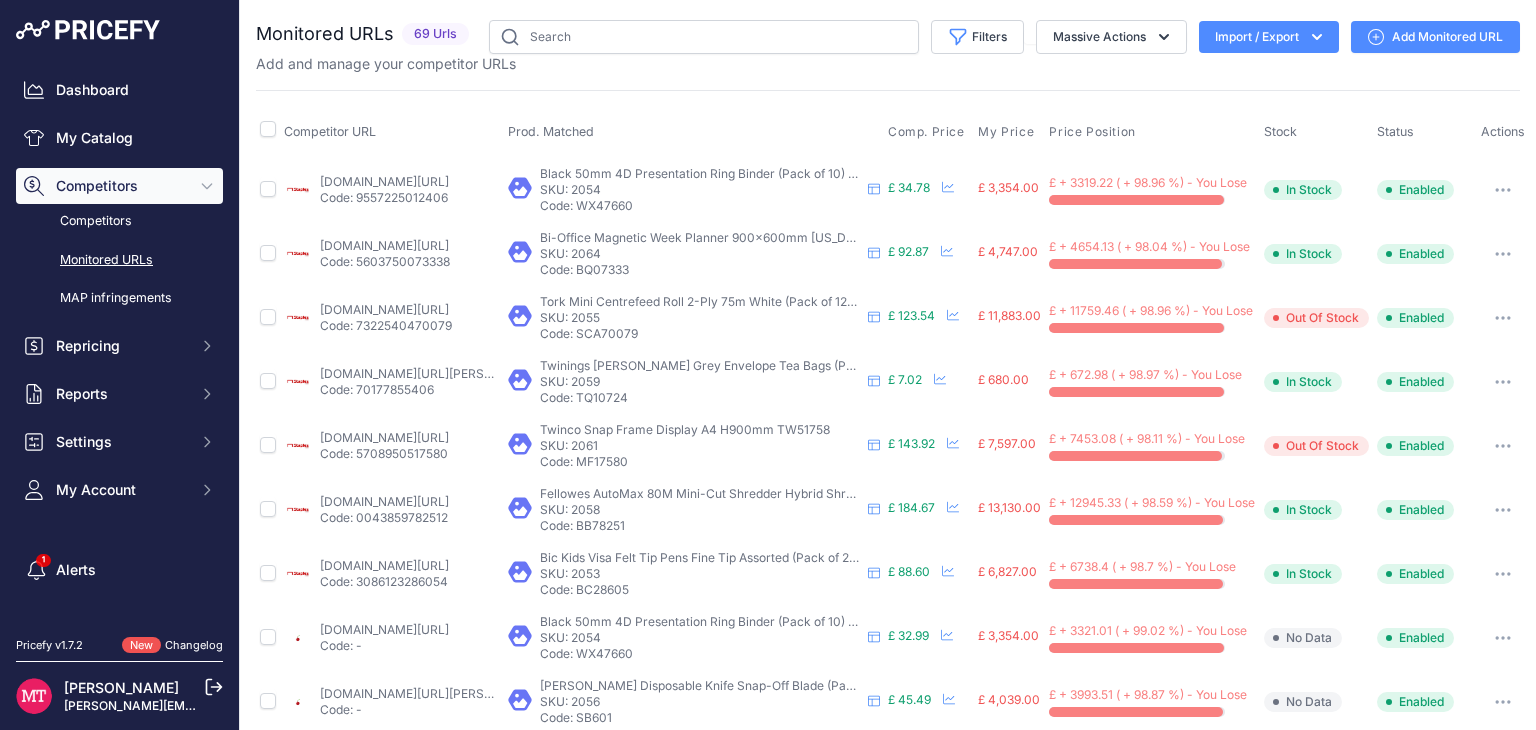 click on "staples.co.uk/food-drink-catering/drinks/tea/twinings-earl-grey-envelope-tea-bags-pack-of-50-f12430/?prirule_jdsnikfkfjsd=9413" at bounding box center [433, 373] 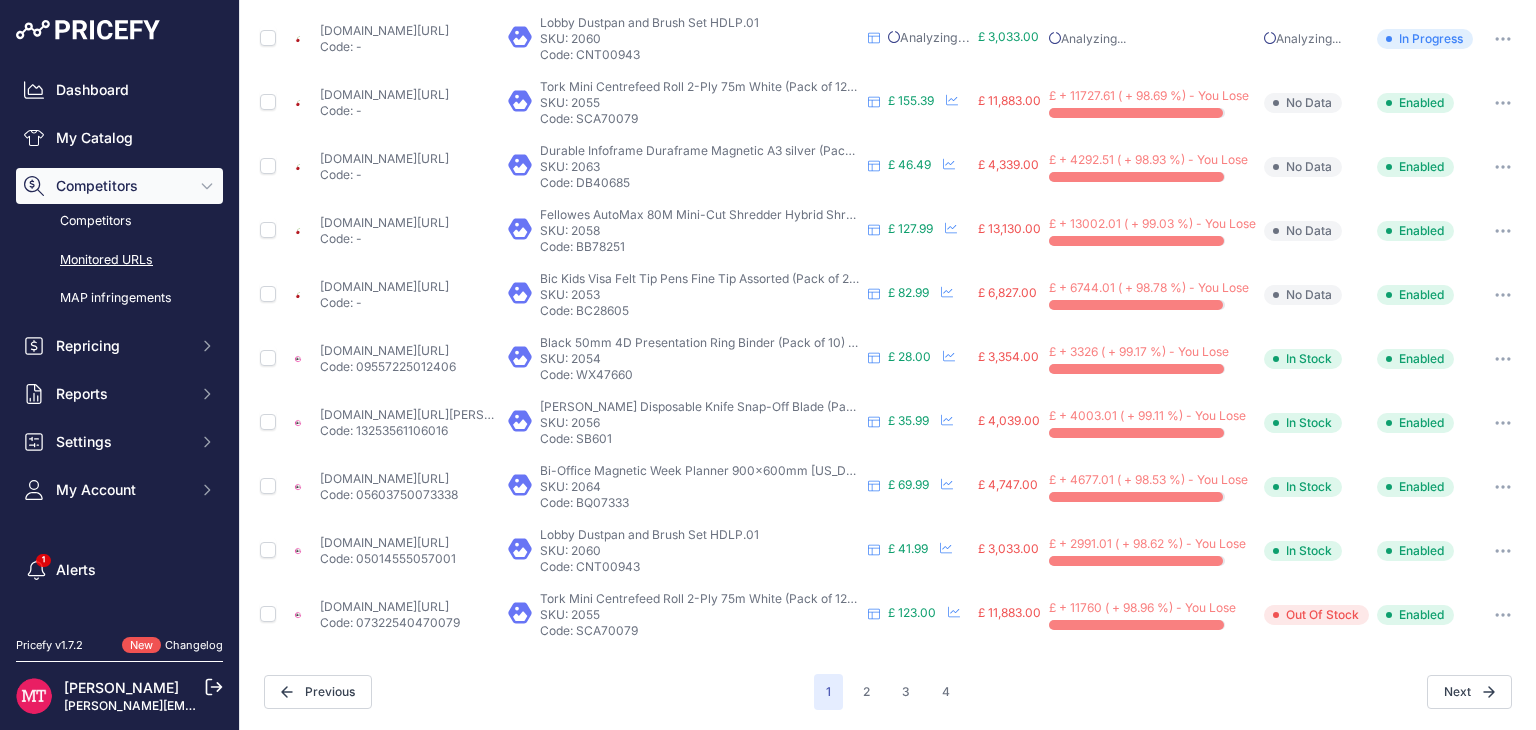 scroll, scrollTop: 0, scrollLeft: 0, axis: both 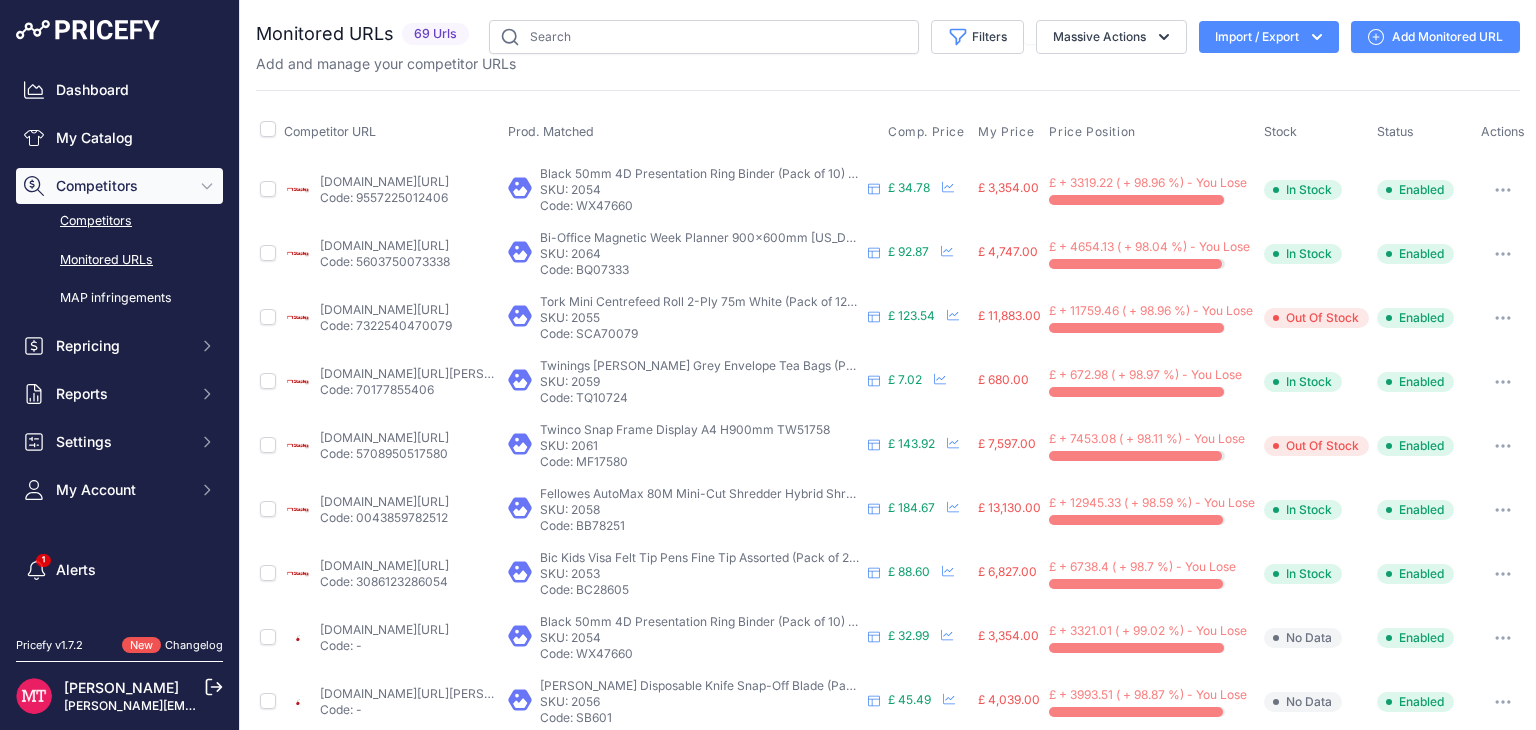 click on "Competitors" at bounding box center [119, 221] 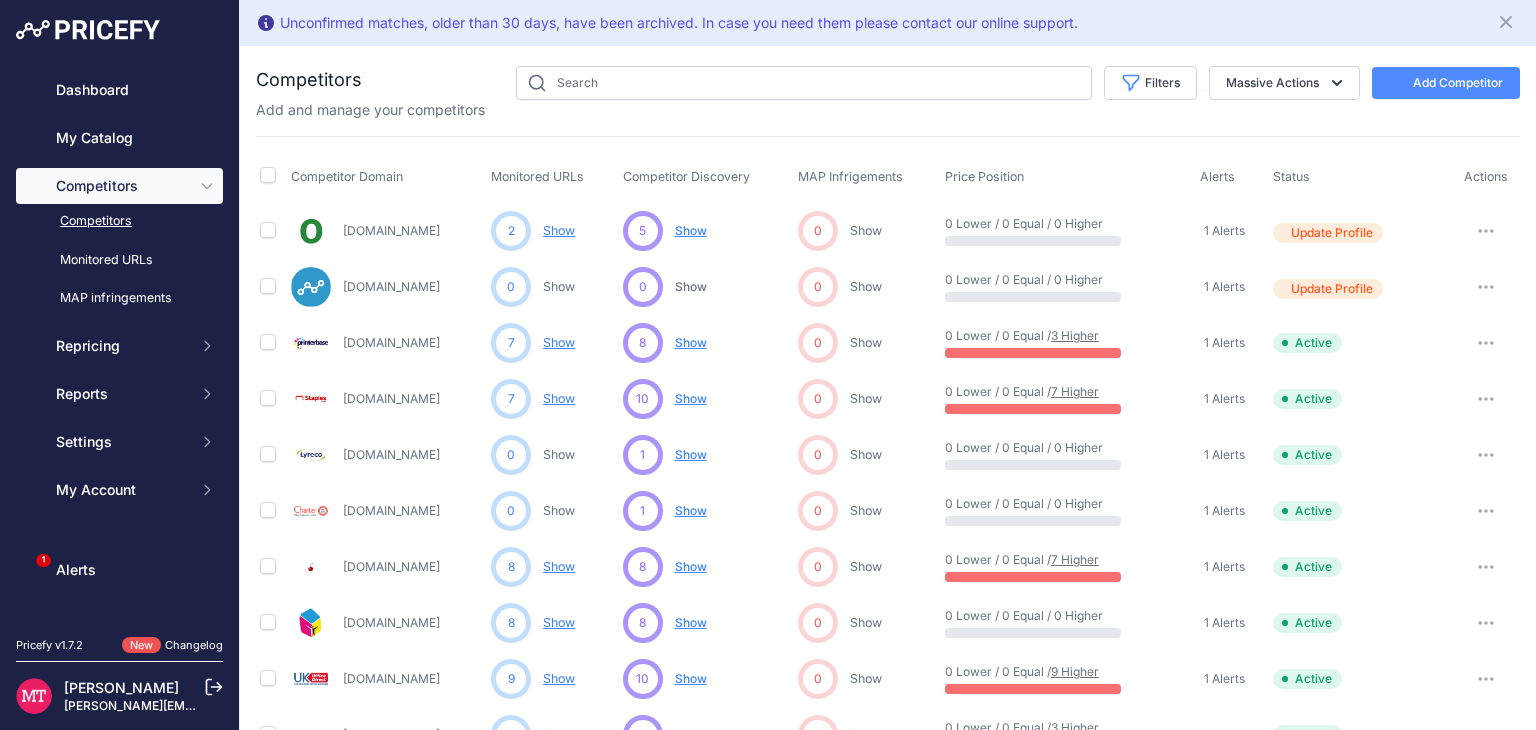 scroll, scrollTop: 0, scrollLeft: 0, axis: both 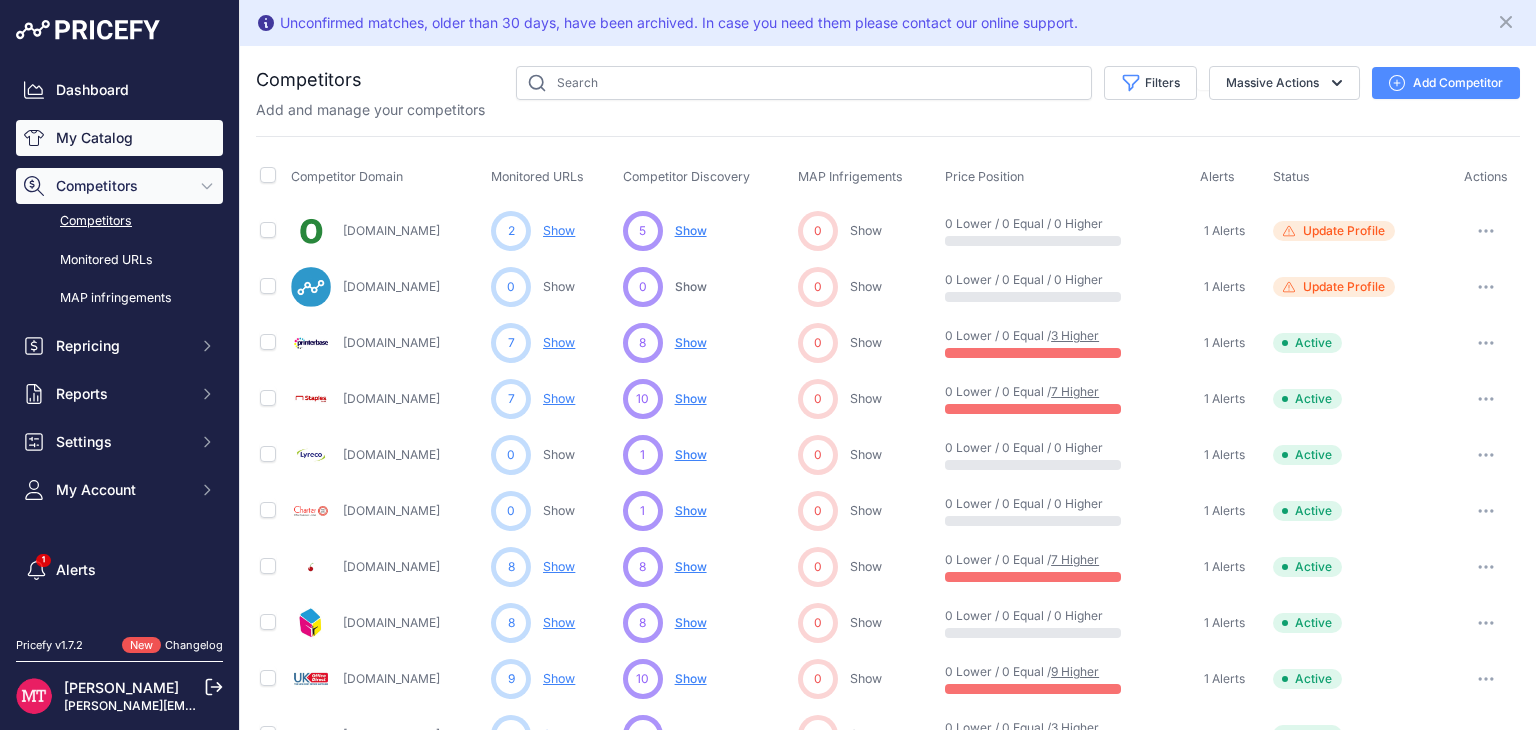 click on "My Catalog" at bounding box center (119, 138) 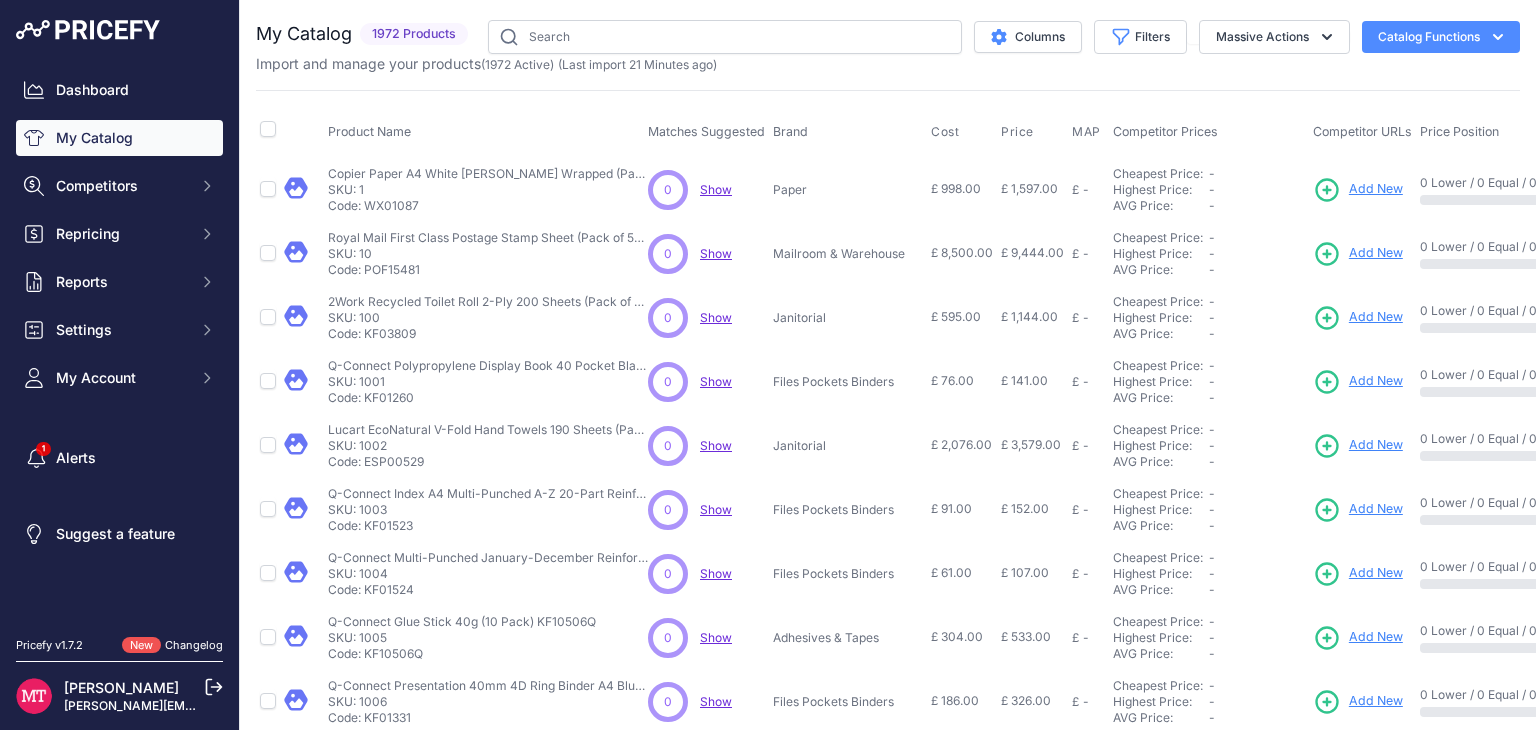 scroll, scrollTop: 0, scrollLeft: 0, axis: both 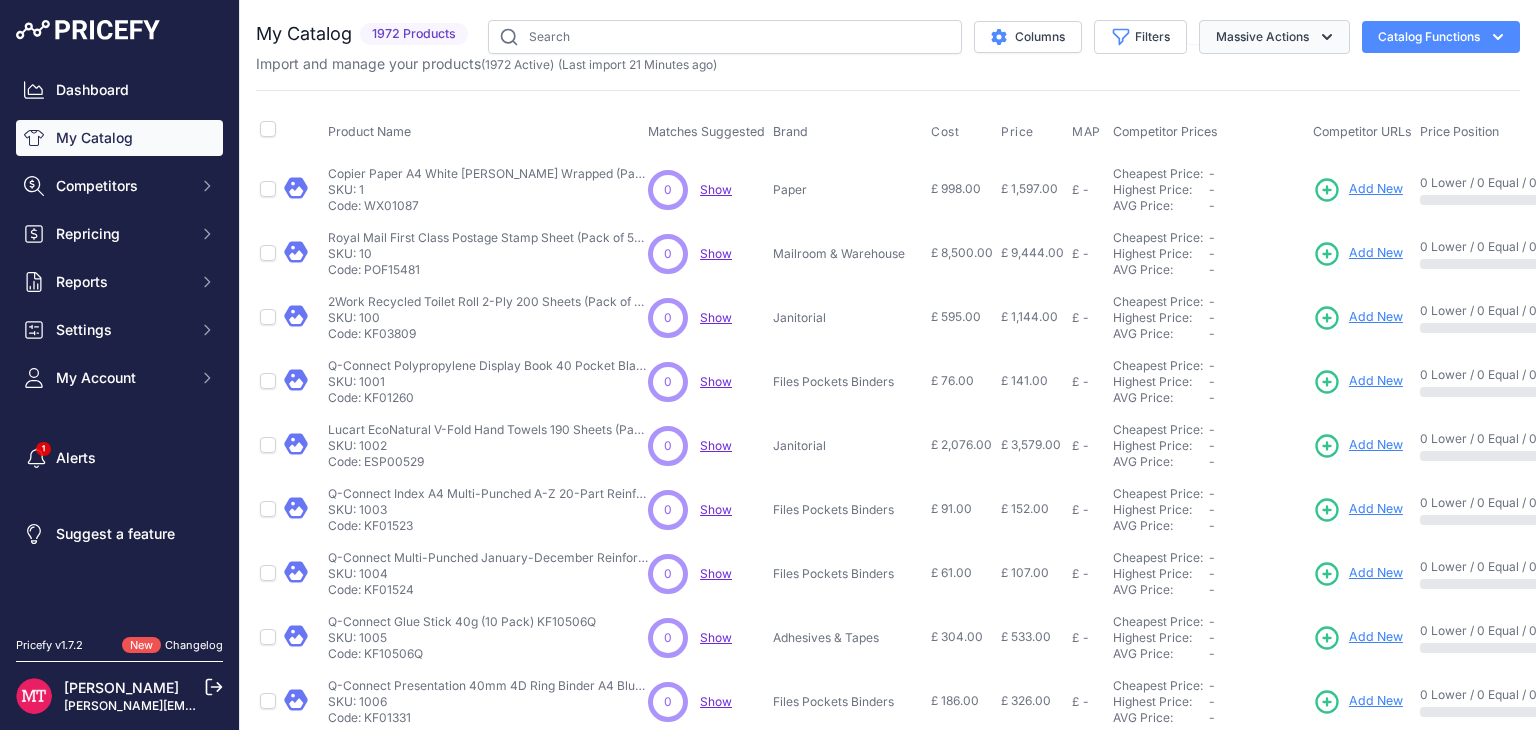 click on "Massive Actions" at bounding box center (1274, 37) 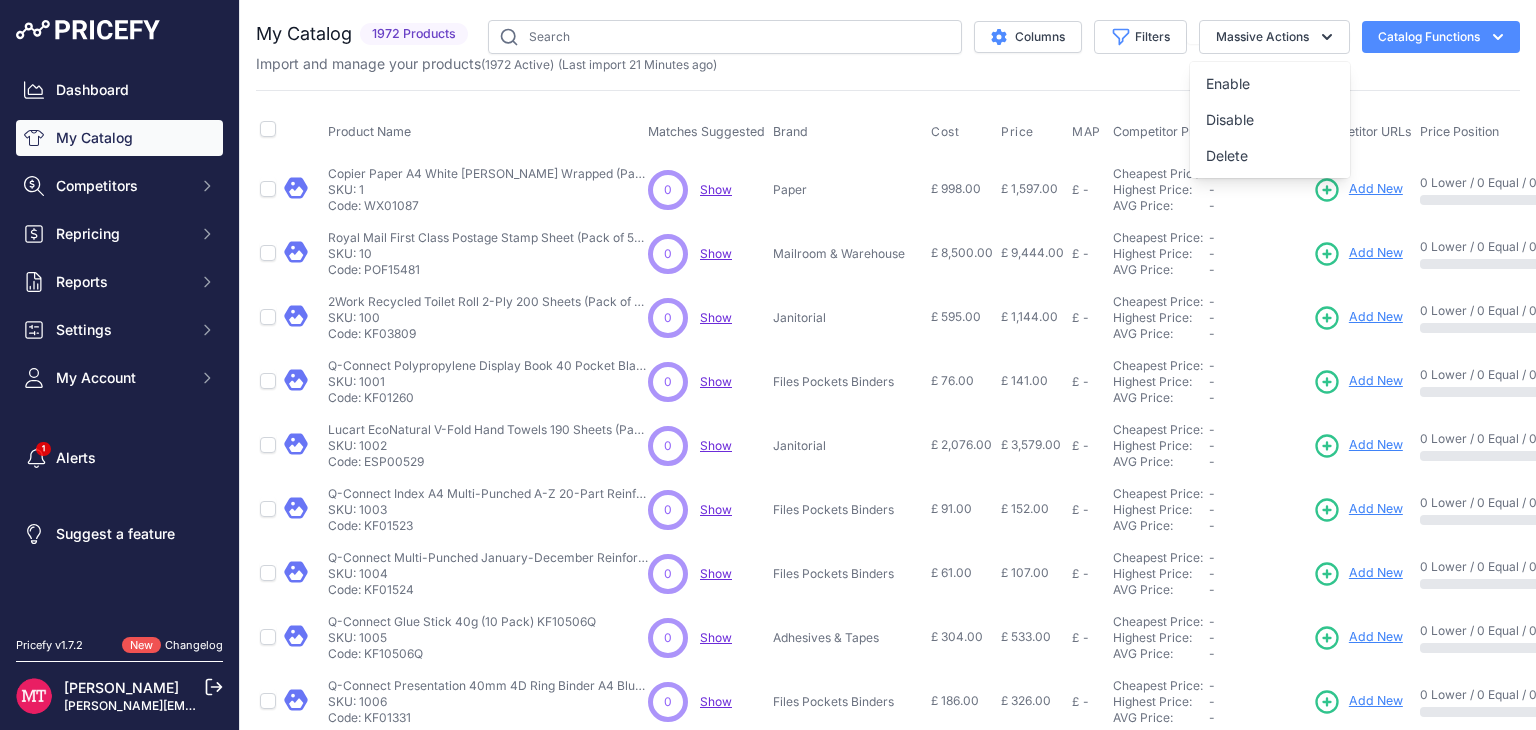 click on "Catalog Functions" at bounding box center [1441, 37] 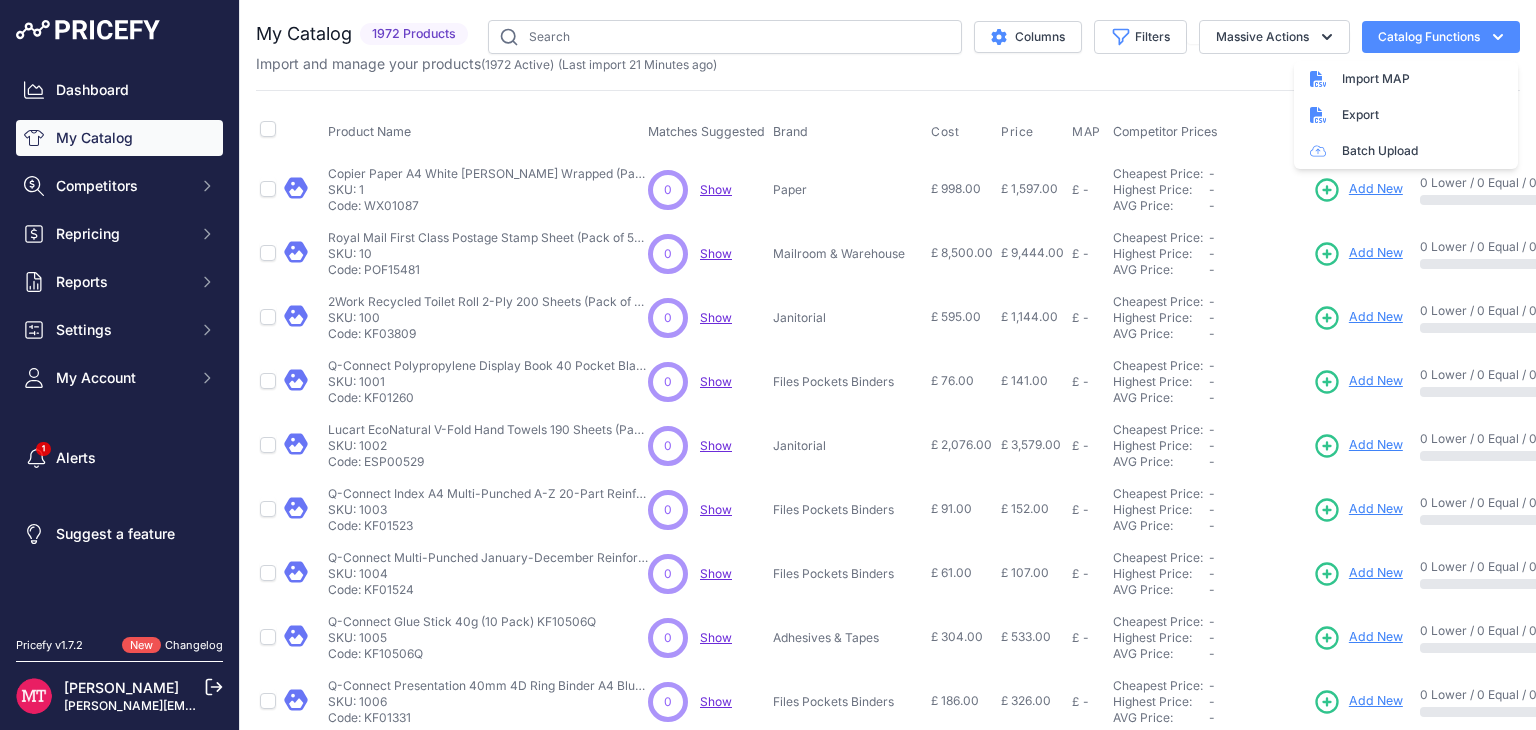 click on "Catalog Functions" at bounding box center (1441, 37) 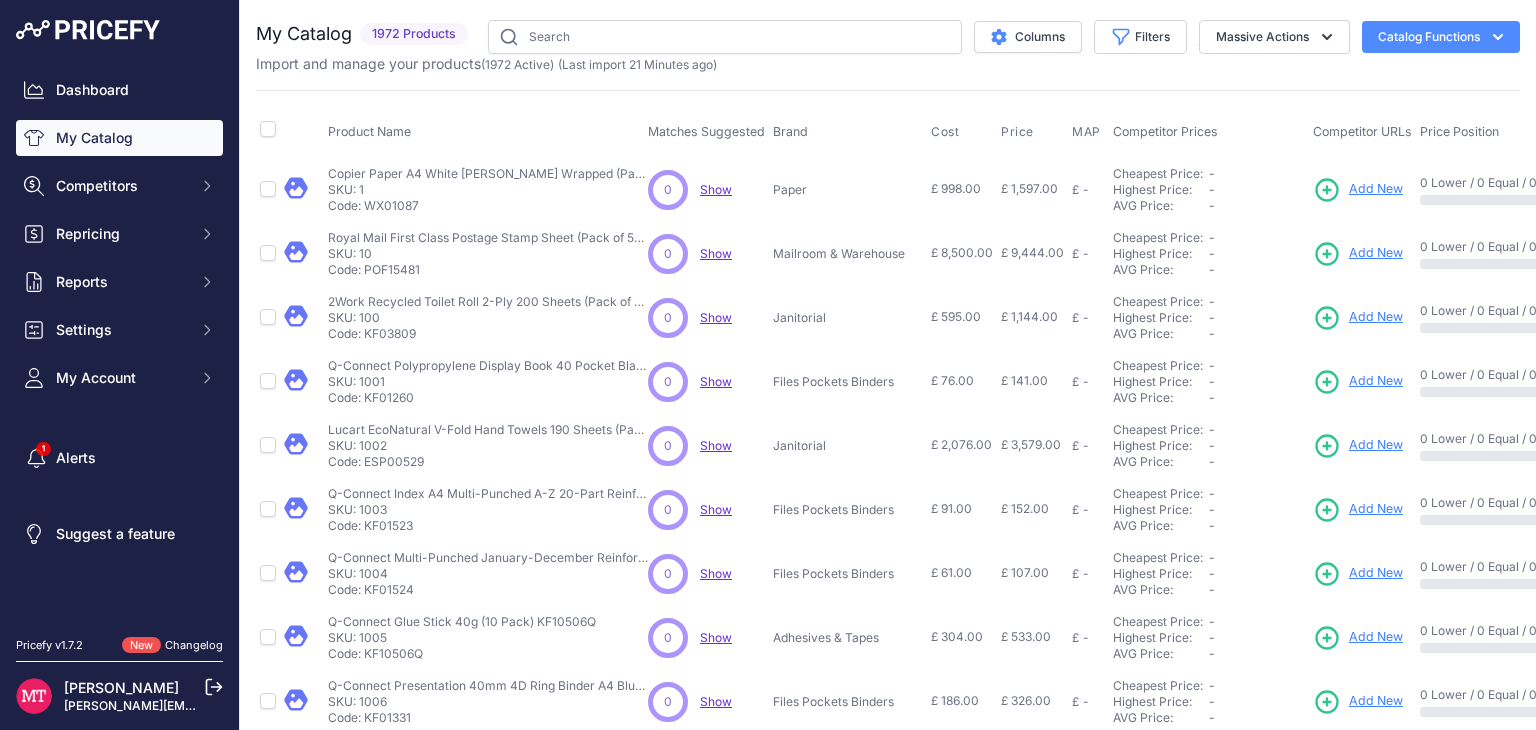 click on "Catalog Functions" at bounding box center [1441, 37] 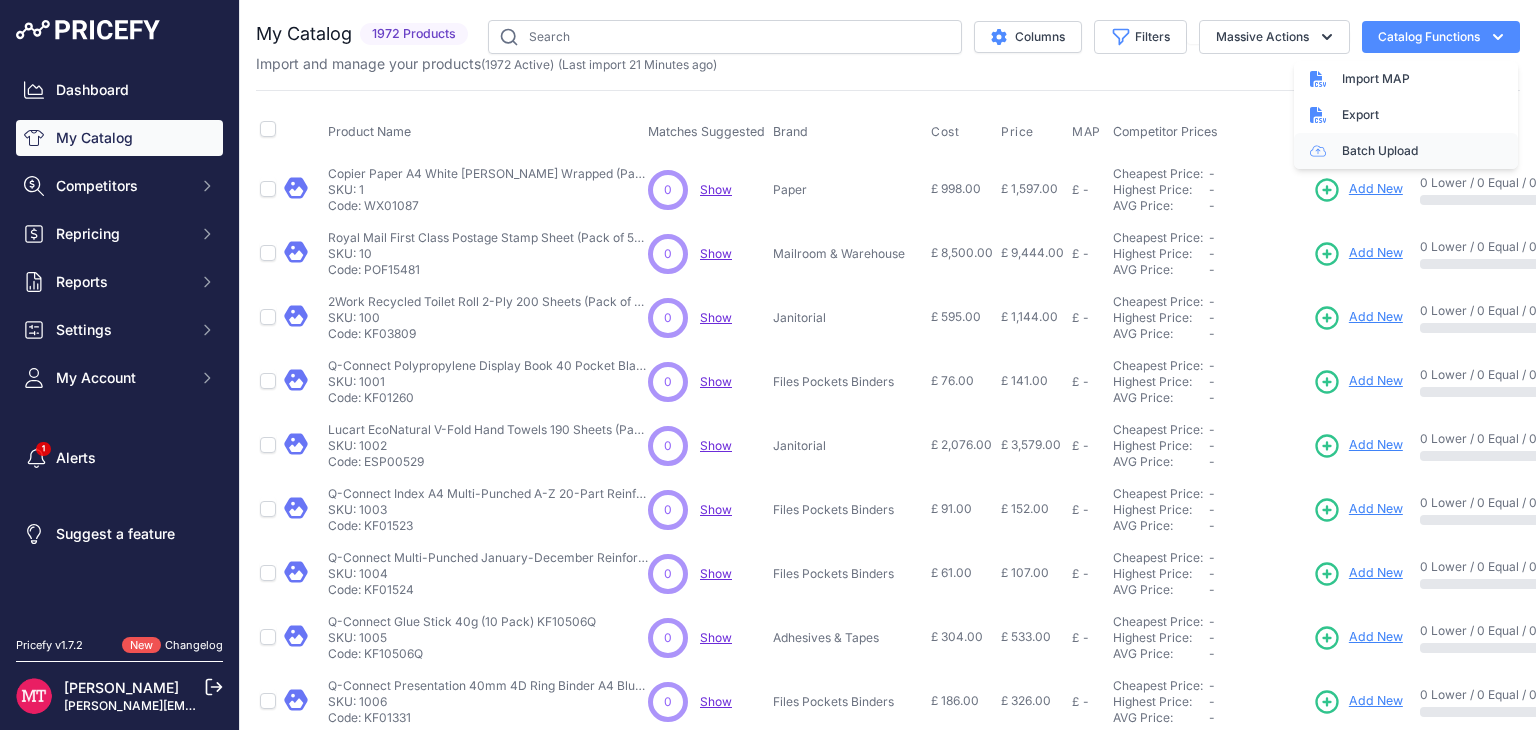 click on "Batch Upload" at bounding box center [1406, 151] 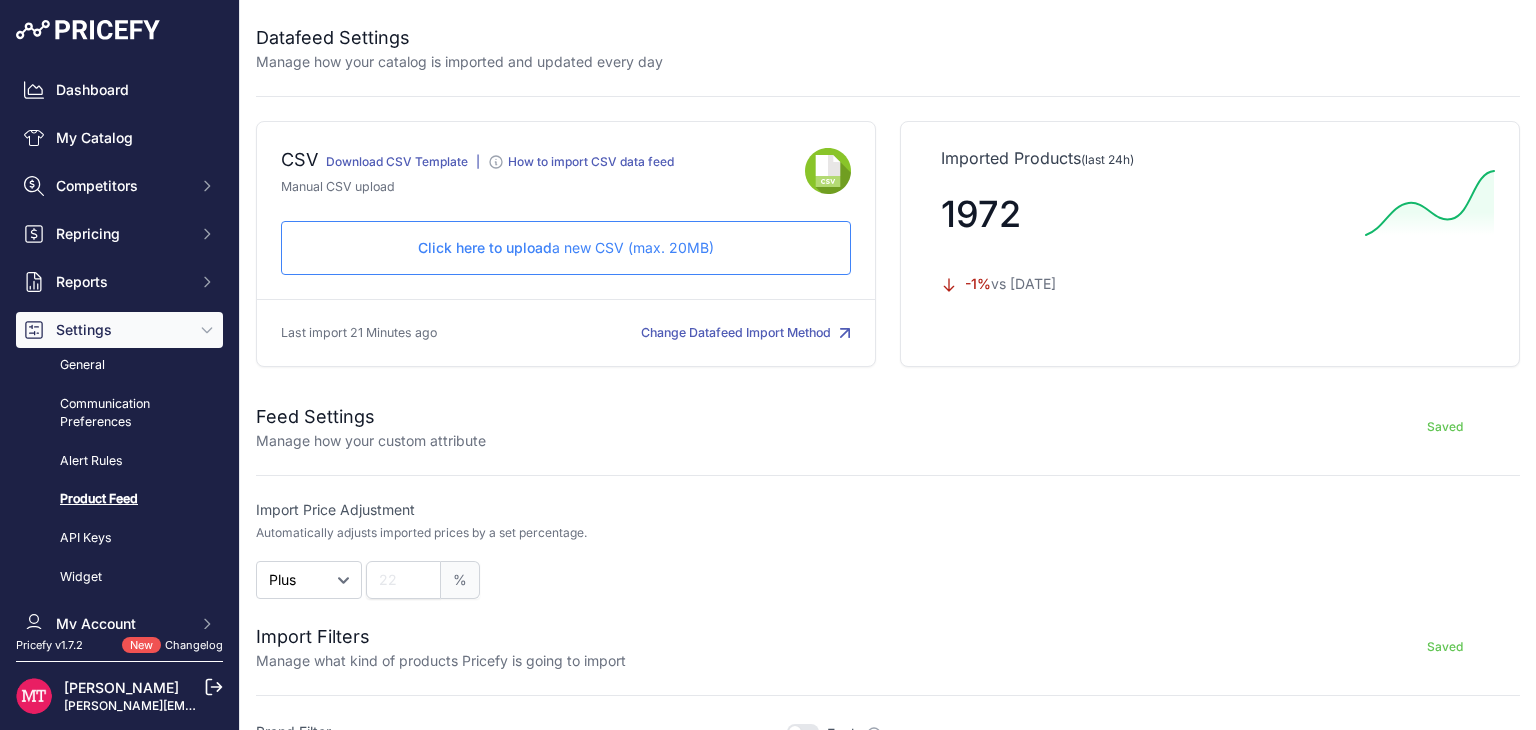 scroll, scrollTop: 0, scrollLeft: 0, axis: both 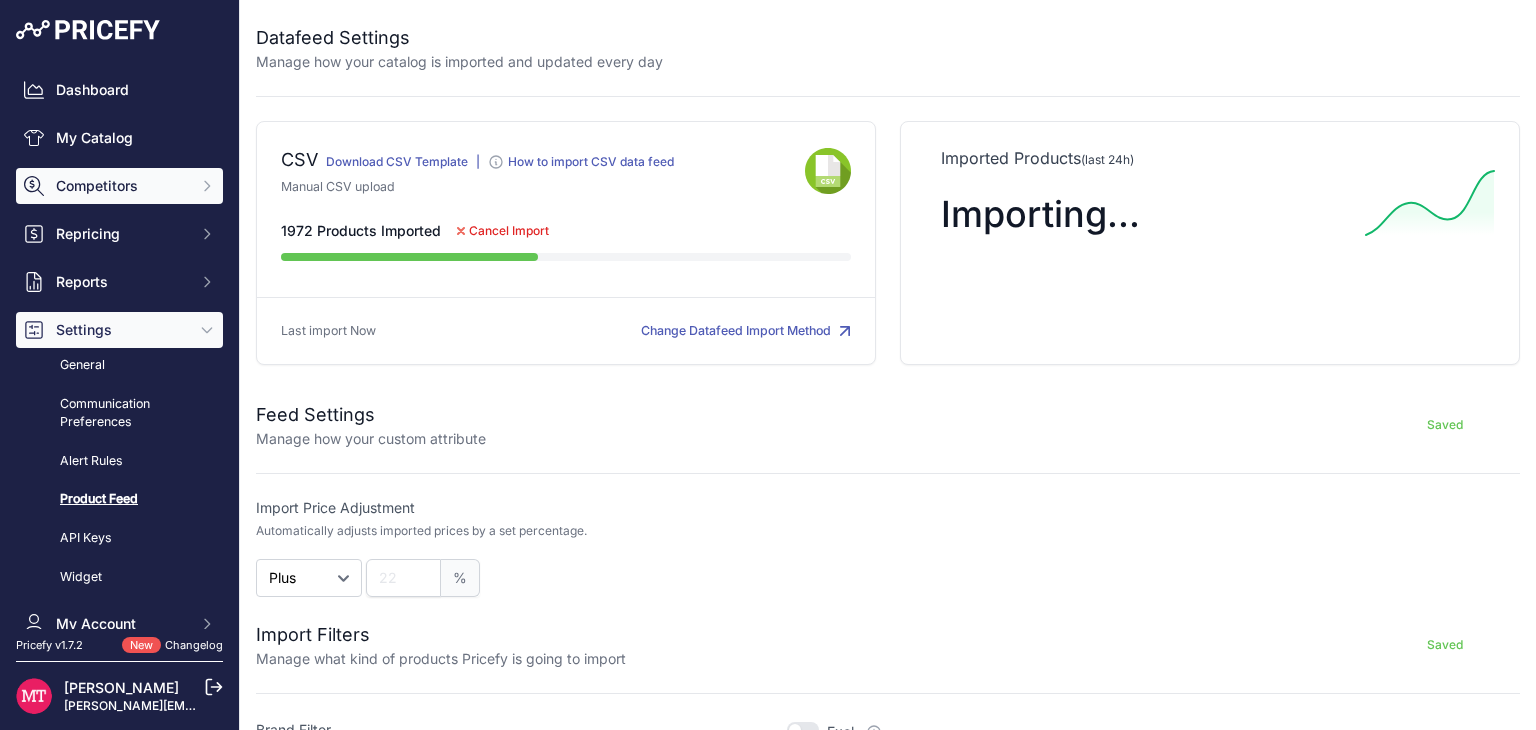 click on "Competitors" at bounding box center (121, 186) 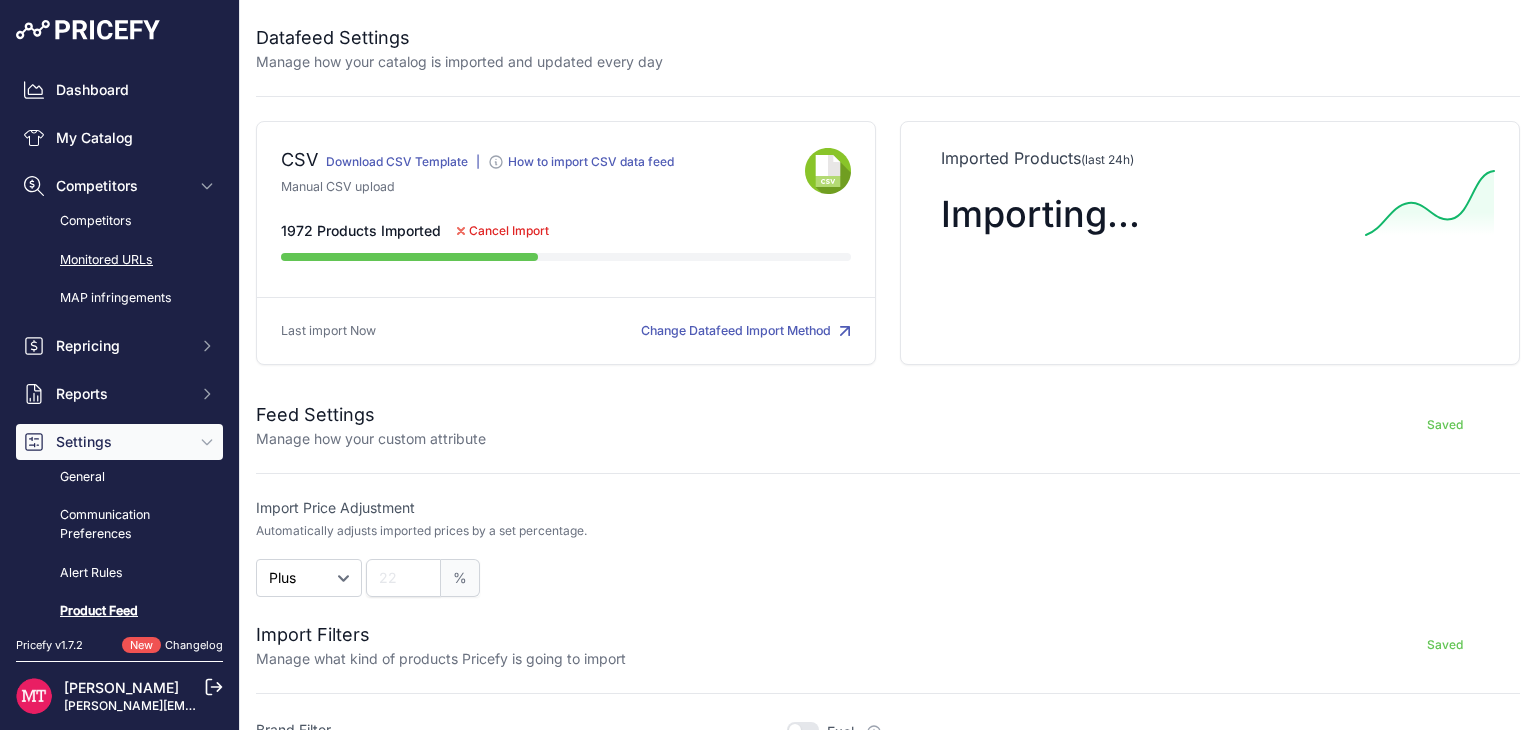 click on "Monitored URLs" at bounding box center [119, 260] 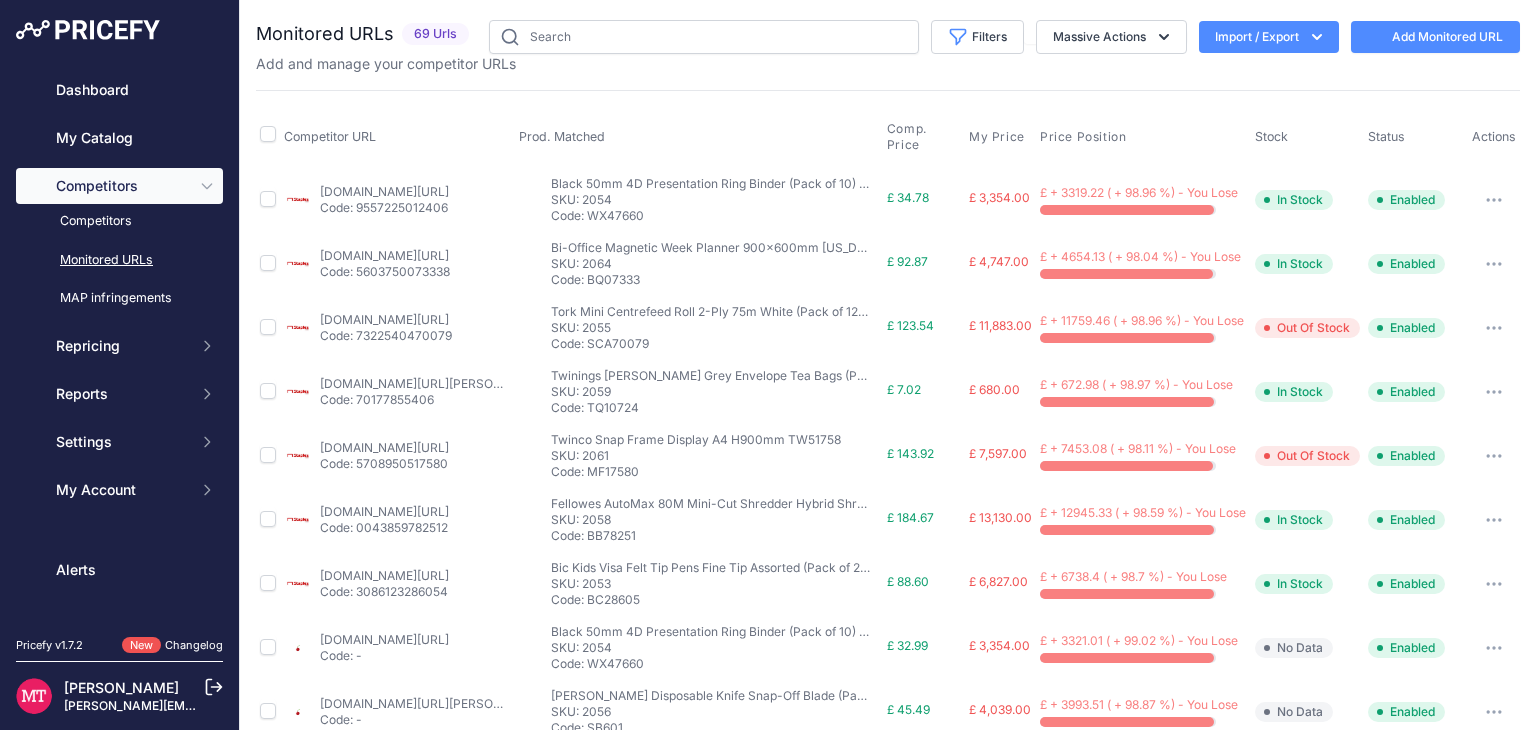 scroll, scrollTop: 0, scrollLeft: 0, axis: both 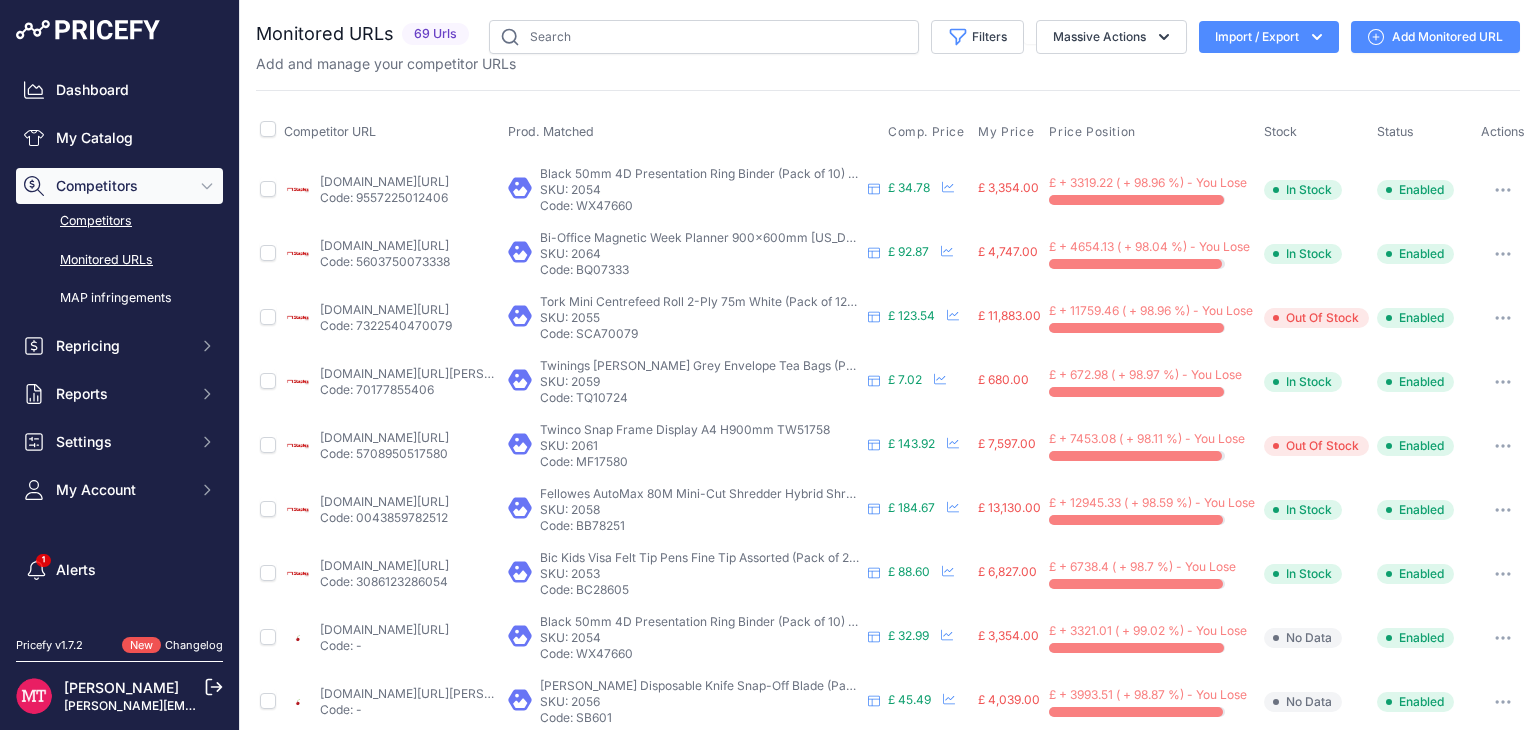click on "Competitors" at bounding box center [119, 221] 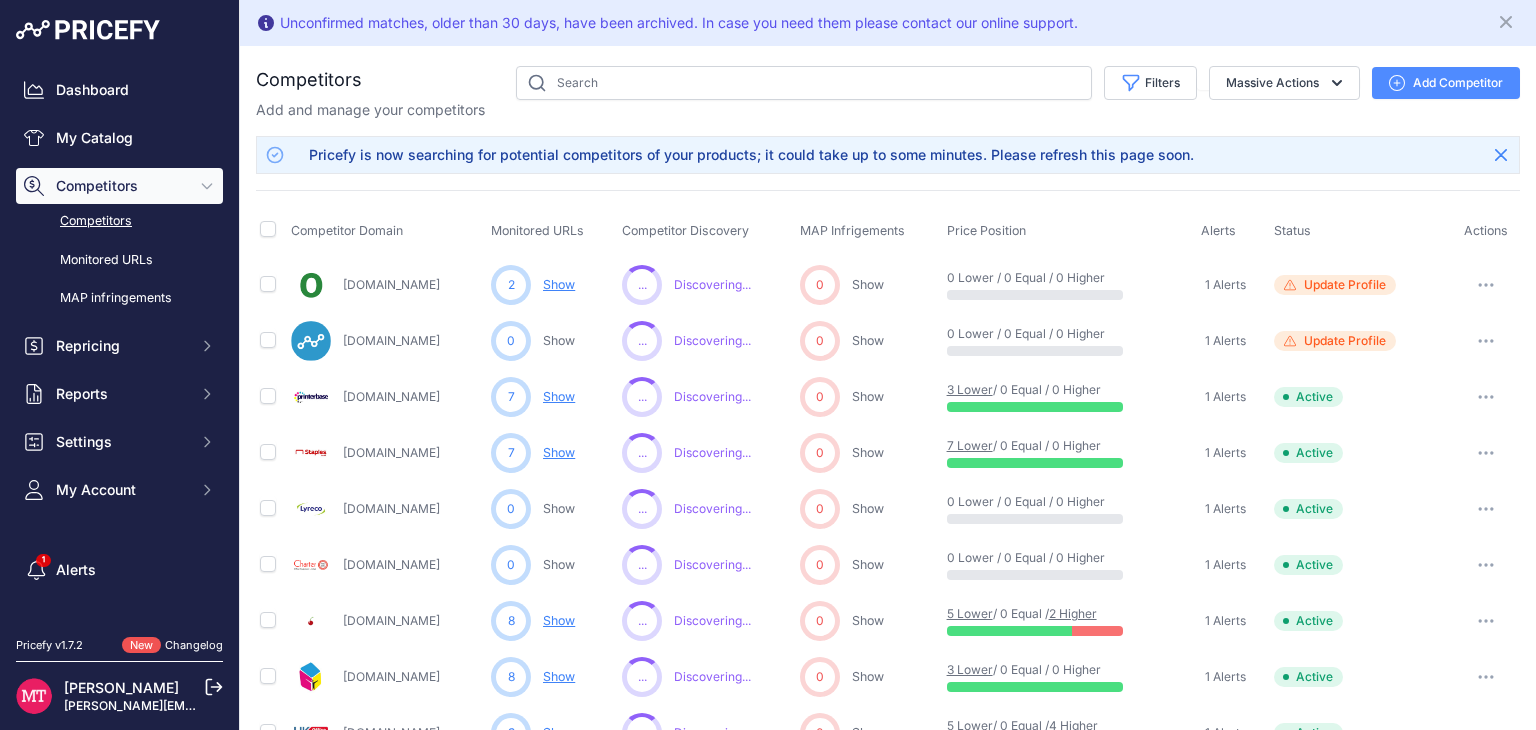 scroll, scrollTop: 0, scrollLeft: 0, axis: both 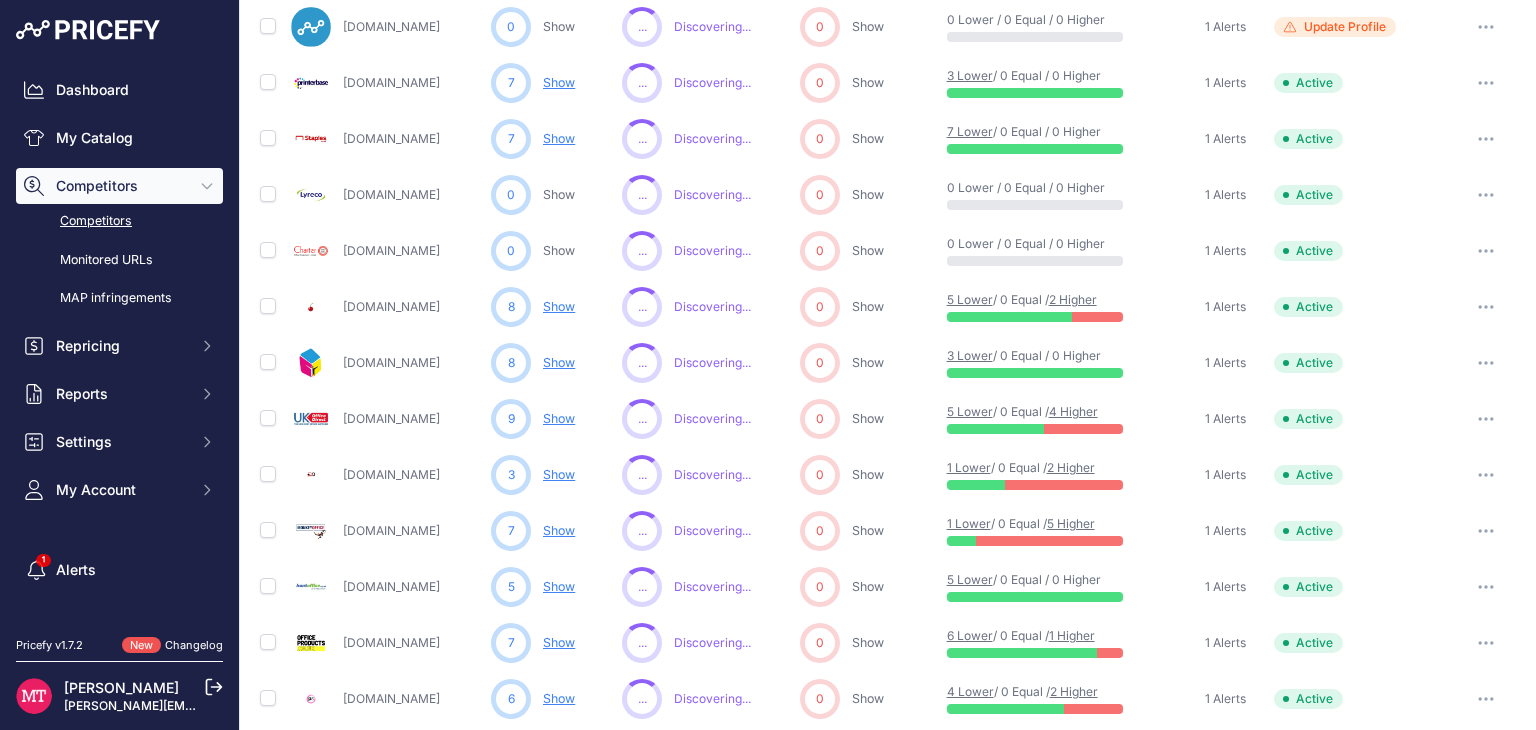 click on "Show" at bounding box center [559, 82] 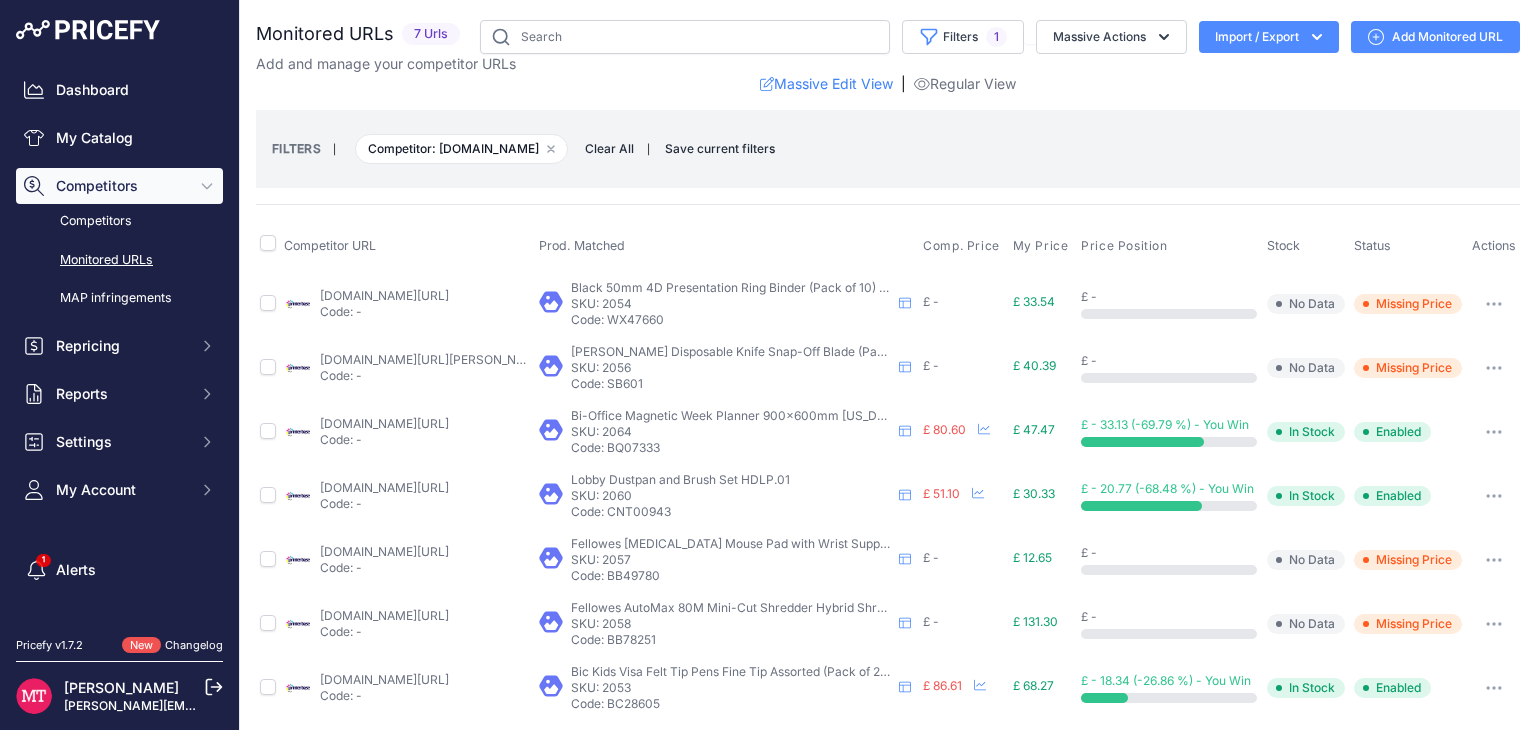 scroll, scrollTop: 0, scrollLeft: 0, axis: both 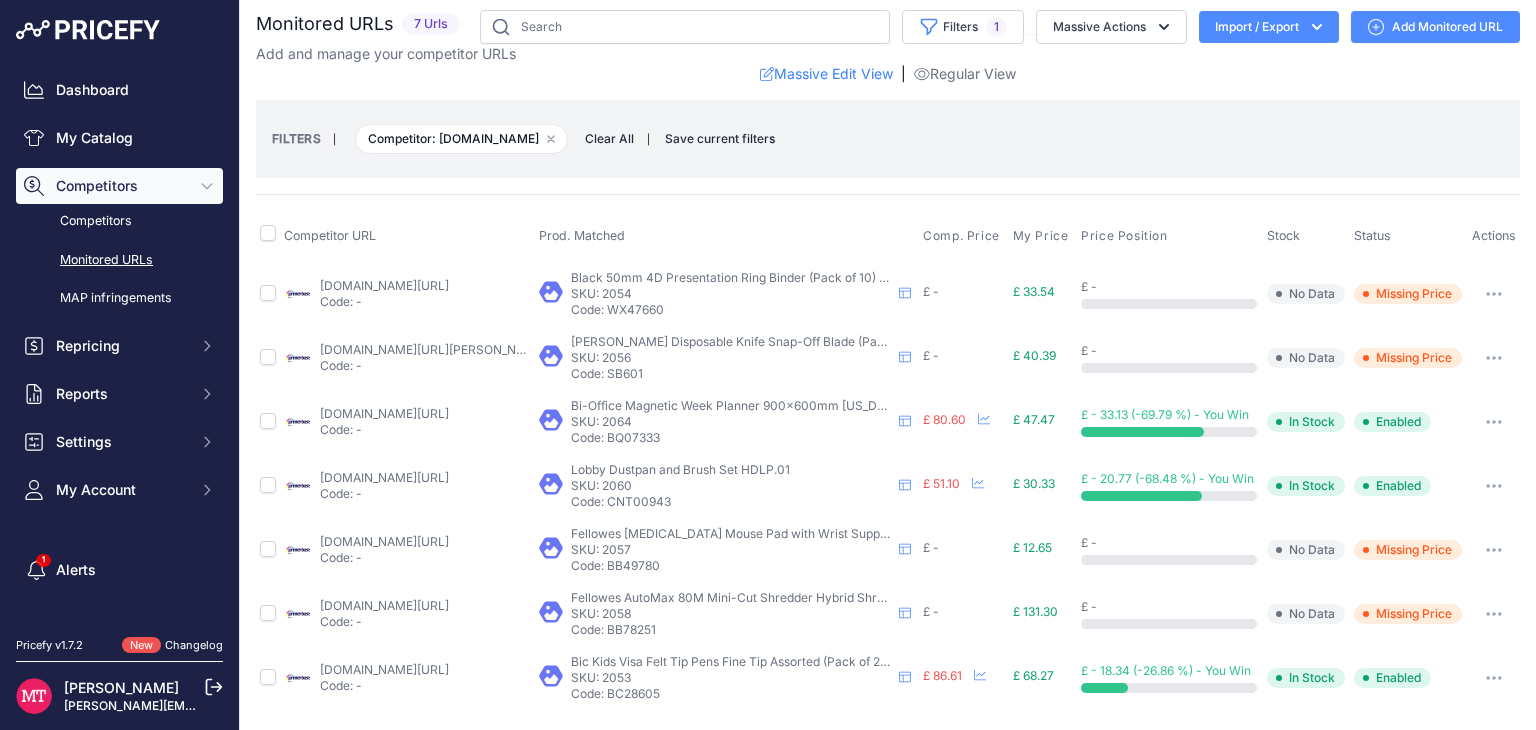 click on "printerbase.co.uk/bi-office-magnetic-900x600mm-week-planner-ga0333170.html?prirule_jdsnikfkfjsd=9413" at bounding box center [384, 413] 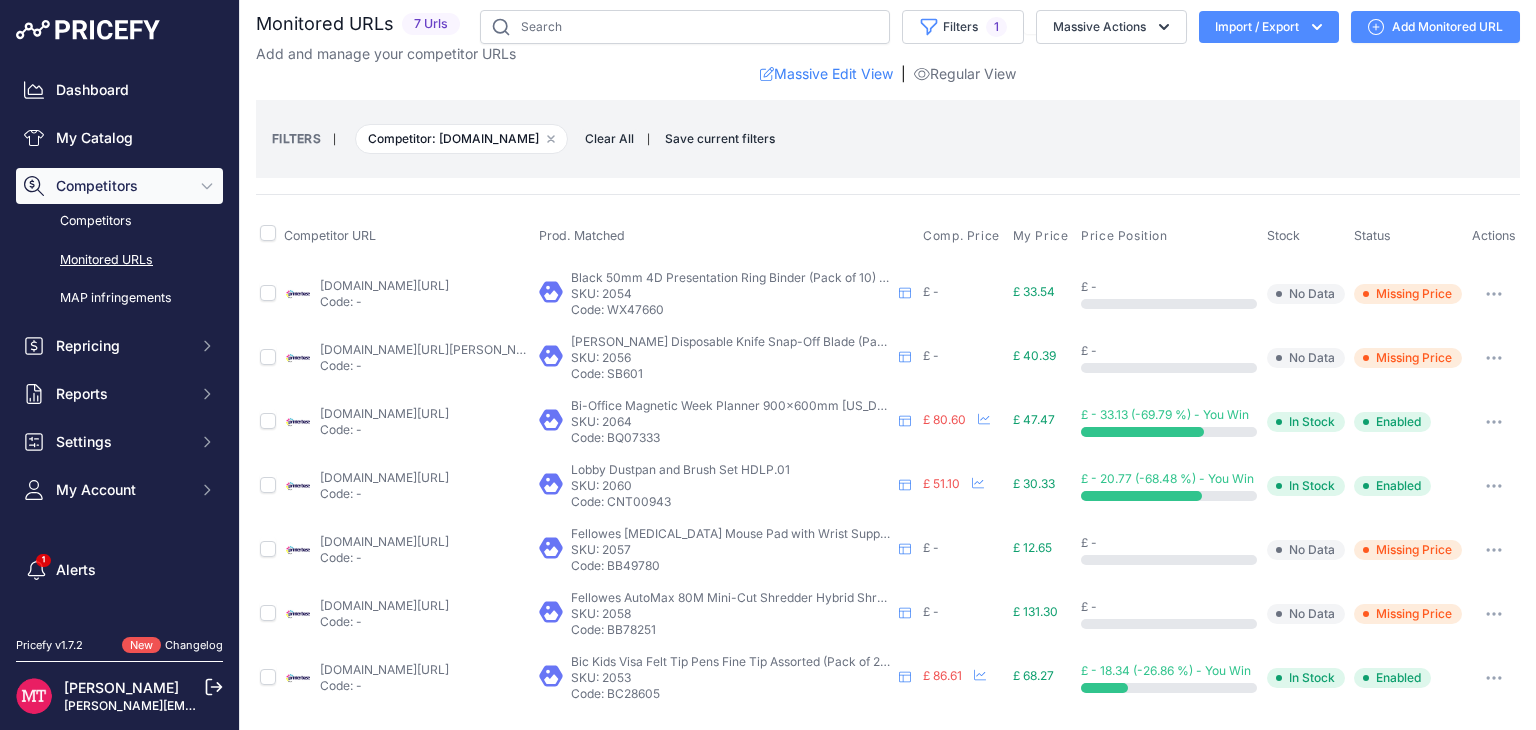 click on "Competitors" at bounding box center [121, 186] 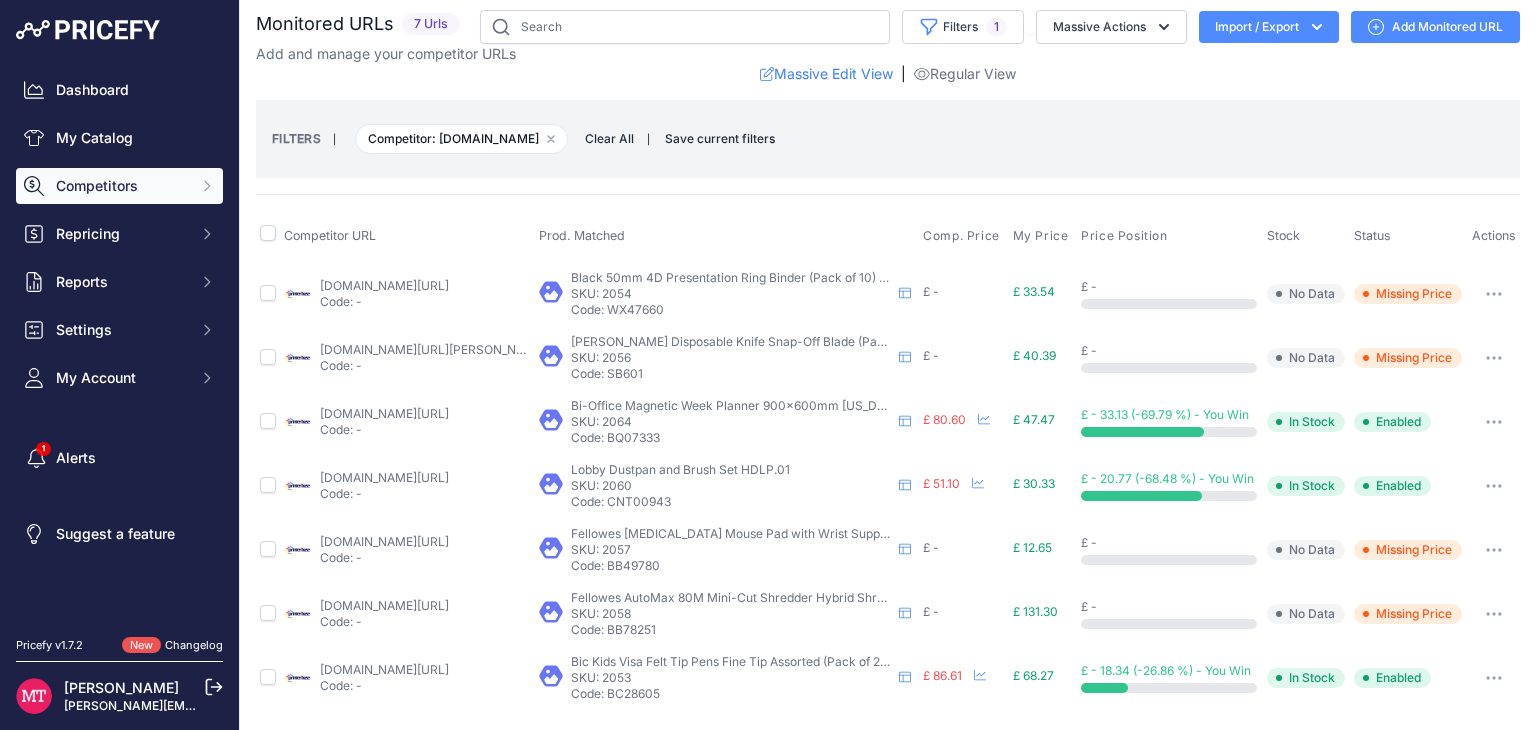 click on "Competitors" at bounding box center [121, 186] 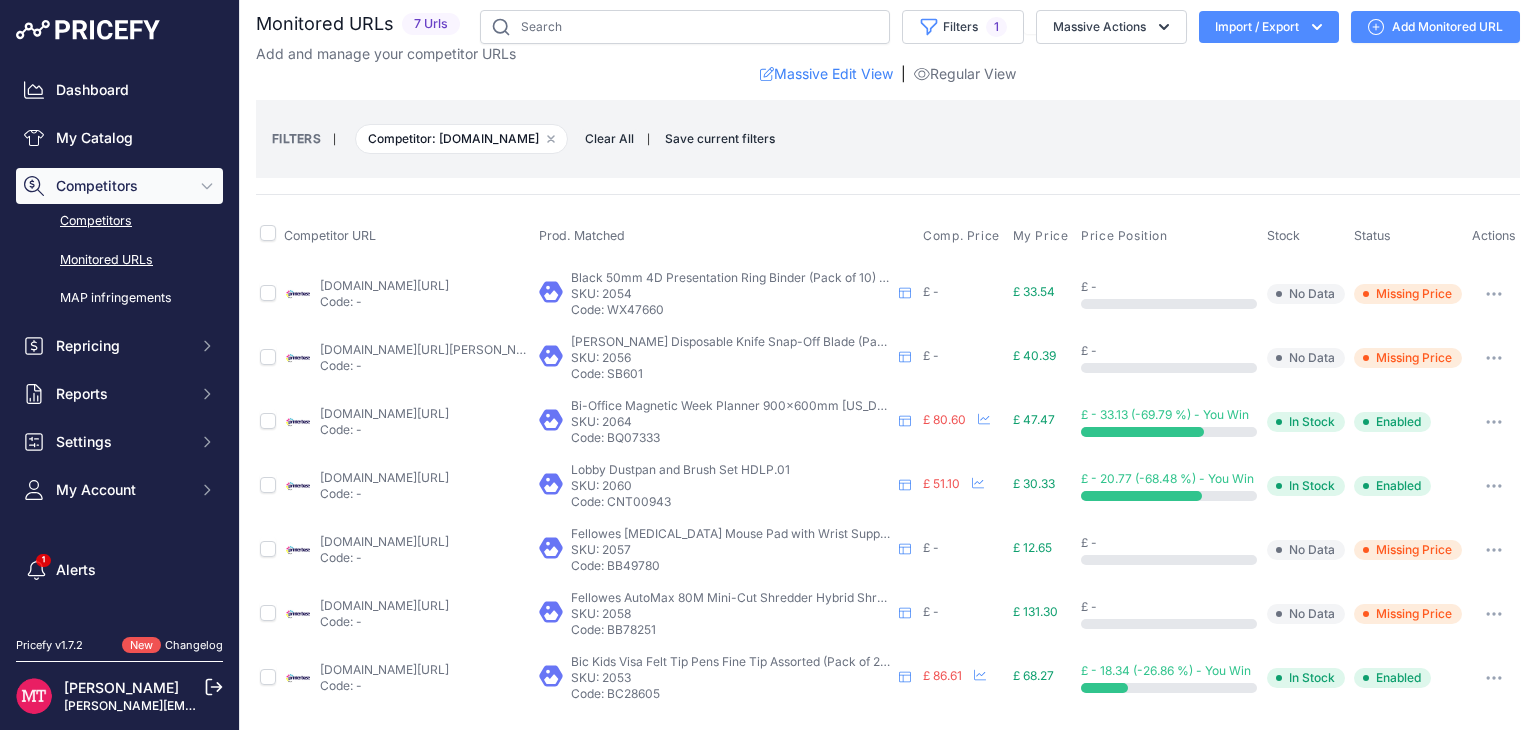 click on "Competitors" at bounding box center (119, 221) 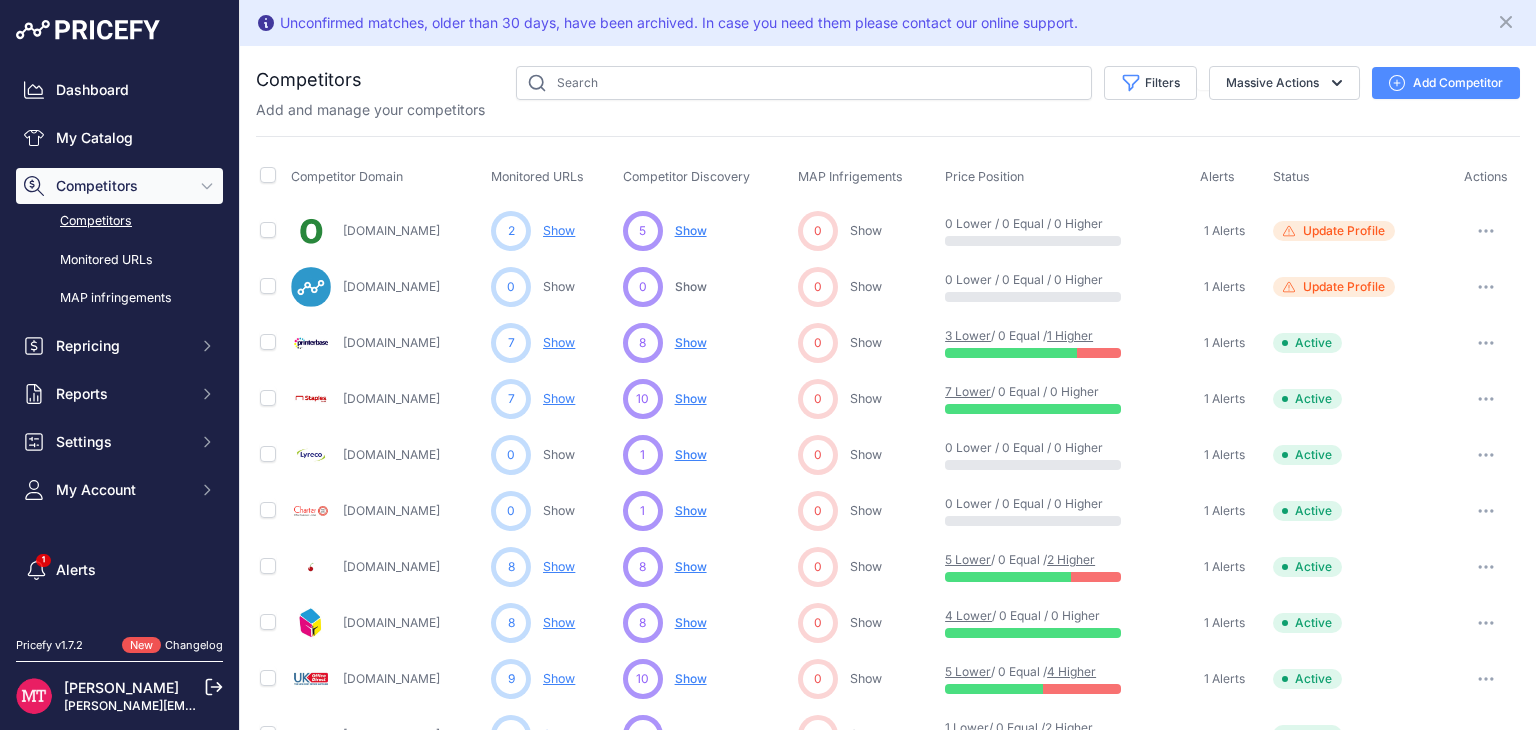 scroll, scrollTop: 0, scrollLeft: 0, axis: both 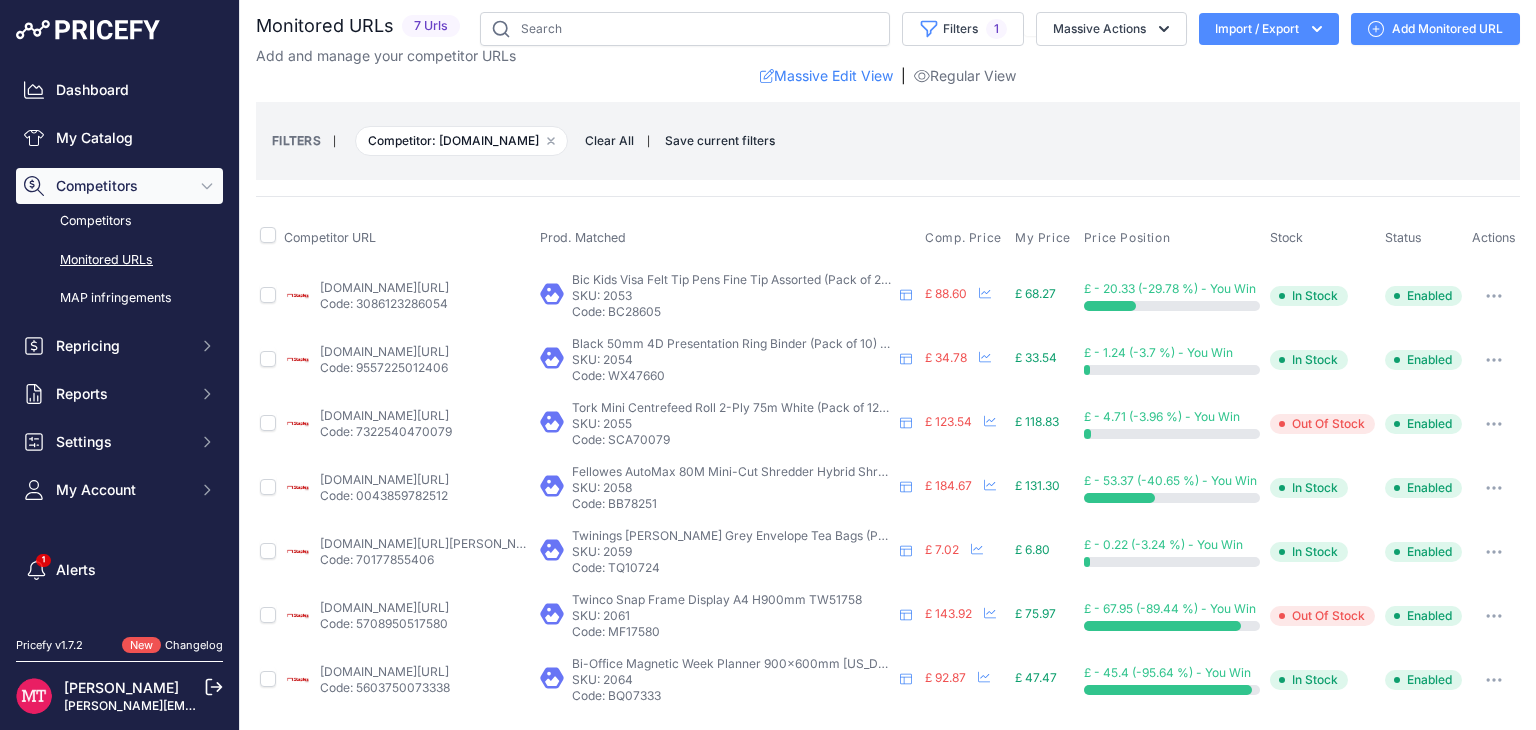 click on "Code: 3086123286054" at bounding box center (384, 304) 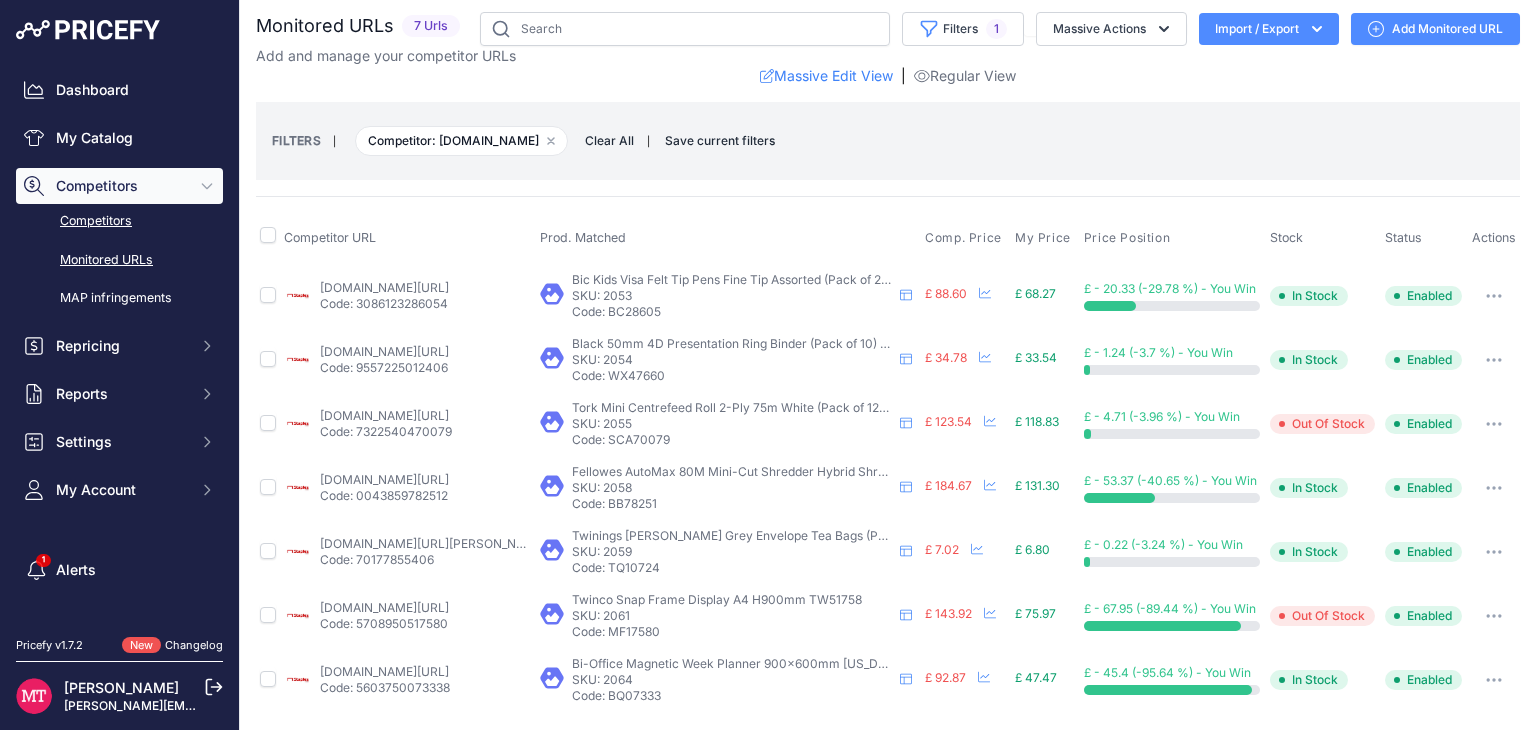 click on "Competitors" at bounding box center (119, 221) 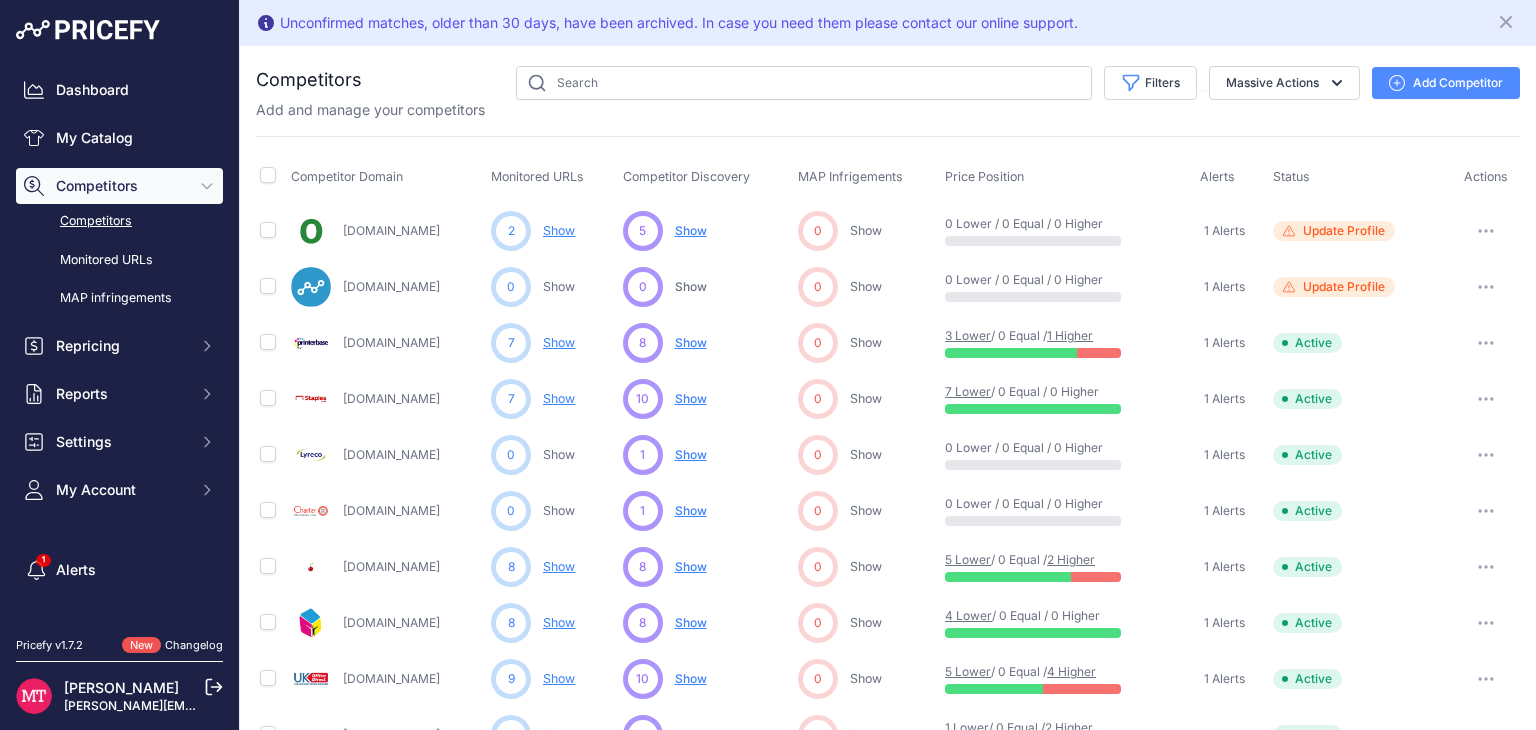 scroll, scrollTop: 0, scrollLeft: 0, axis: both 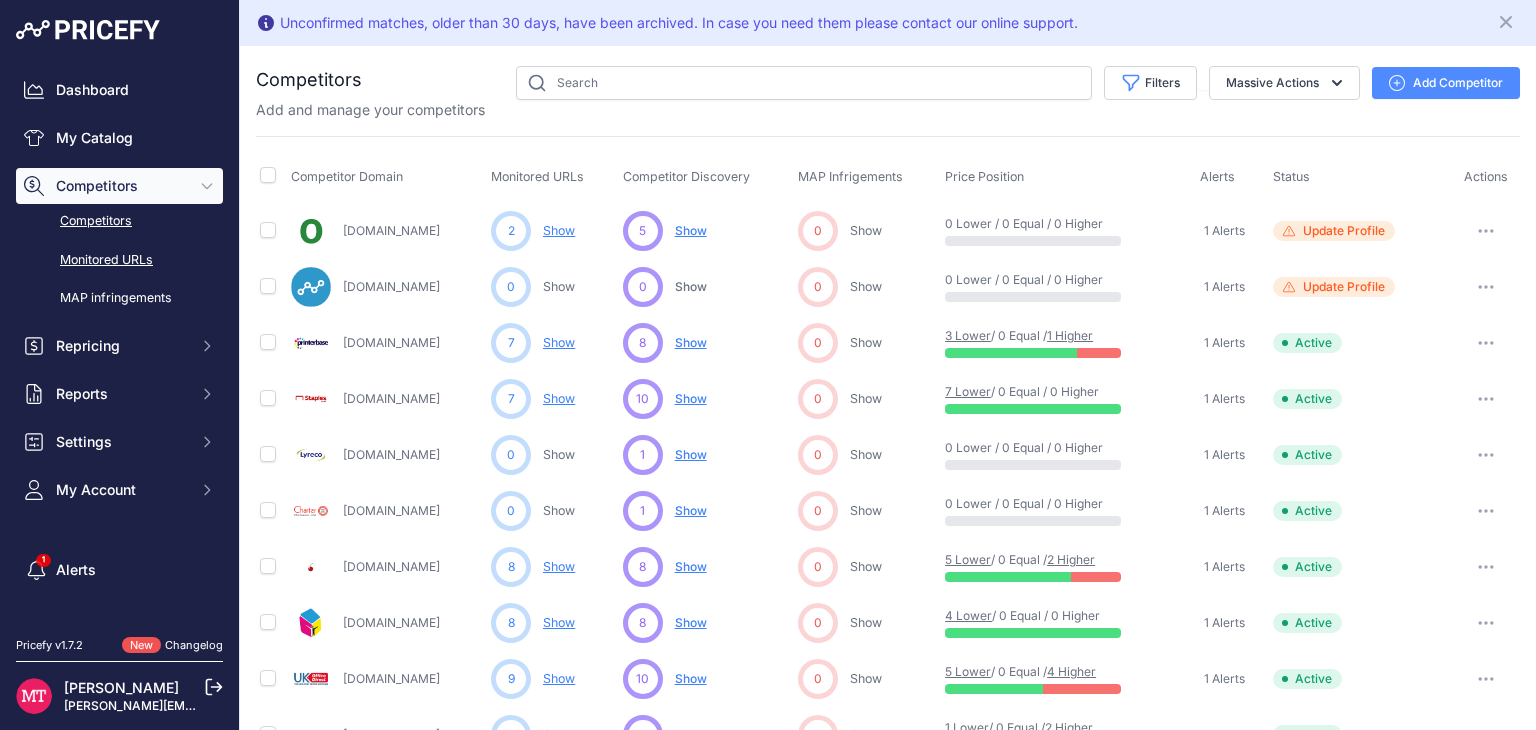 click on "Monitored URLs" at bounding box center [119, 260] 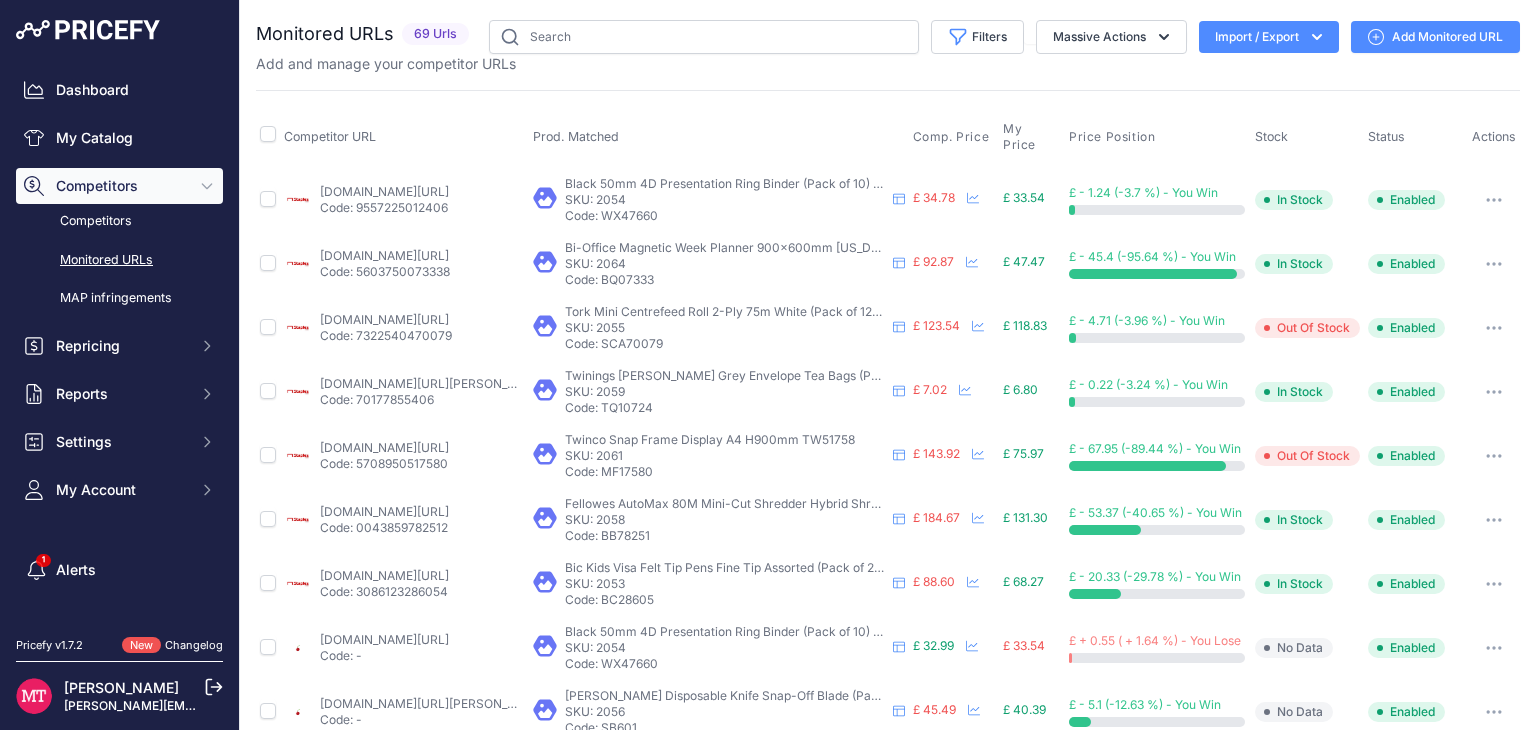 scroll, scrollTop: 0, scrollLeft: 0, axis: both 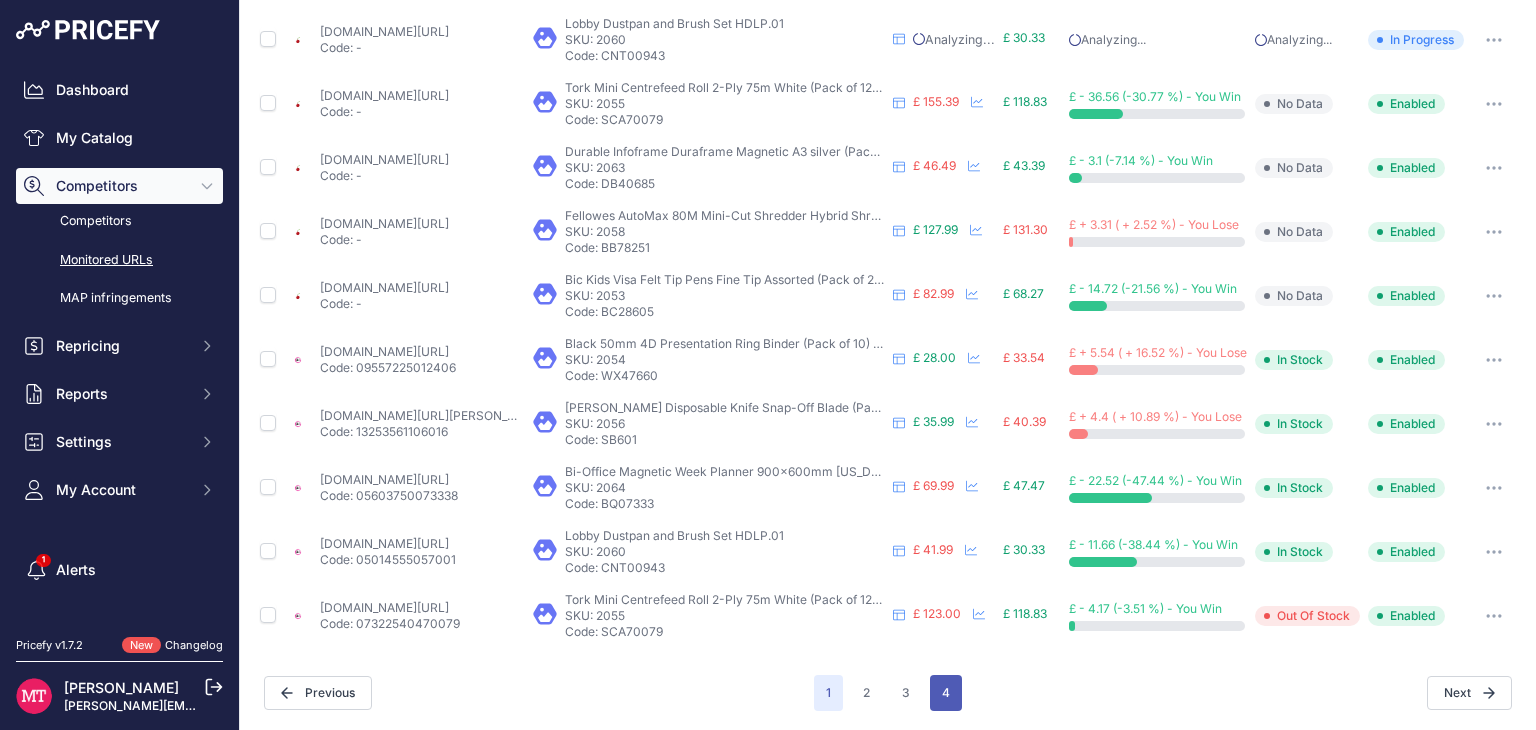 click on "4" at bounding box center (946, 693) 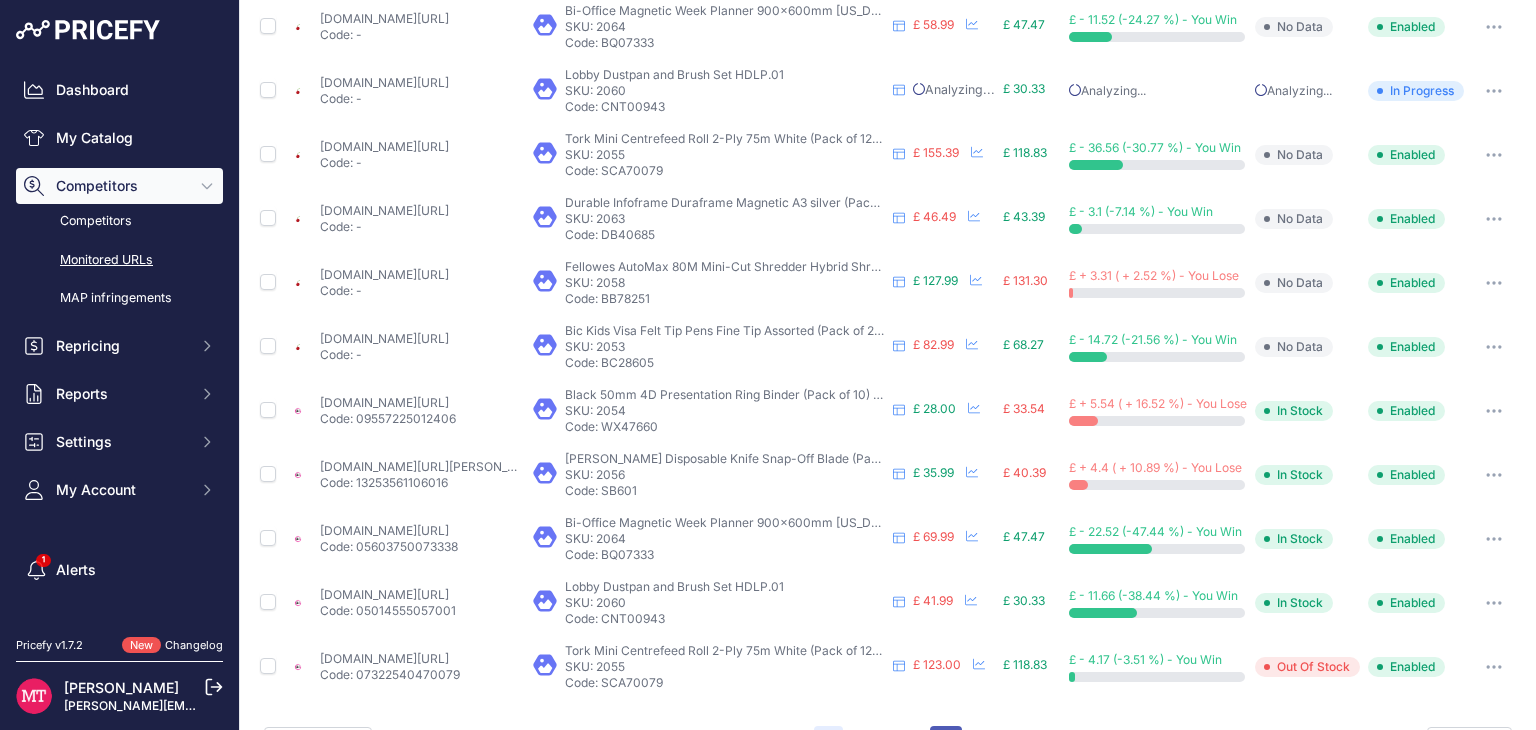 scroll, scrollTop: 851, scrollLeft: 0, axis: vertical 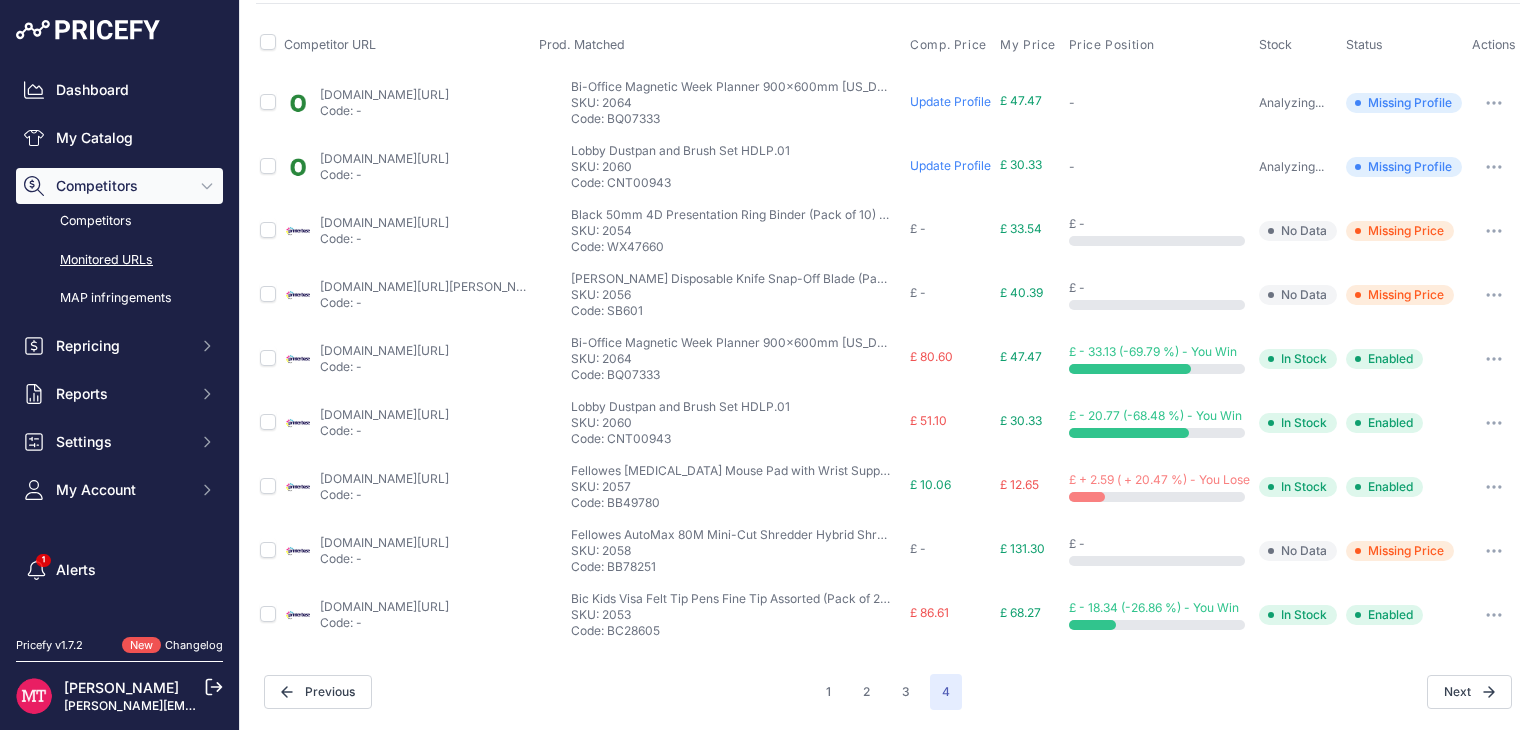 type 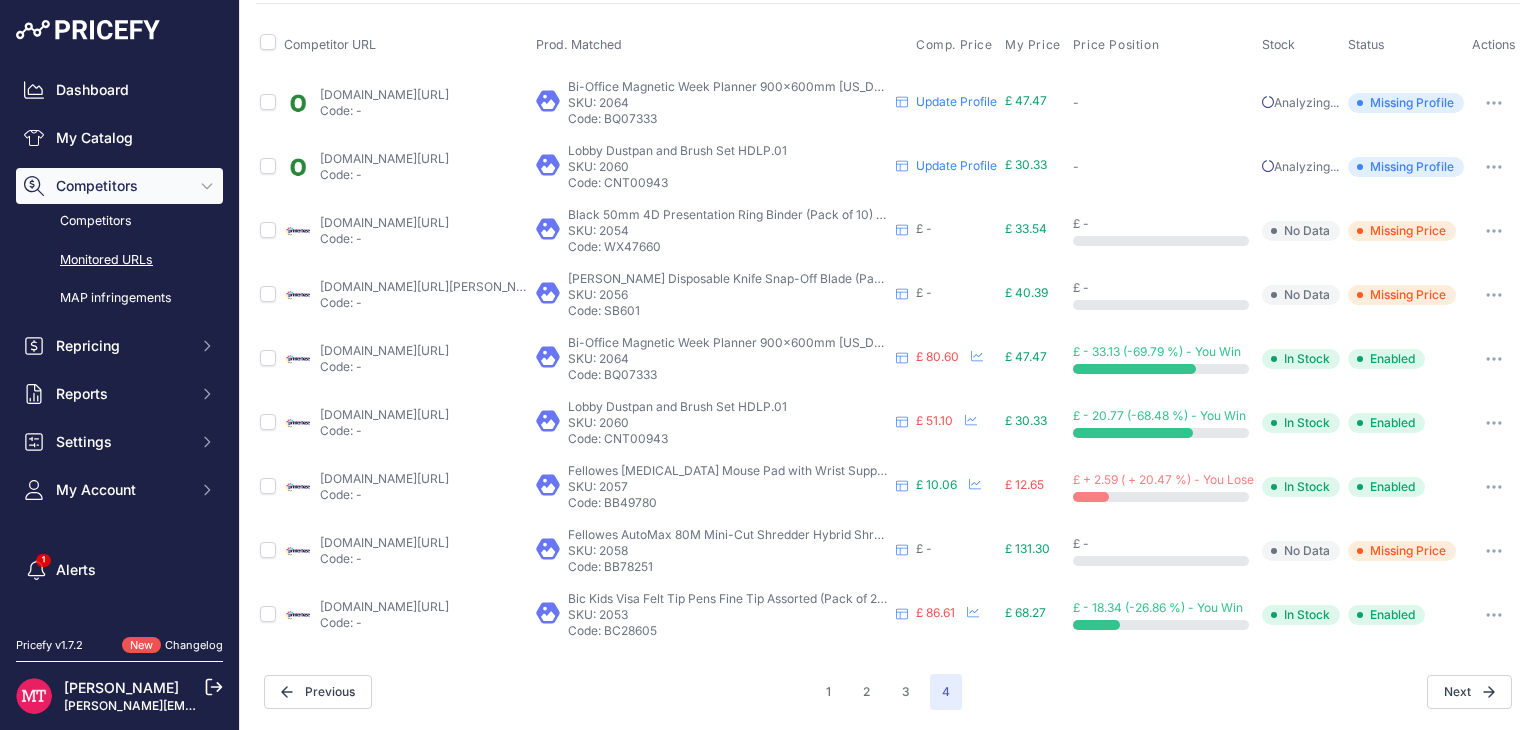 scroll, scrollTop: 0, scrollLeft: 0, axis: both 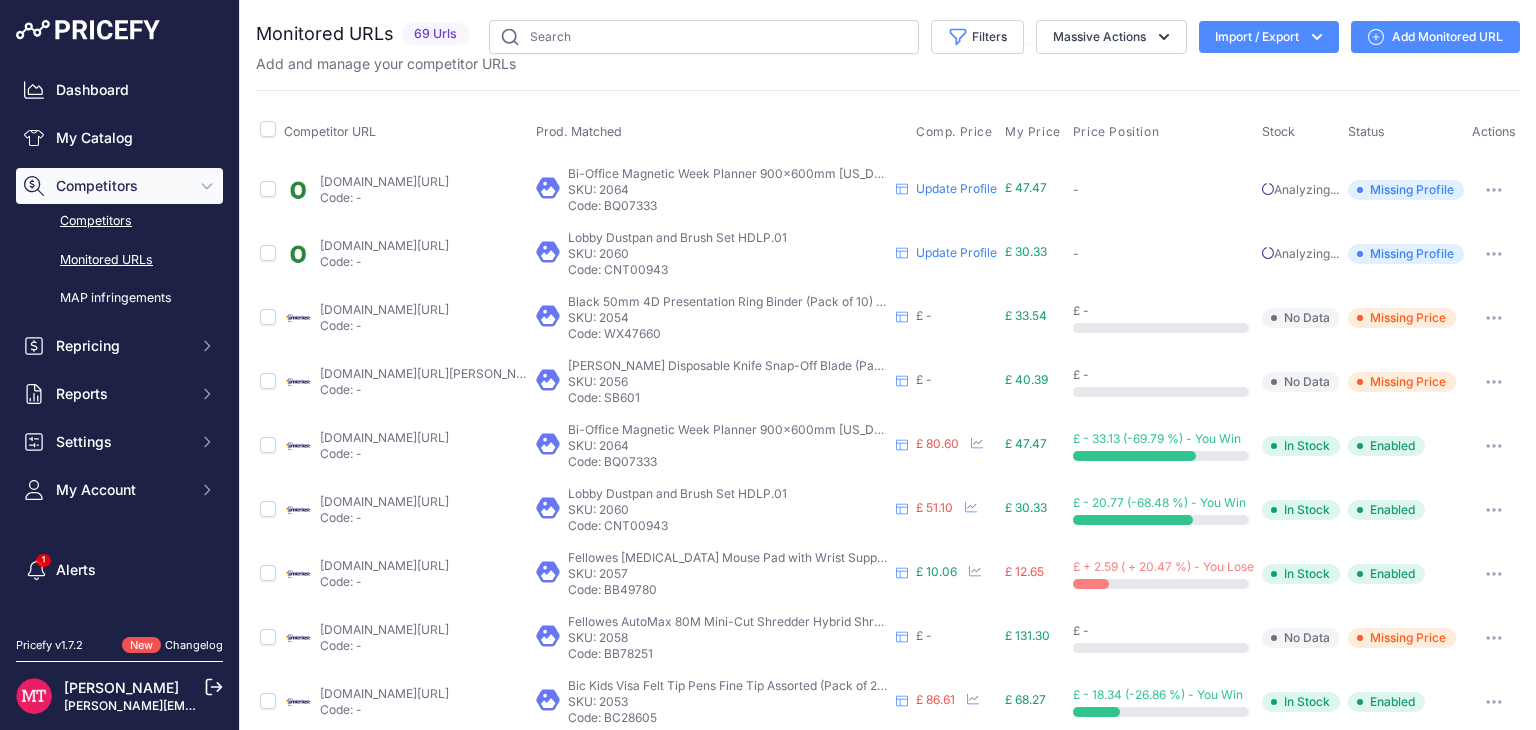 click on "Competitors" at bounding box center [119, 221] 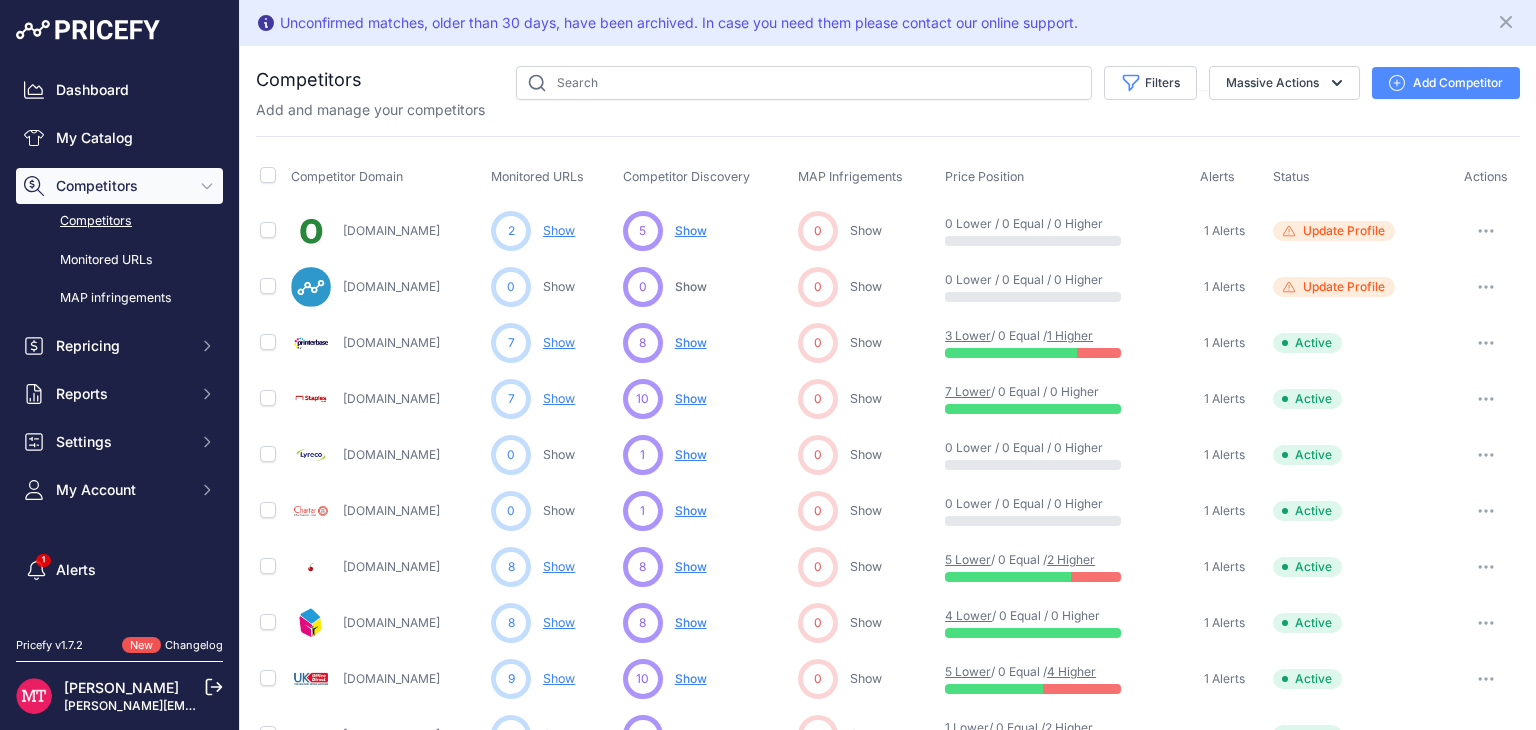 scroll, scrollTop: 0, scrollLeft: 0, axis: both 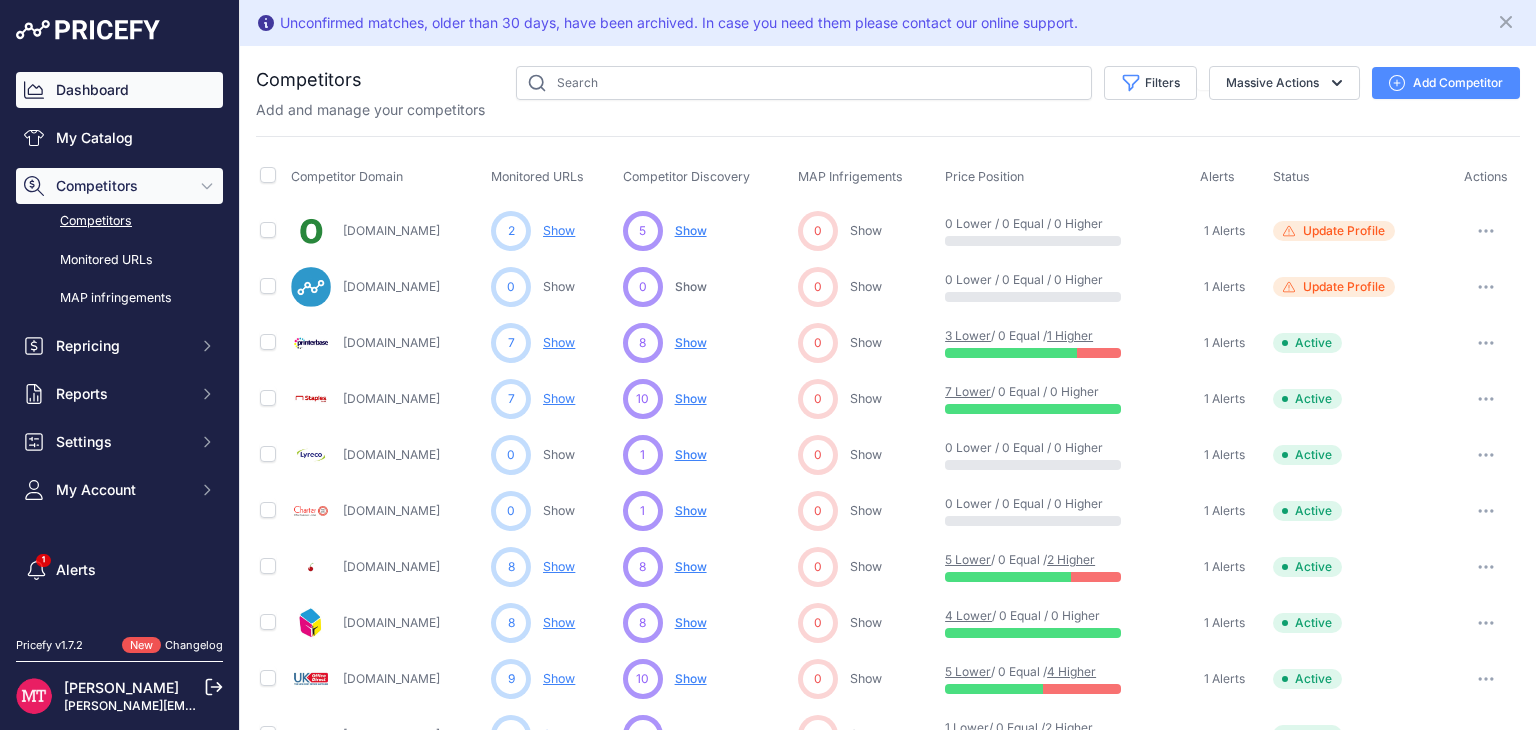 click on "Dashboard" at bounding box center [119, 90] 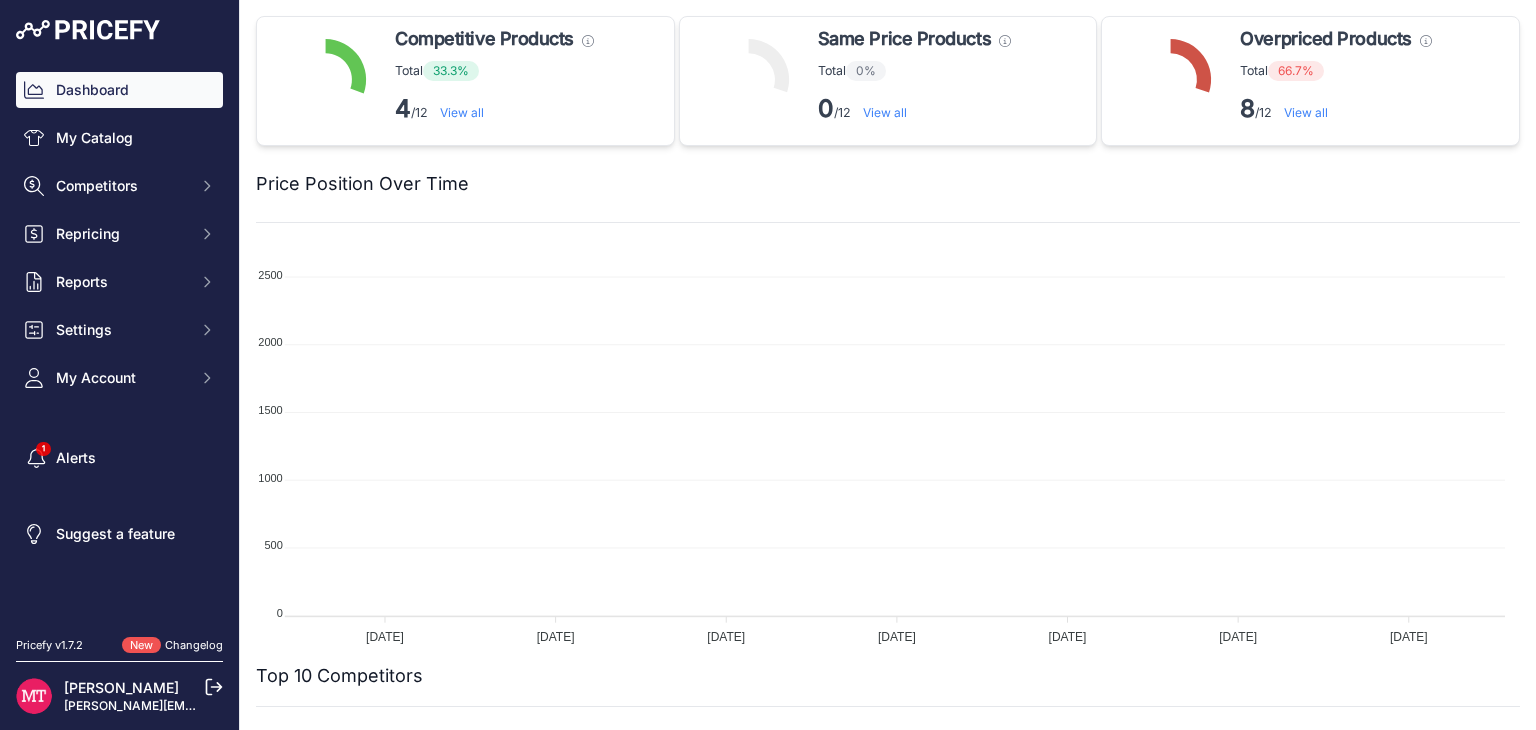 scroll, scrollTop: 0, scrollLeft: 0, axis: both 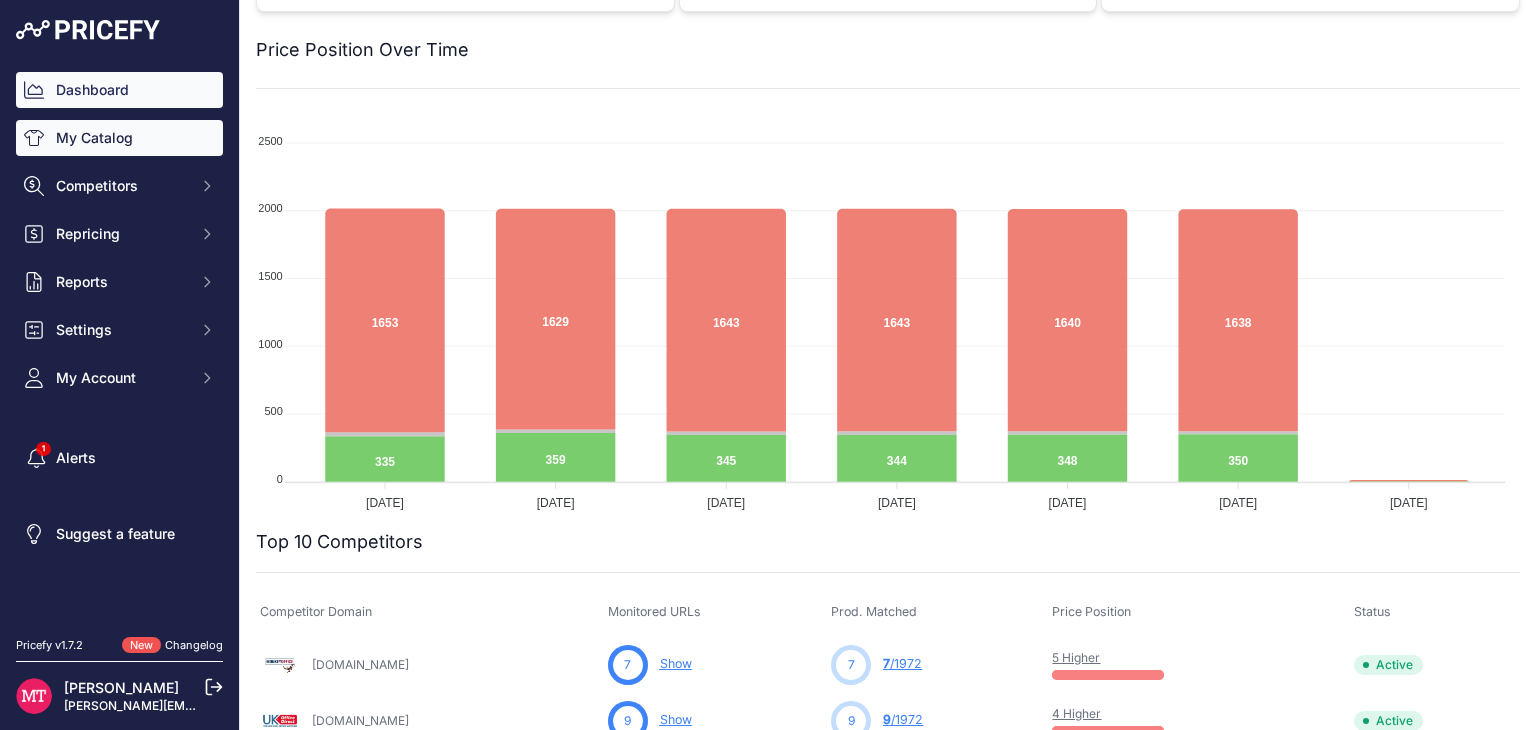 click on "My Catalog" at bounding box center [119, 138] 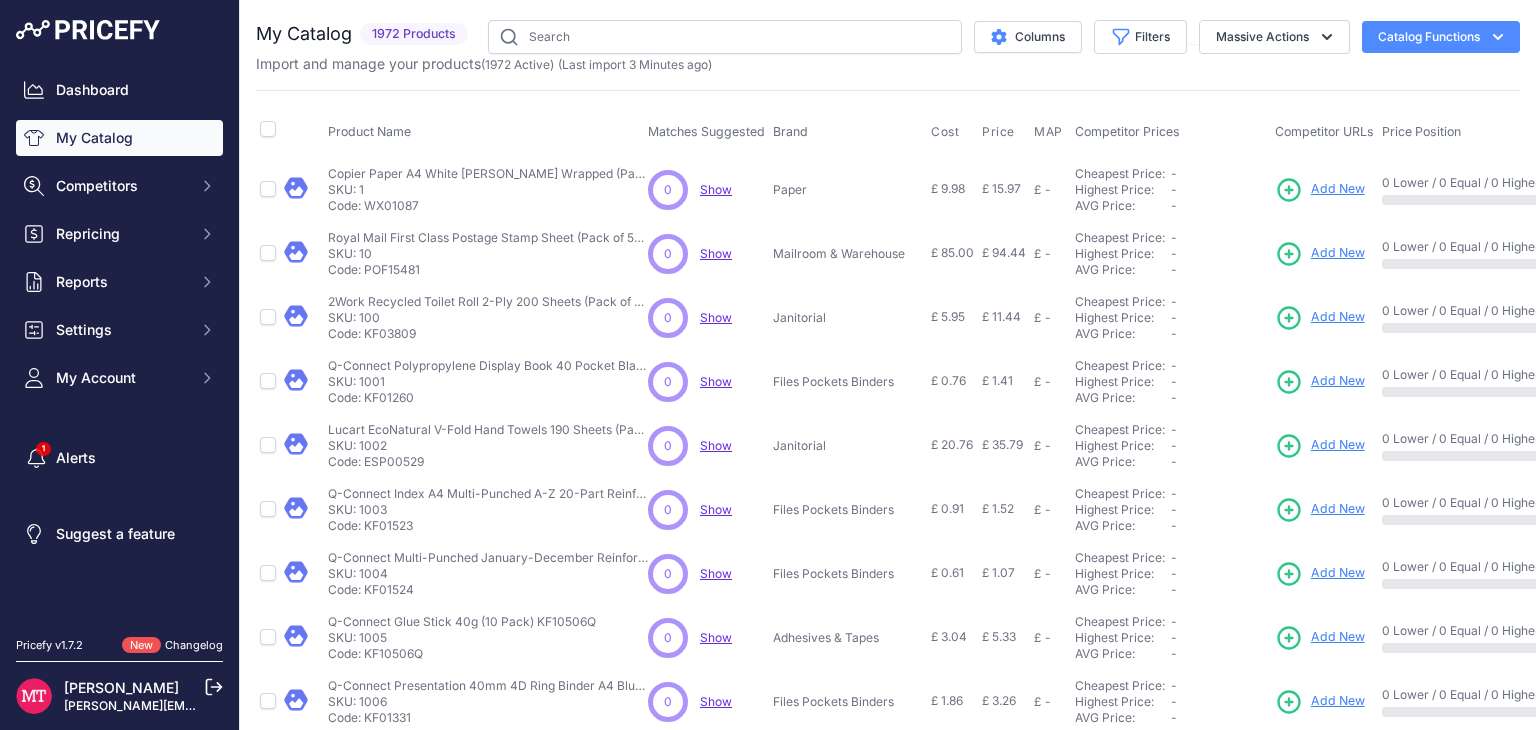 scroll, scrollTop: 0, scrollLeft: 0, axis: both 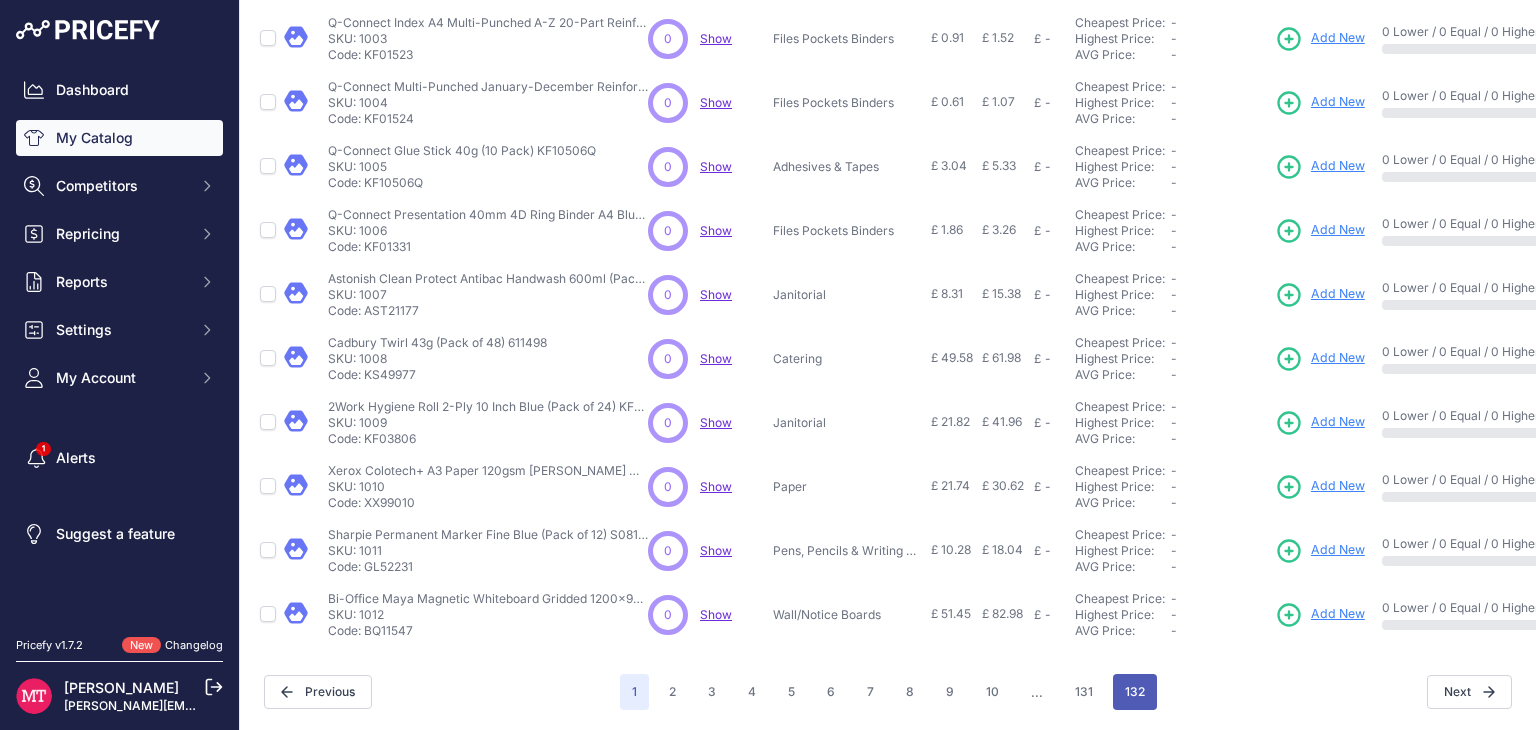 click on "132" at bounding box center (1135, 692) 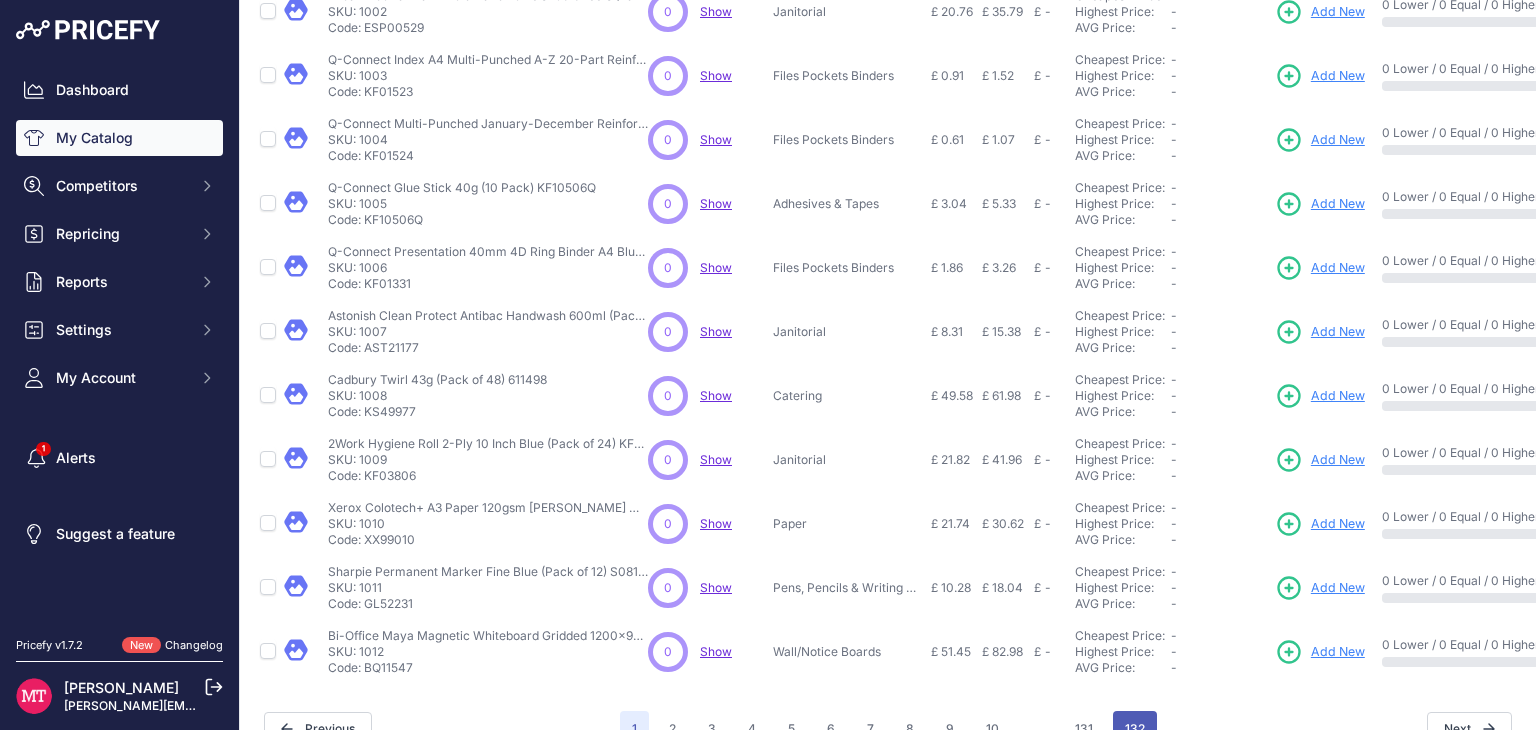 scroll, scrollTop: 535, scrollLeft: 0, axis: vertical 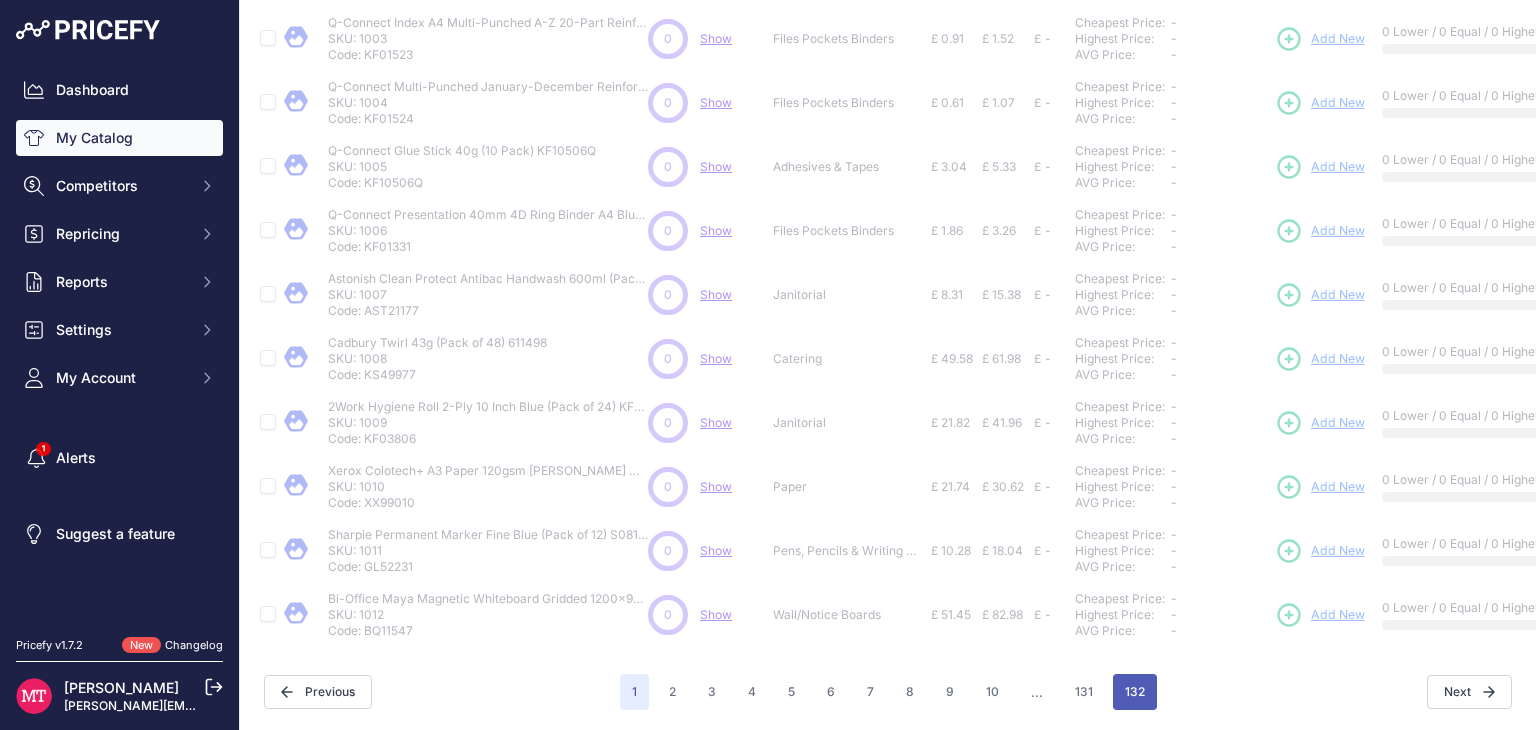 type 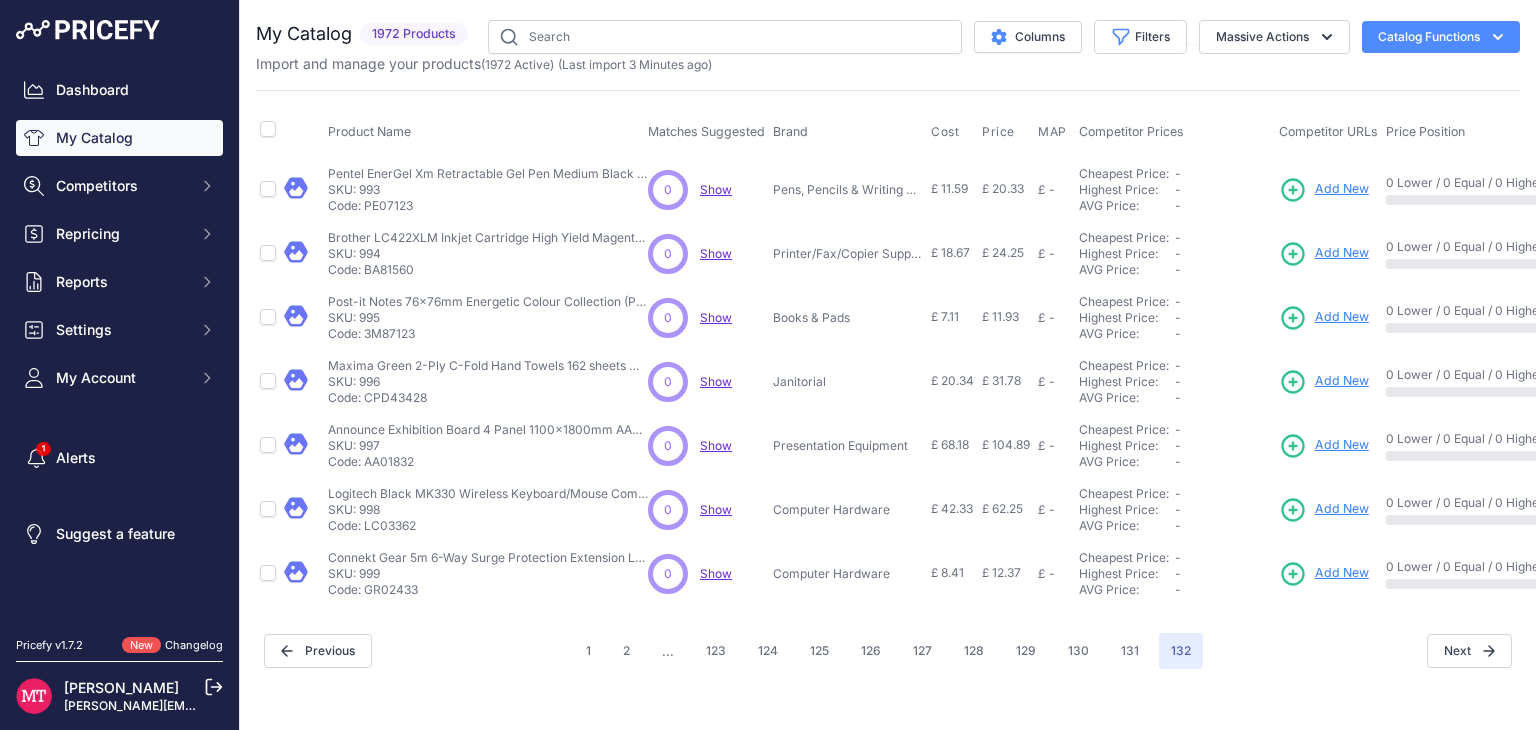 click on "Show" at bounding box center [716, 189] 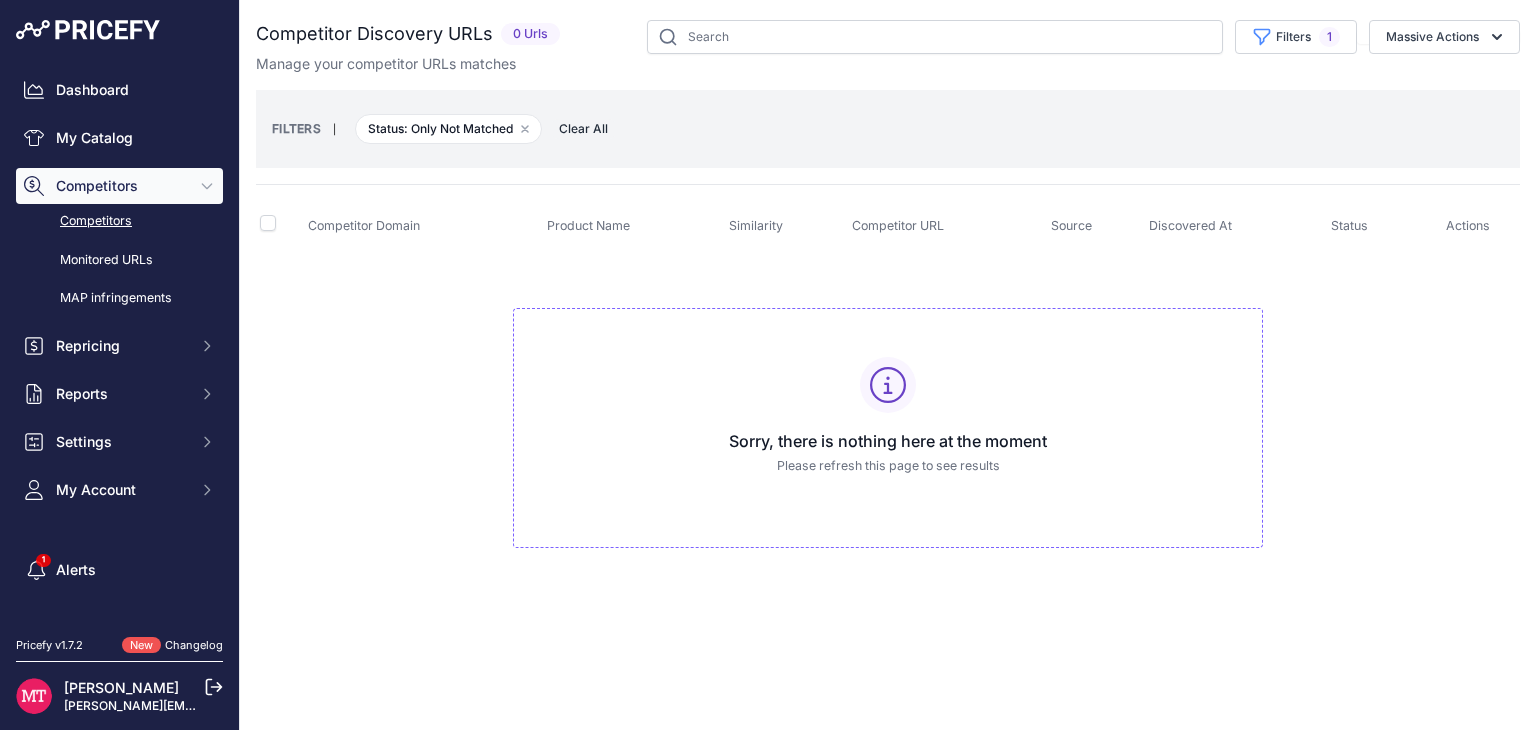 scroll, scrollTop: 0, scrollLeft: 0, axis: both 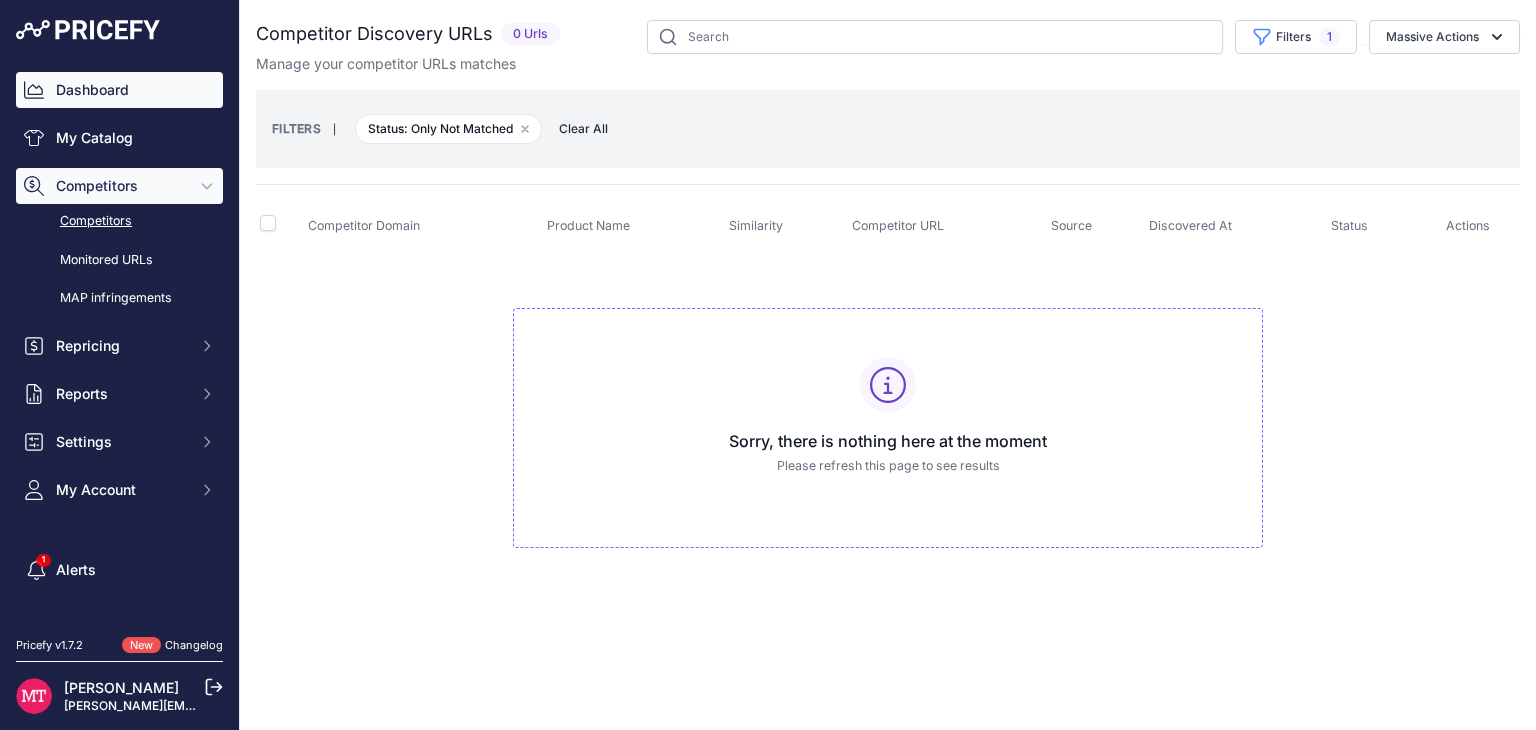 click on "Dashboard" at bounding box center [119, 90] 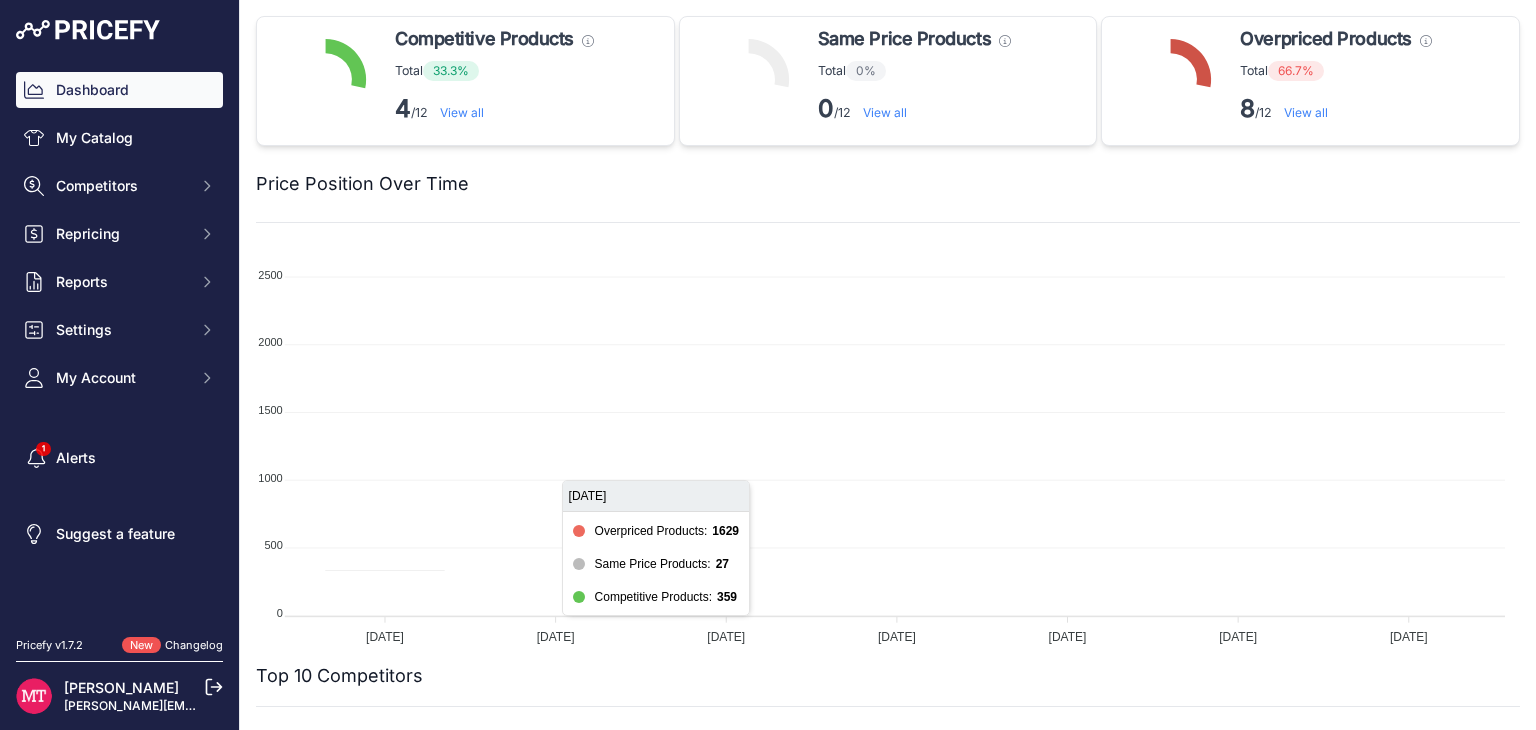 scroll, scrollTop: 0, scrollLeft: 0, axis: both 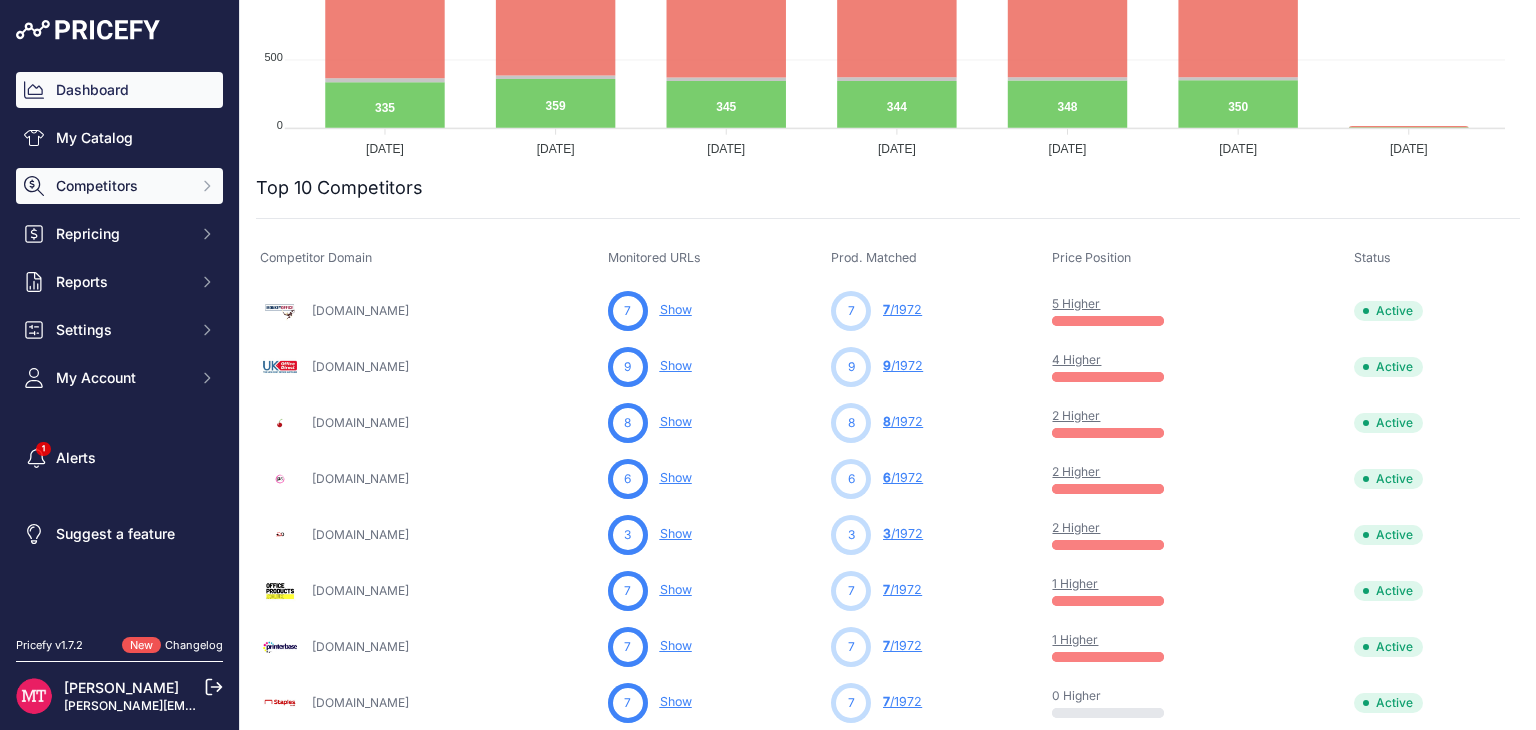 click on "Competitors" at bounding box center [119, 186] 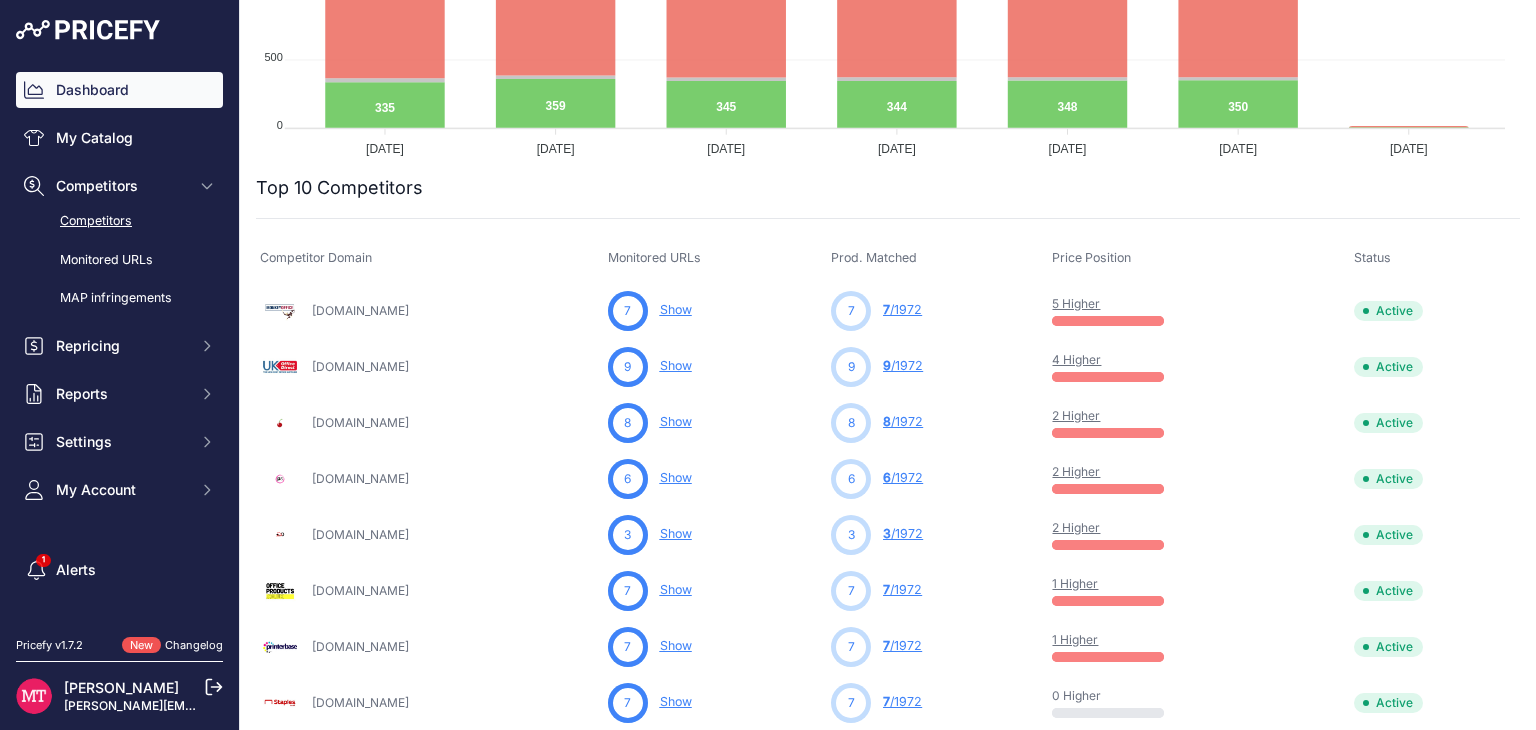 click on "Competitors" at bounding box center [119, 221] 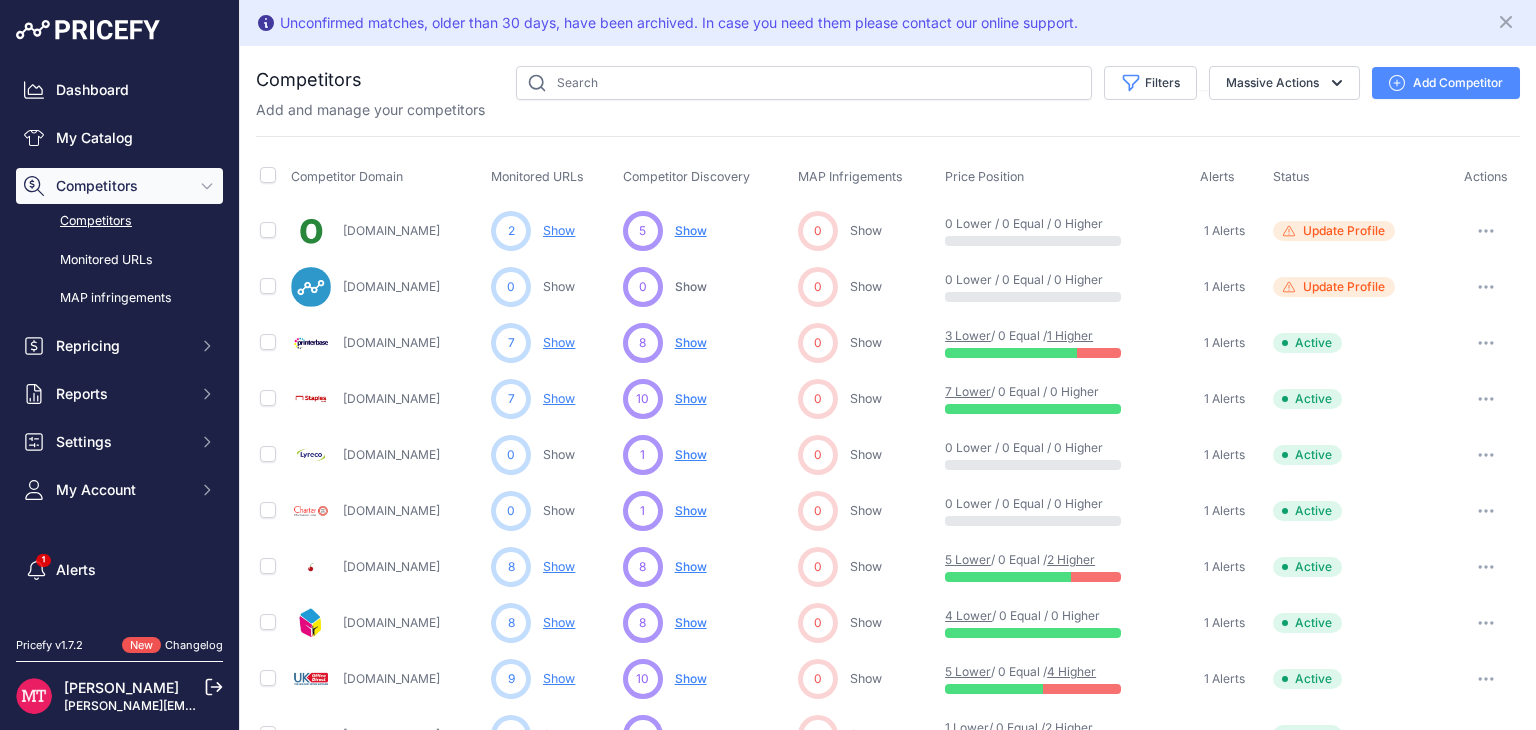 scroll, scrollTop: 0, scrollLeft: 0, axis: both 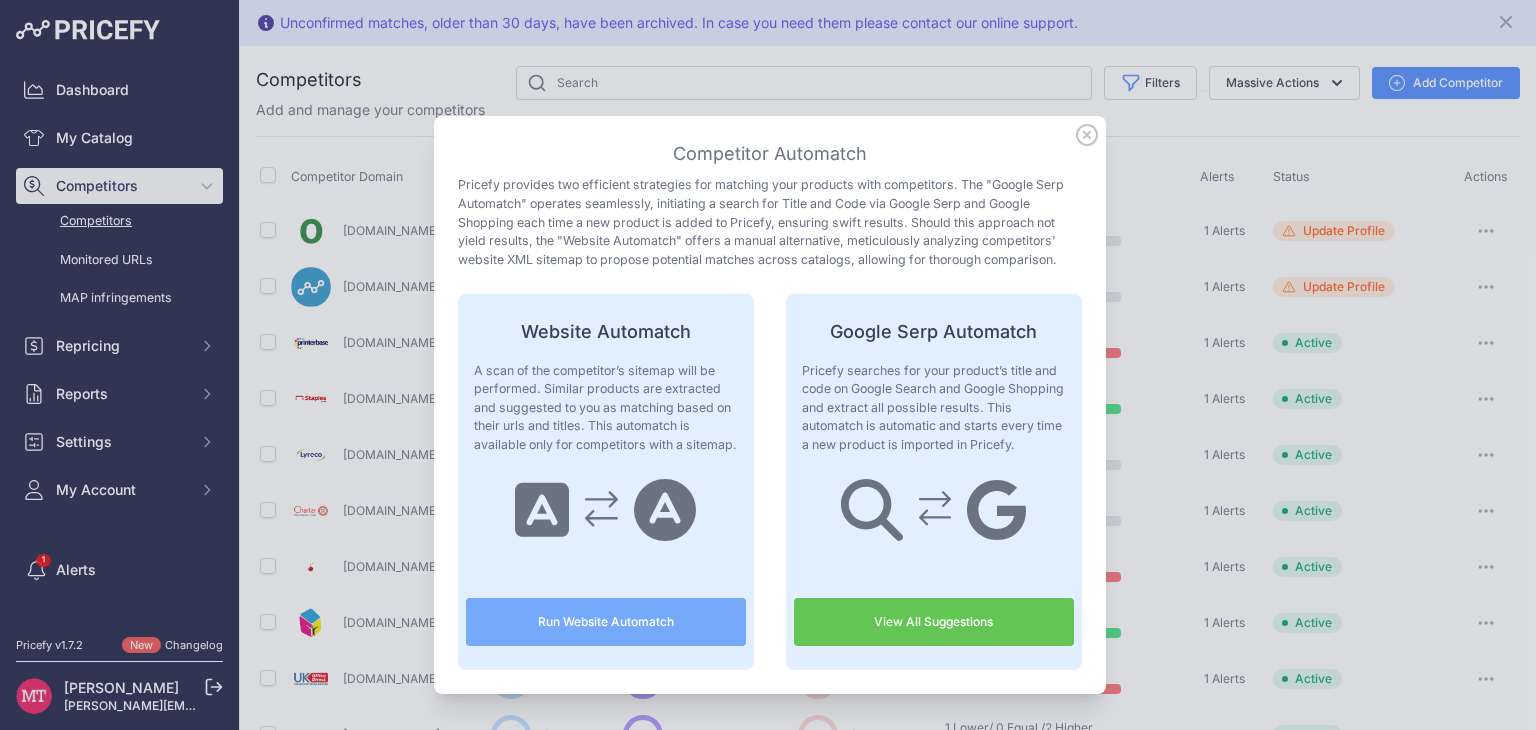 click on "View All Suggestions" at bounding box center [934, 622] 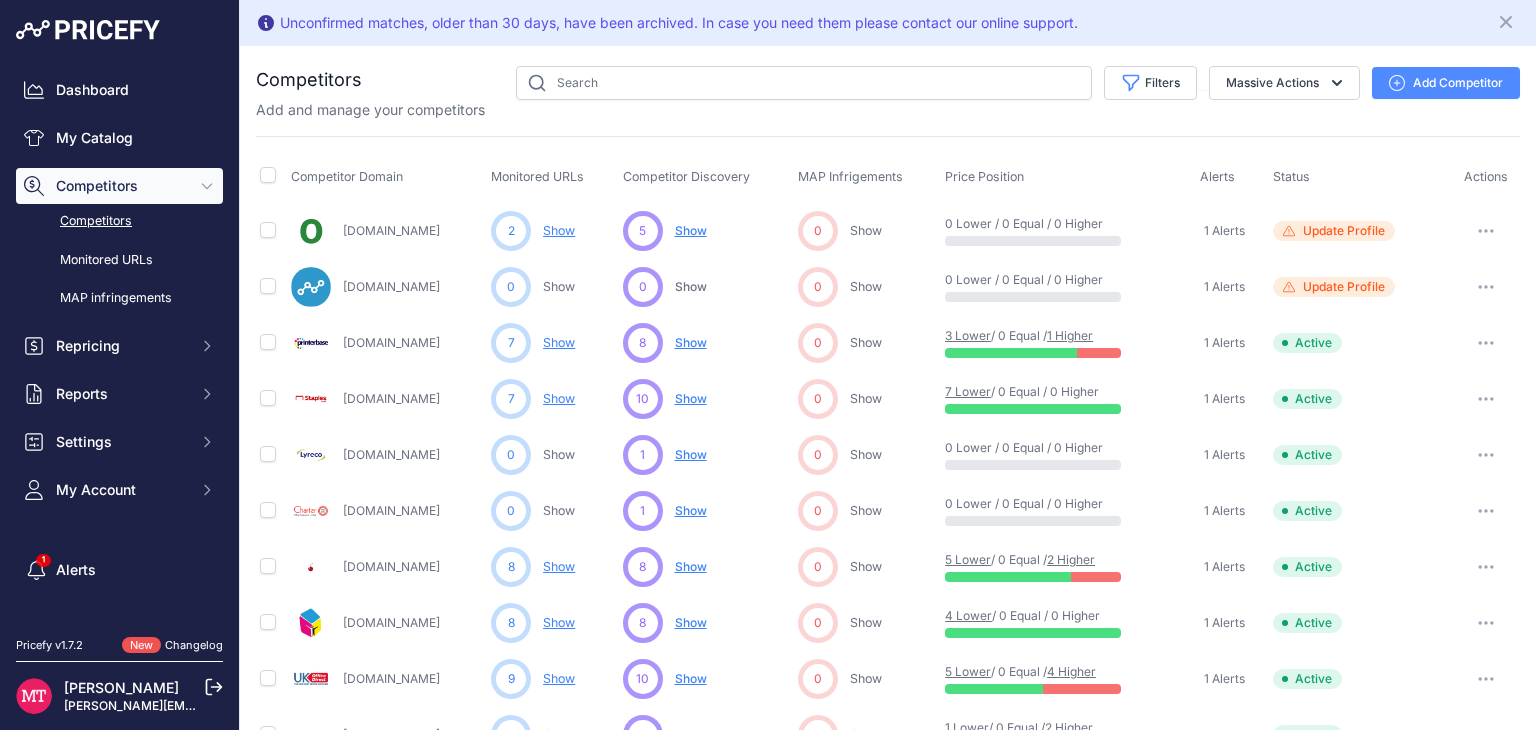 click on "Show" at bounding box center [691, 566] 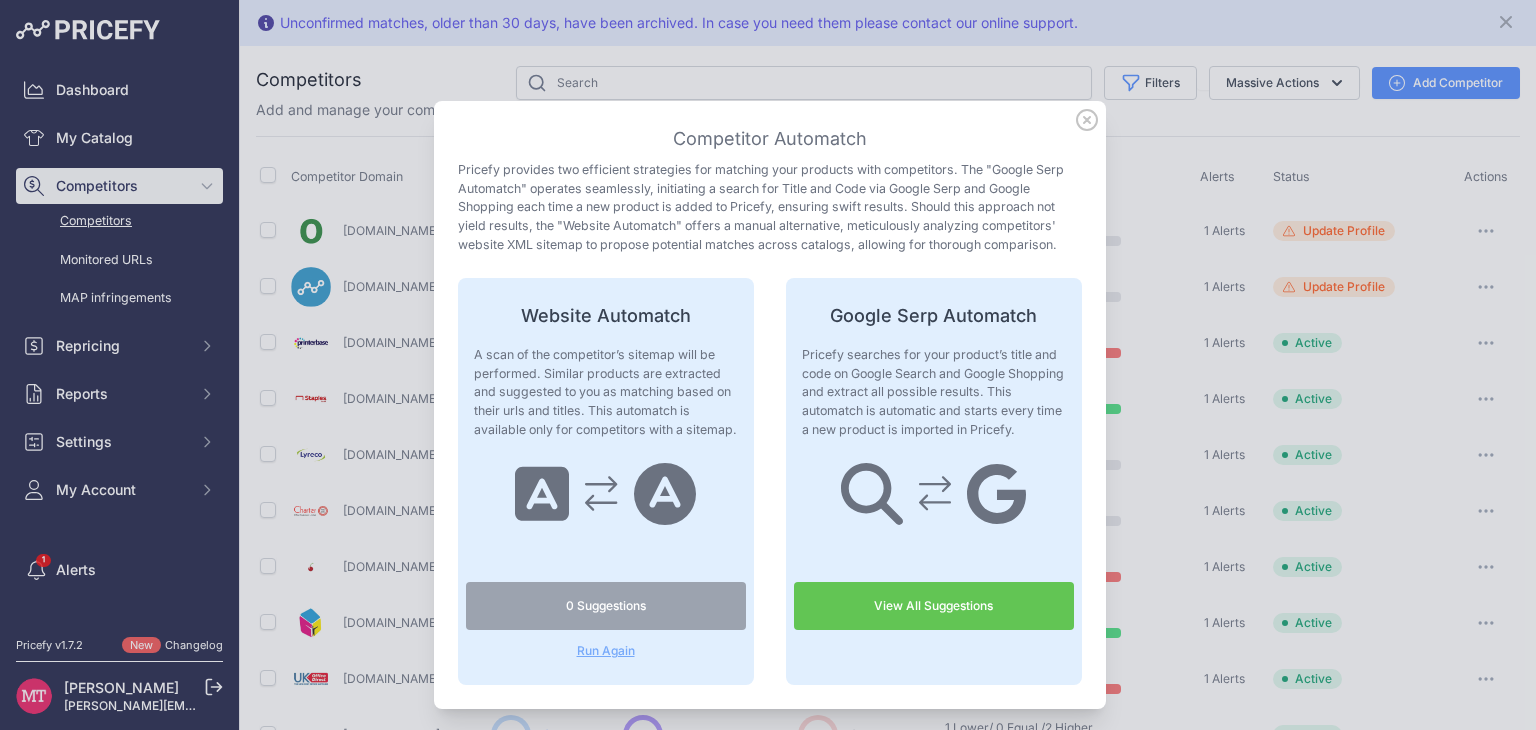 click on "View All Suggestions" at bounding box center [934, 606] 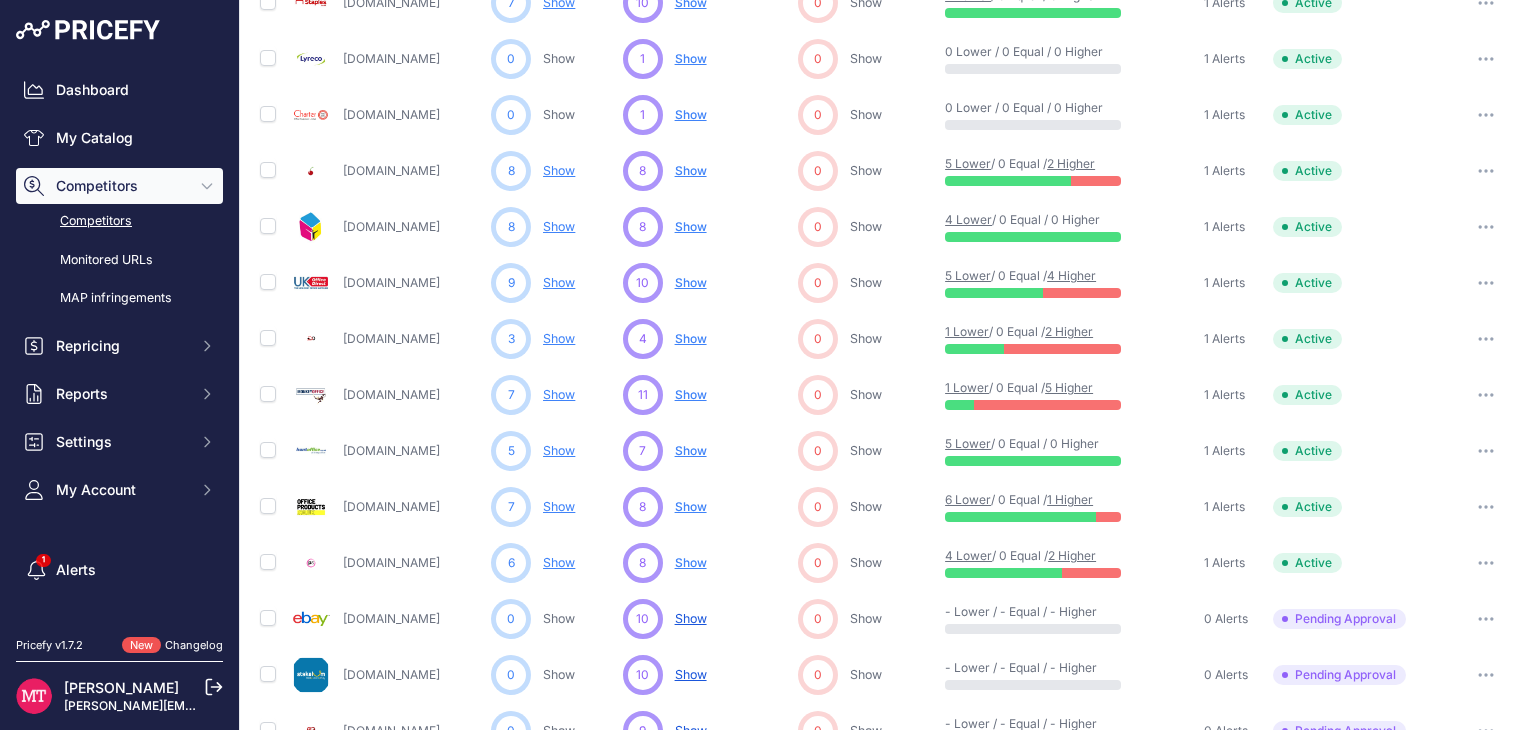 scroll, scrollTop: 390, scrollLeft: 0, axis: vertical 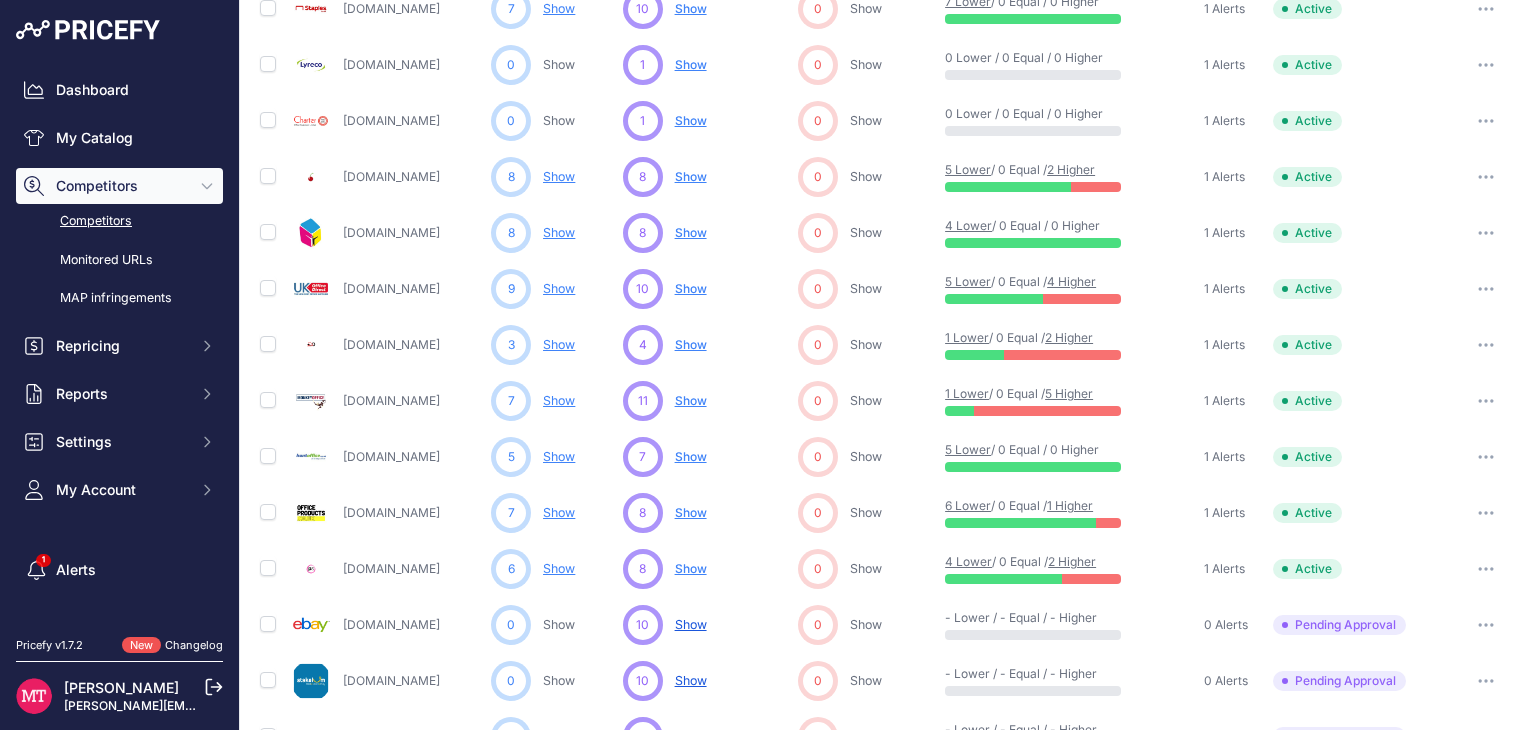 click on "Show" at bounding box center [691, 400] 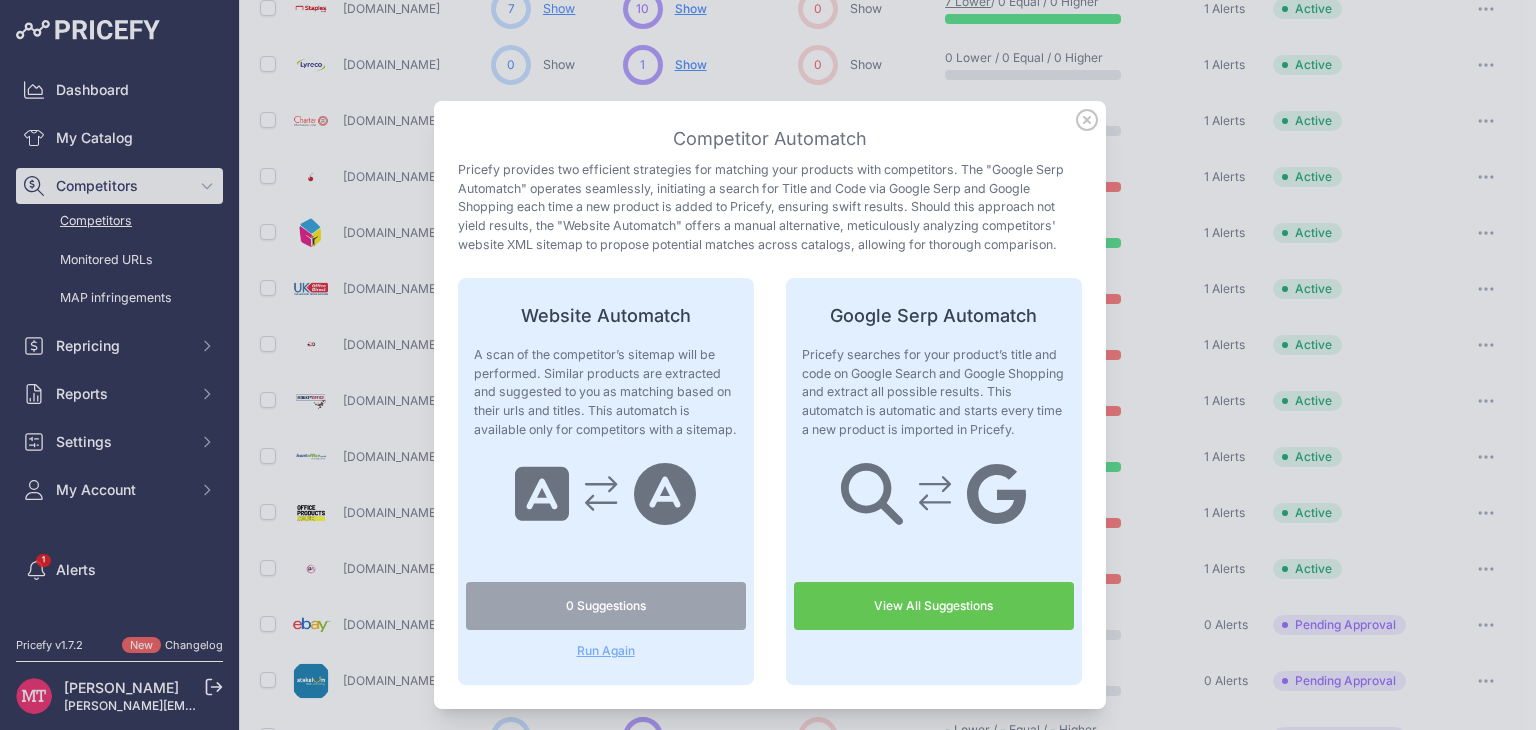 click on "Run Again" at bounding box center [606, 651] 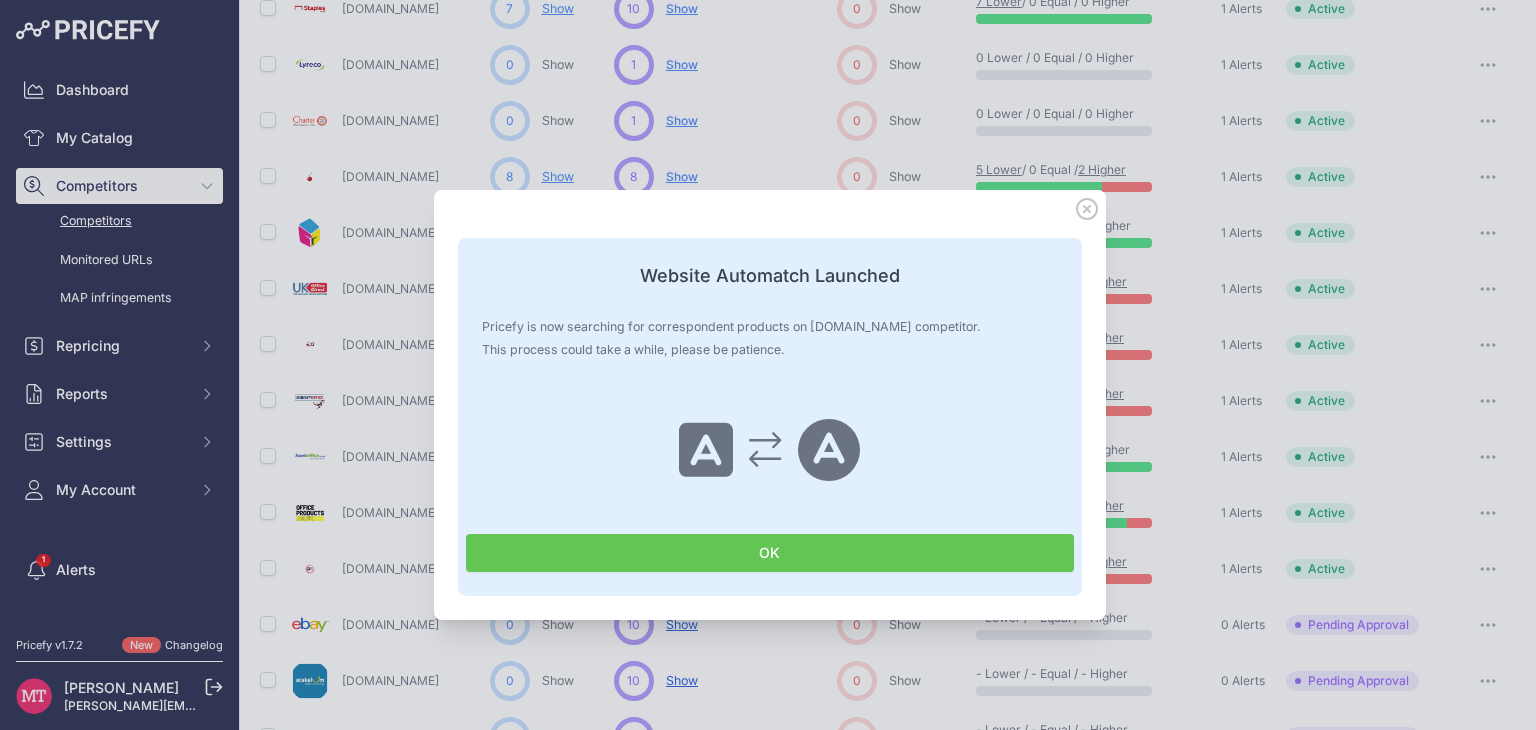 click on "OK" at bounding box center (770, 553) 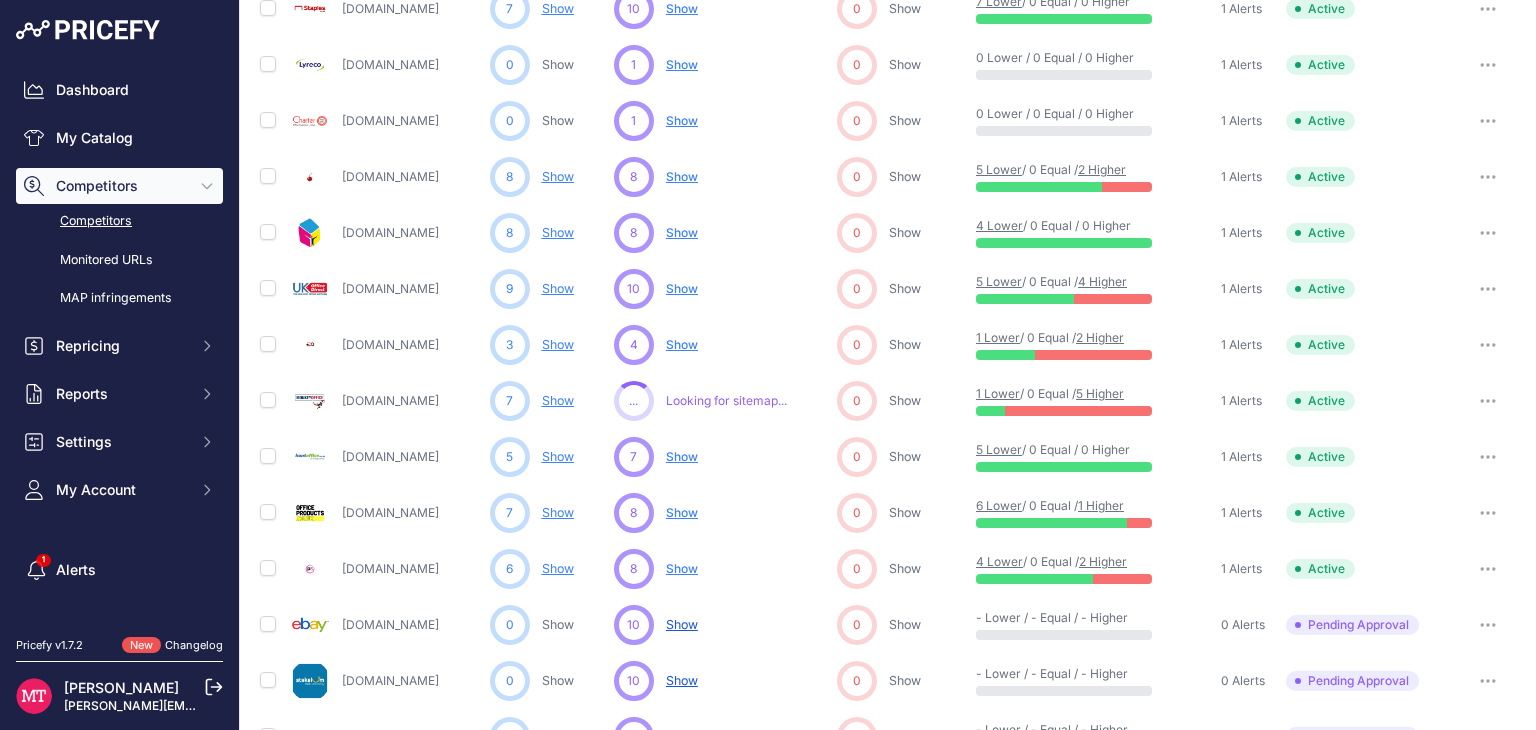 click on "Show" at bounding box center [558, 288] 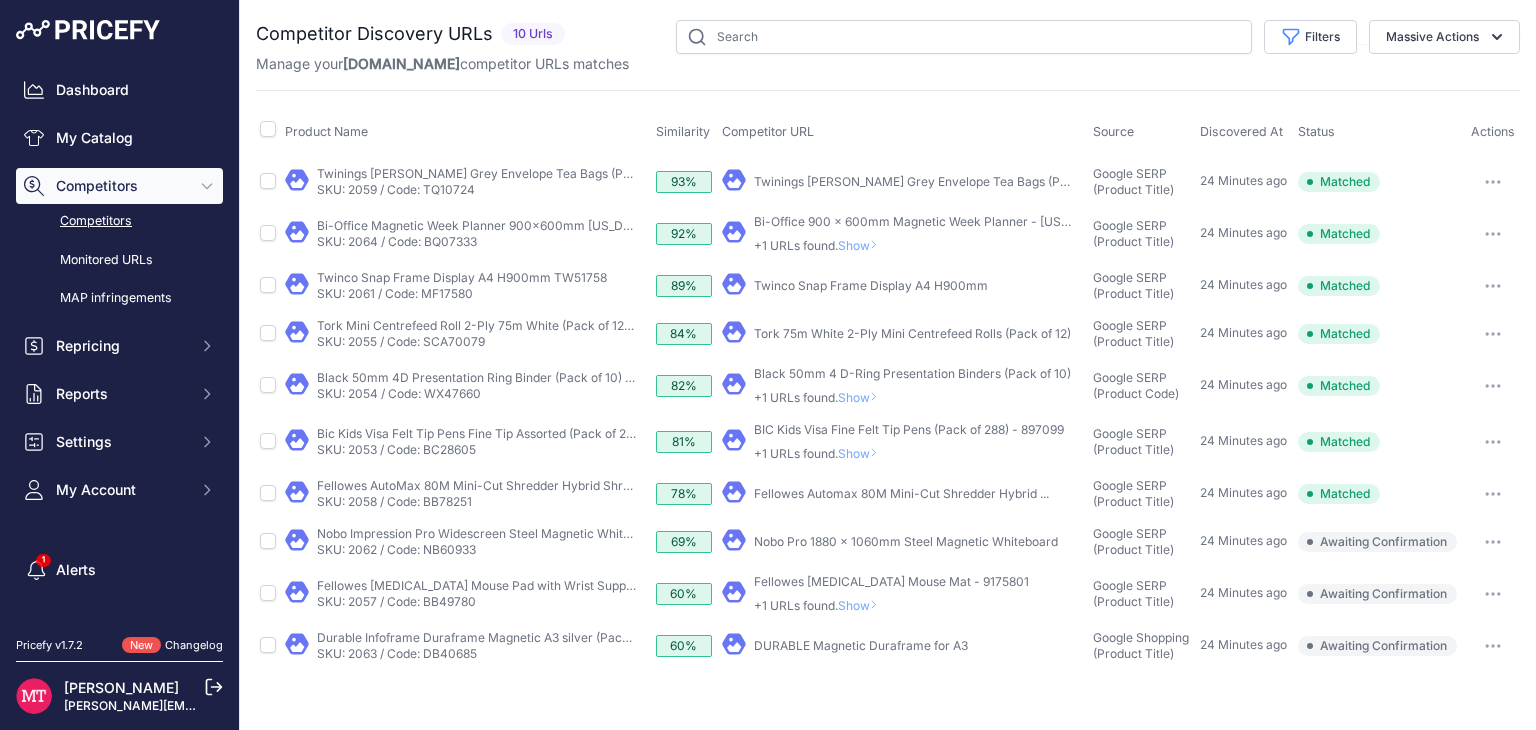 scroll, scrollTop: 0, scrollLeft: 0, axis: both 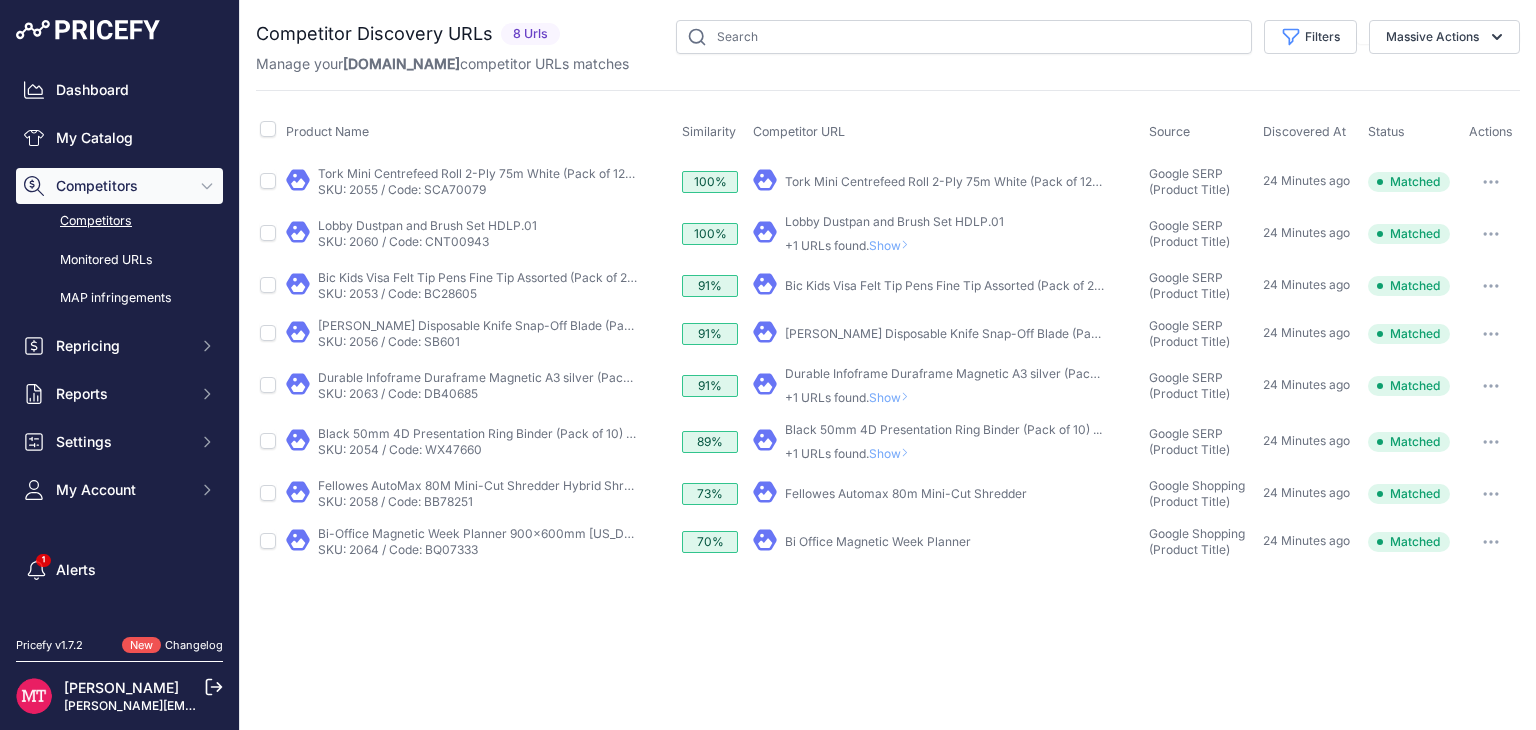 click on "Competitors" at bounding box center (119, 221) 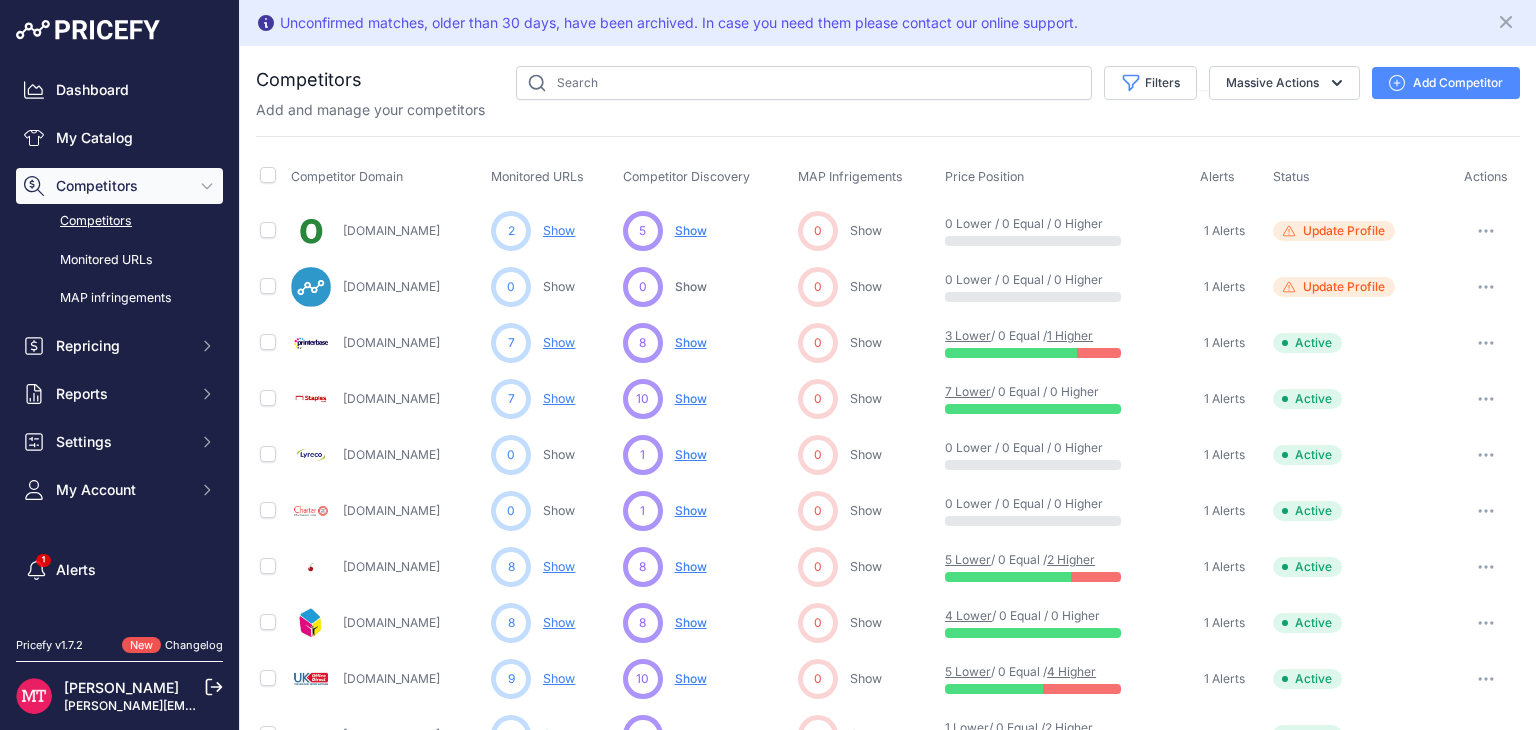 scroll, scrollTop: 0, scrollLeft: 0, axis: both 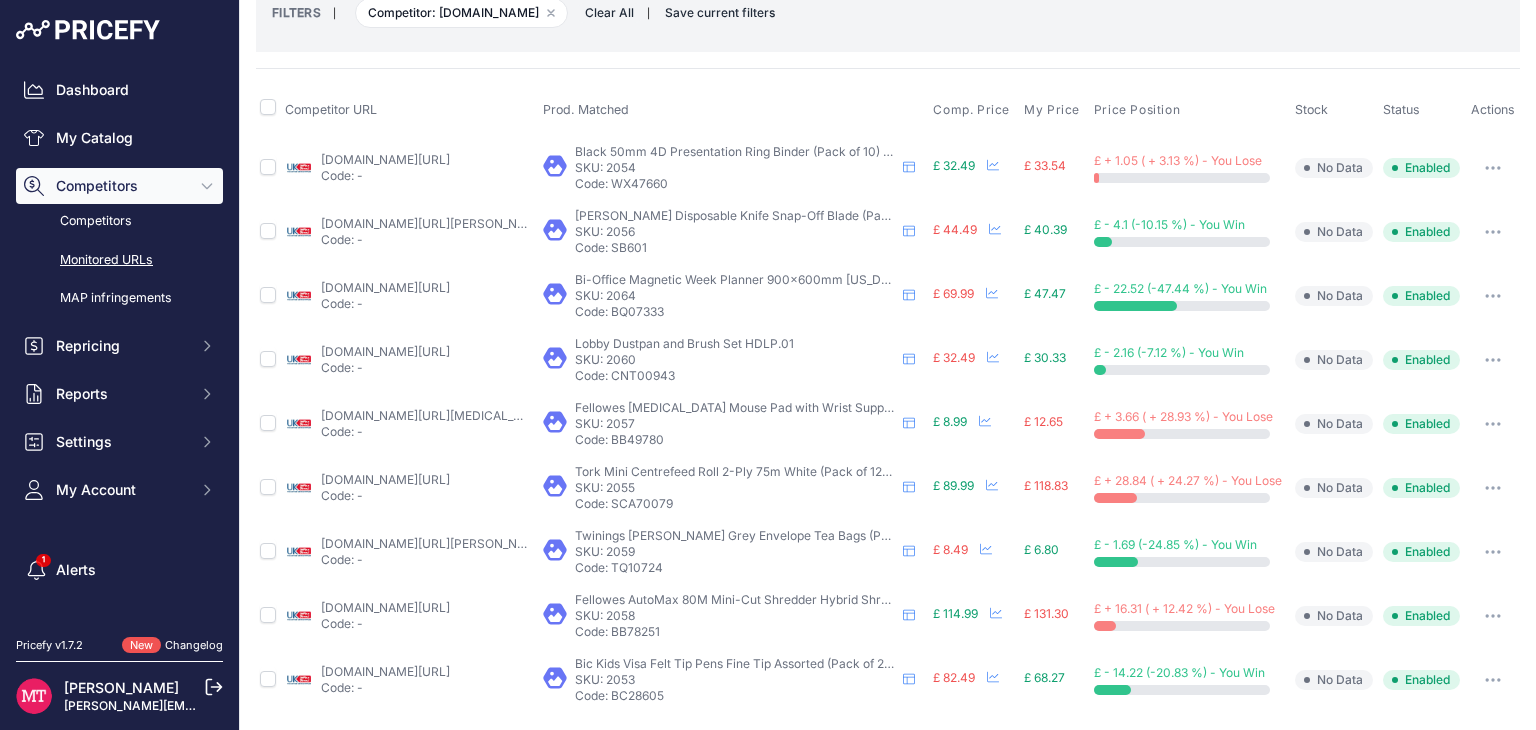 click on "ukofficedirect.co.uk/product/tork-mini-centrefeed-roll-2-ply-75m-white-pack-of-12-101230/kfa460?prirule_jdsnikfkfjsd=9413" at bounding box center (385, 479) 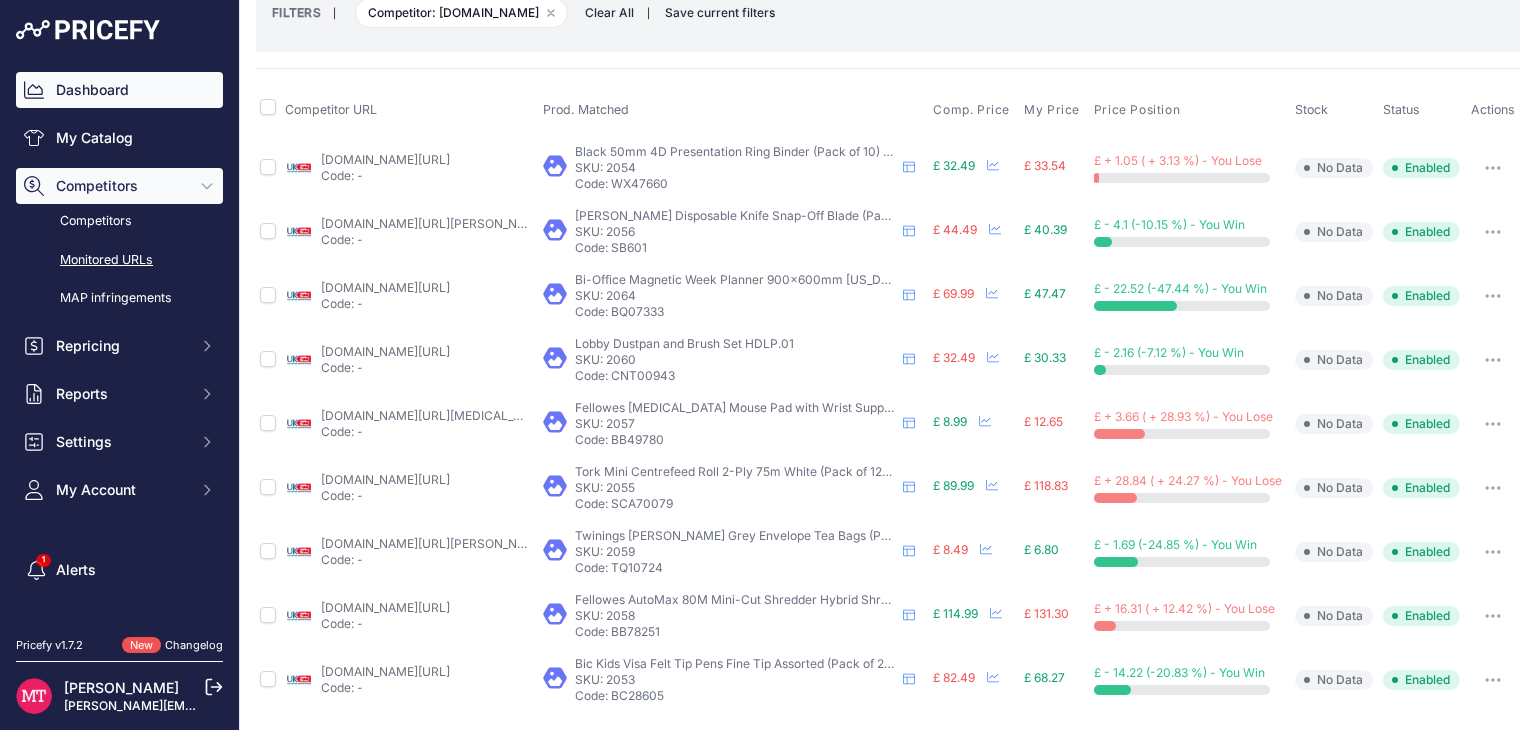 click on "Dashboard" at bounding box center [119, 90] 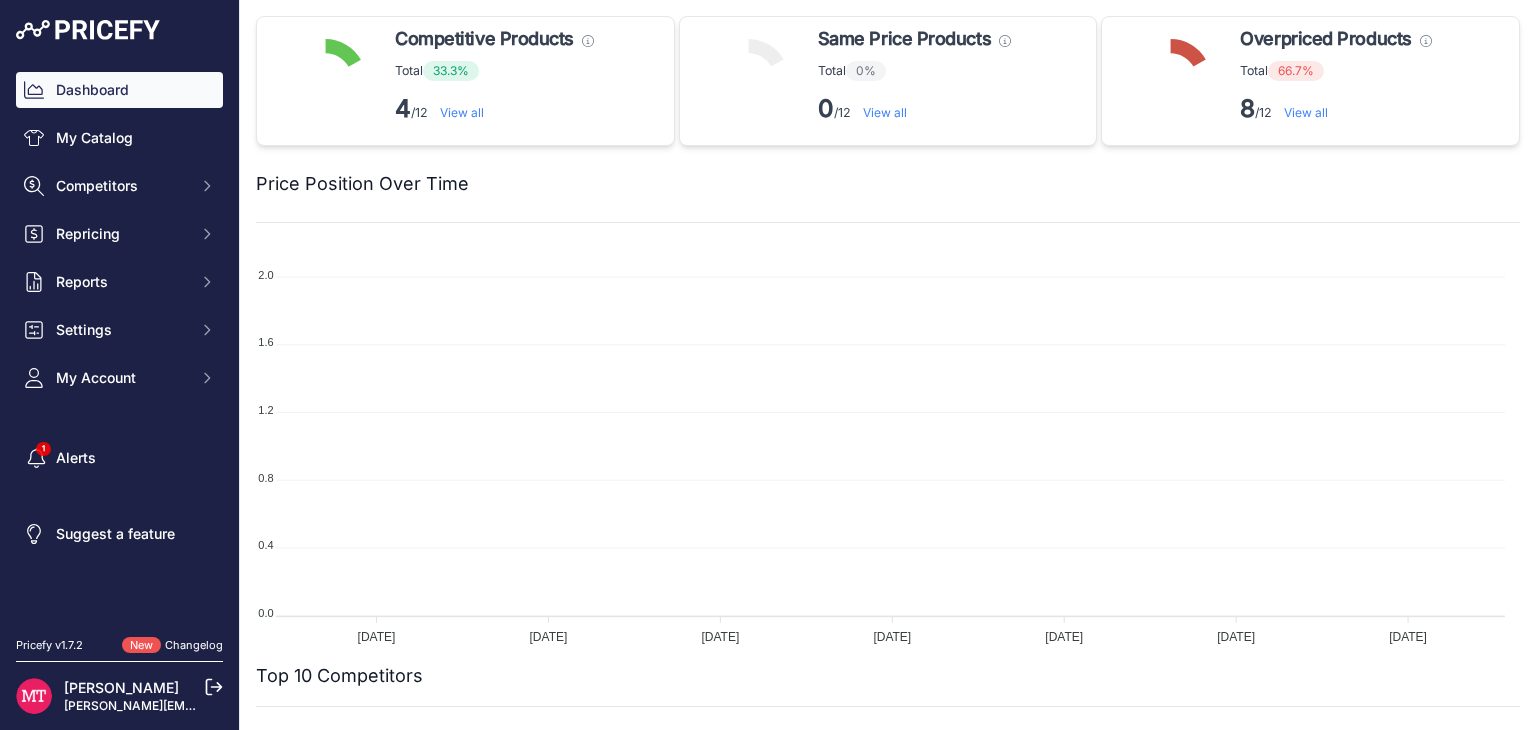scroll, scrollTop: 0, scrollLeft: 0, axis: both 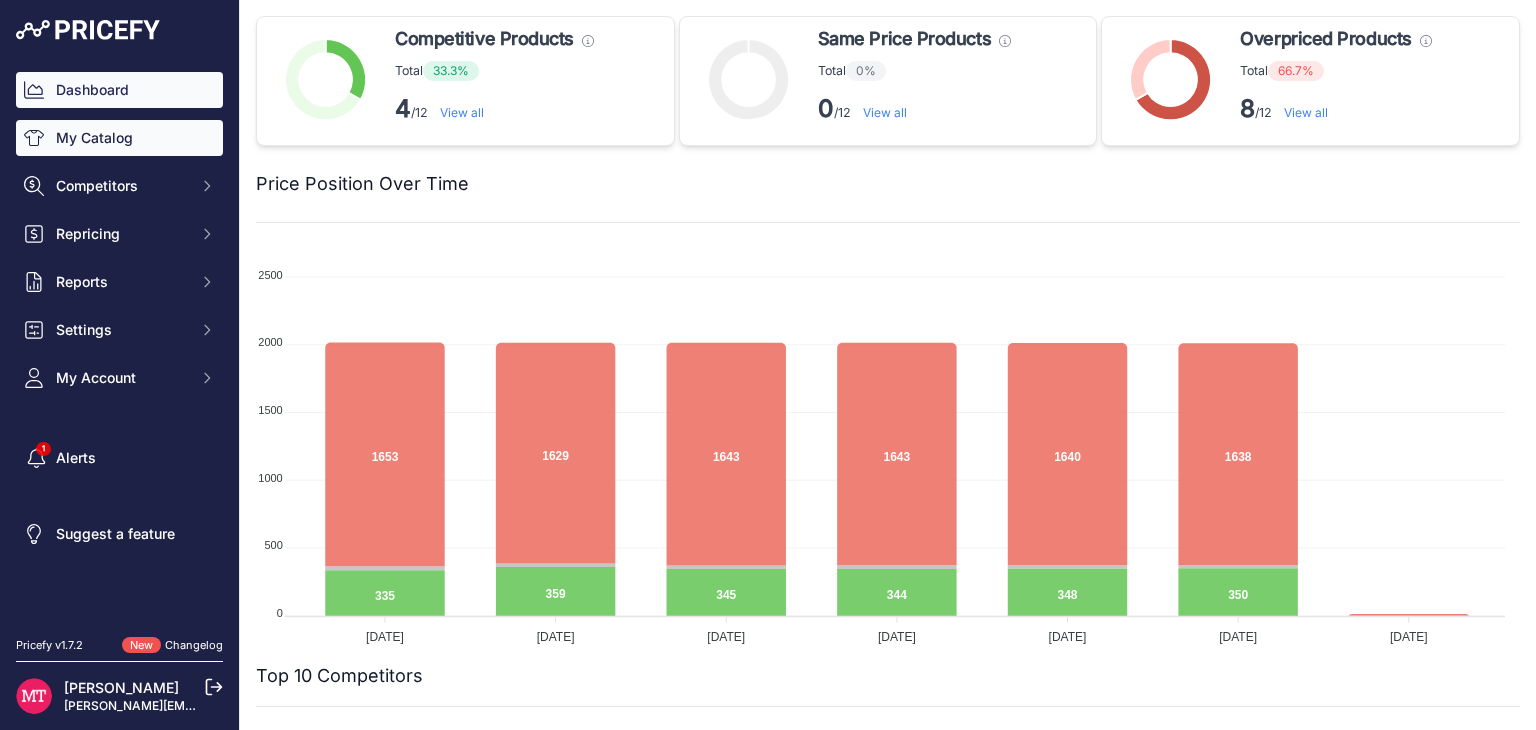 click on "My Catalog" at bounding box center [119, 138] 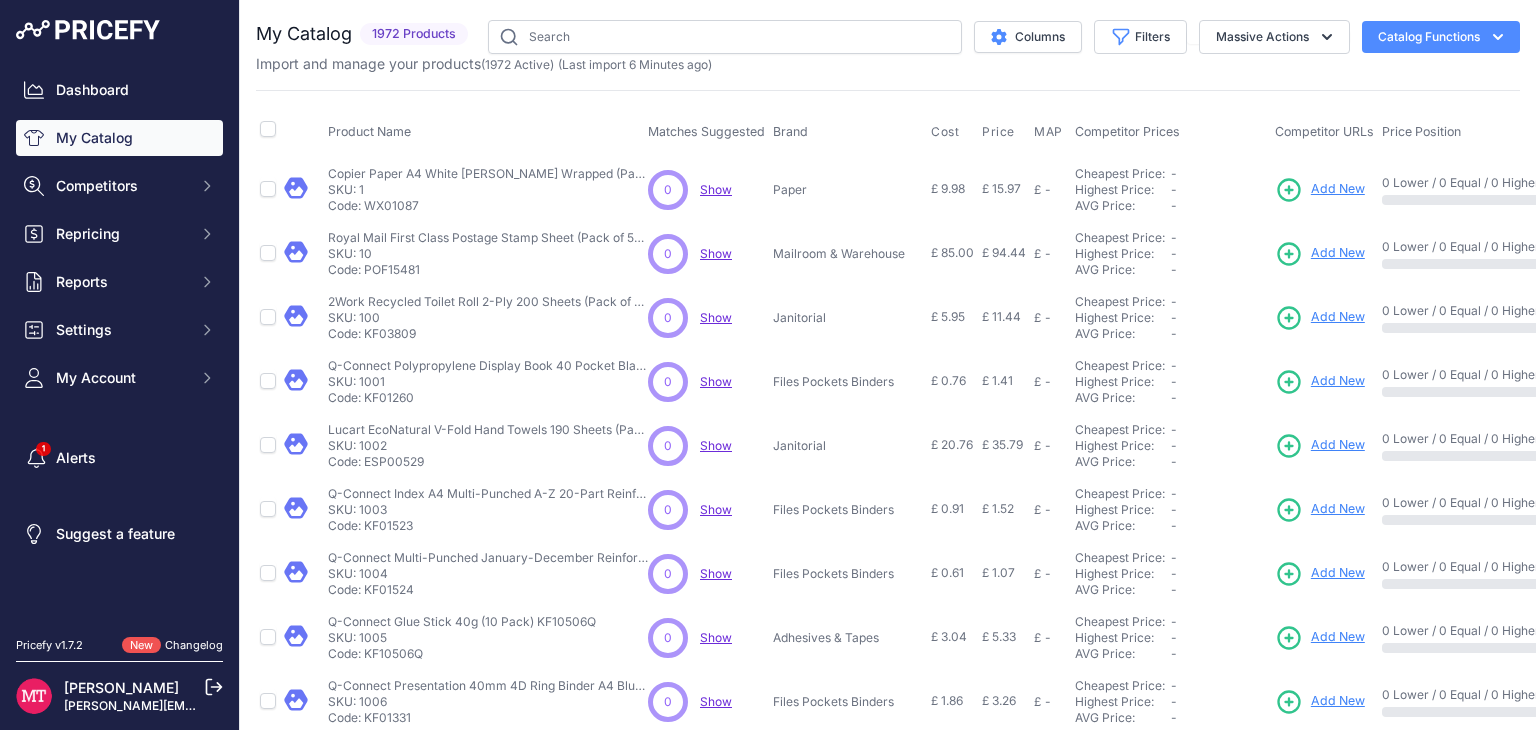scroll, scrollTop: 0, scrollLeft: 0, axis: both 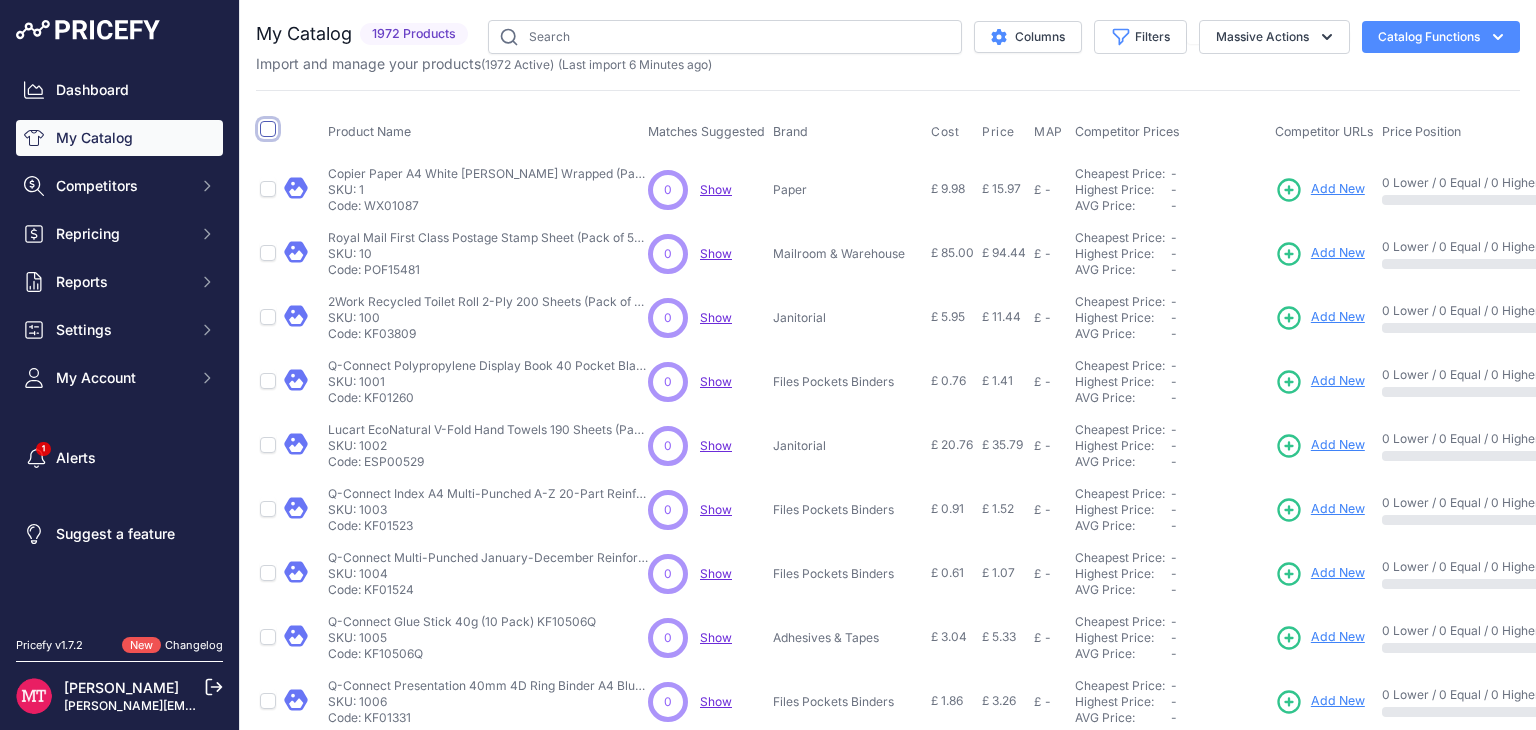 click at bounding box center (268, 129) 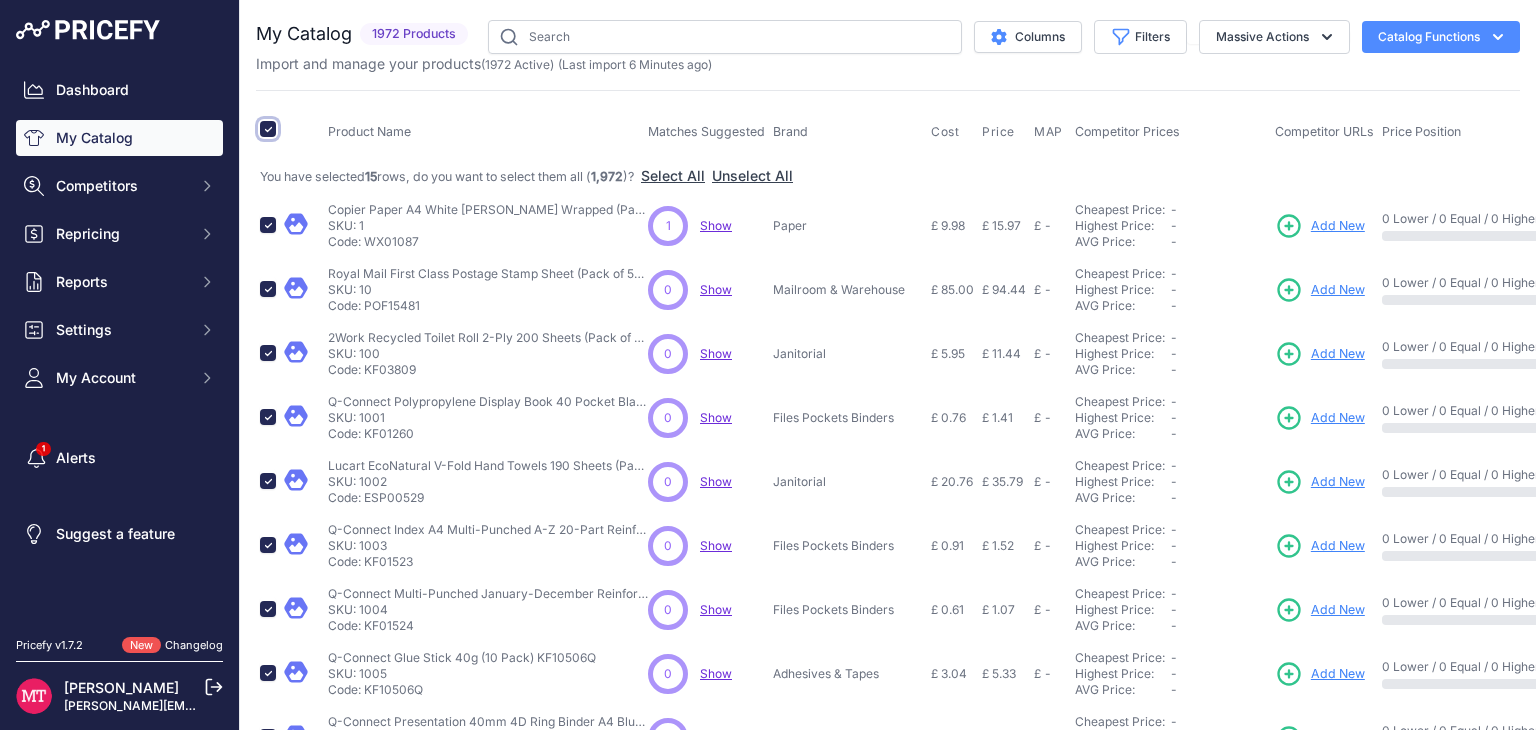 scroll, scrollTop: 520, scrollLeft: 0, axis: vertical 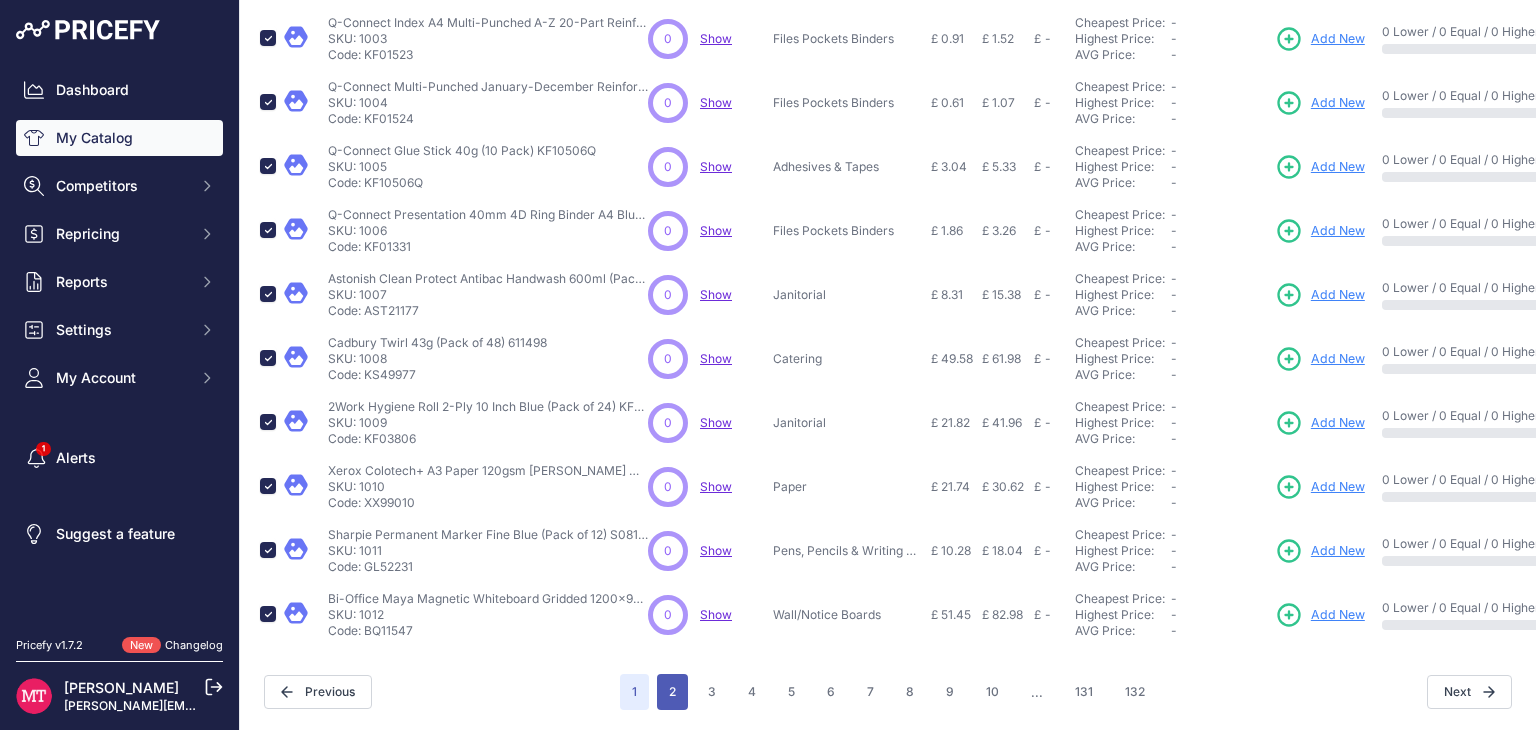 click on "2" at bounding box center [672, 692] 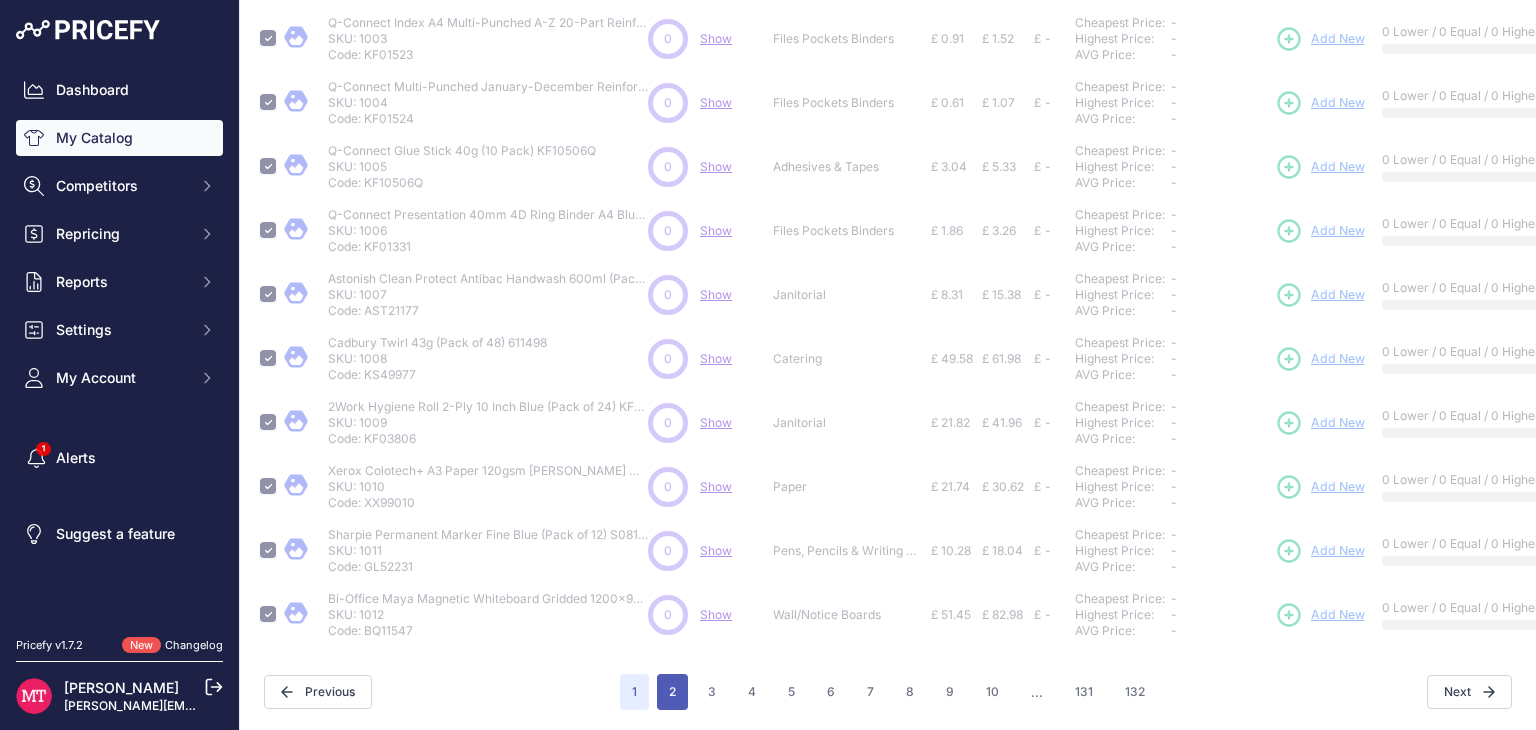 type 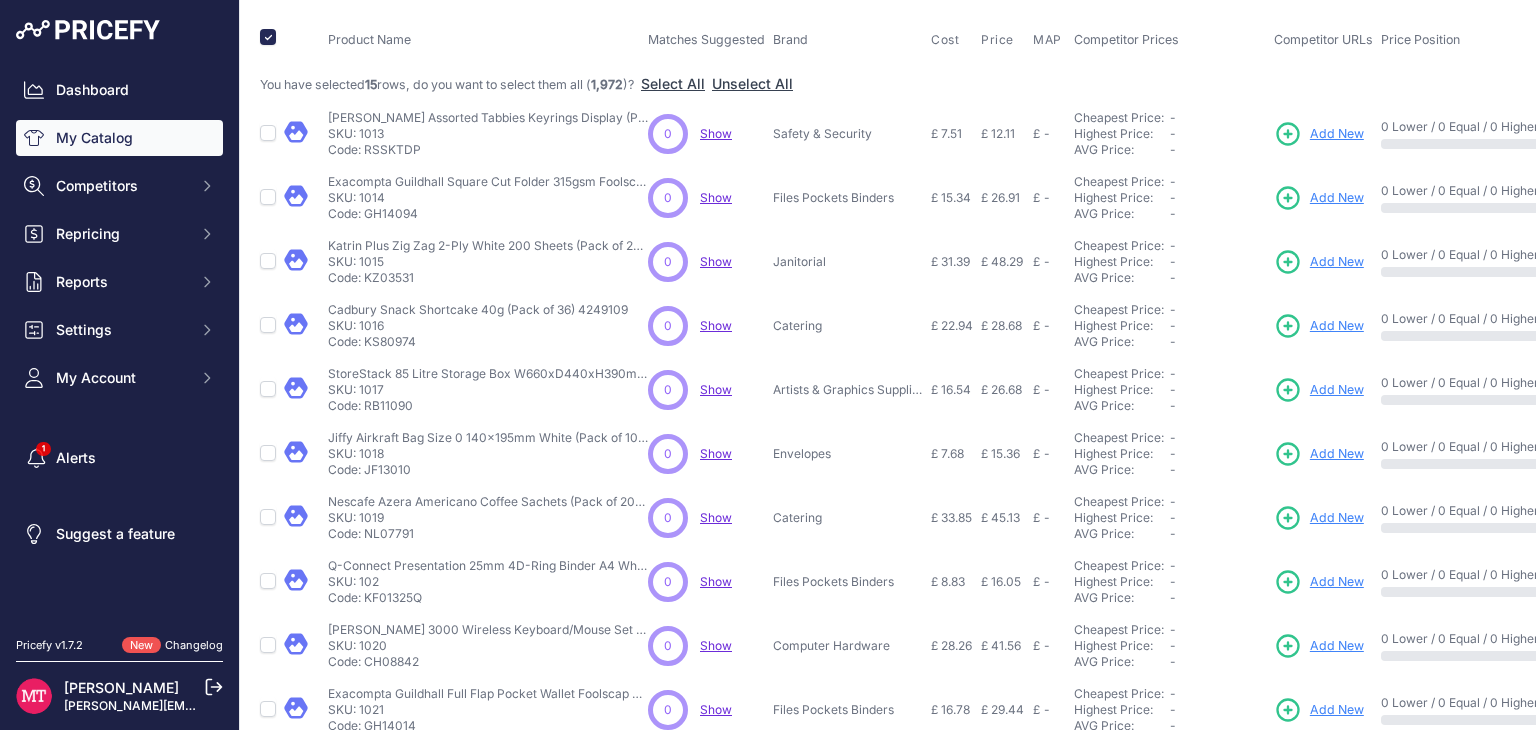 scroll, scrollTop: 0, scrollLeft: 0, axis: both 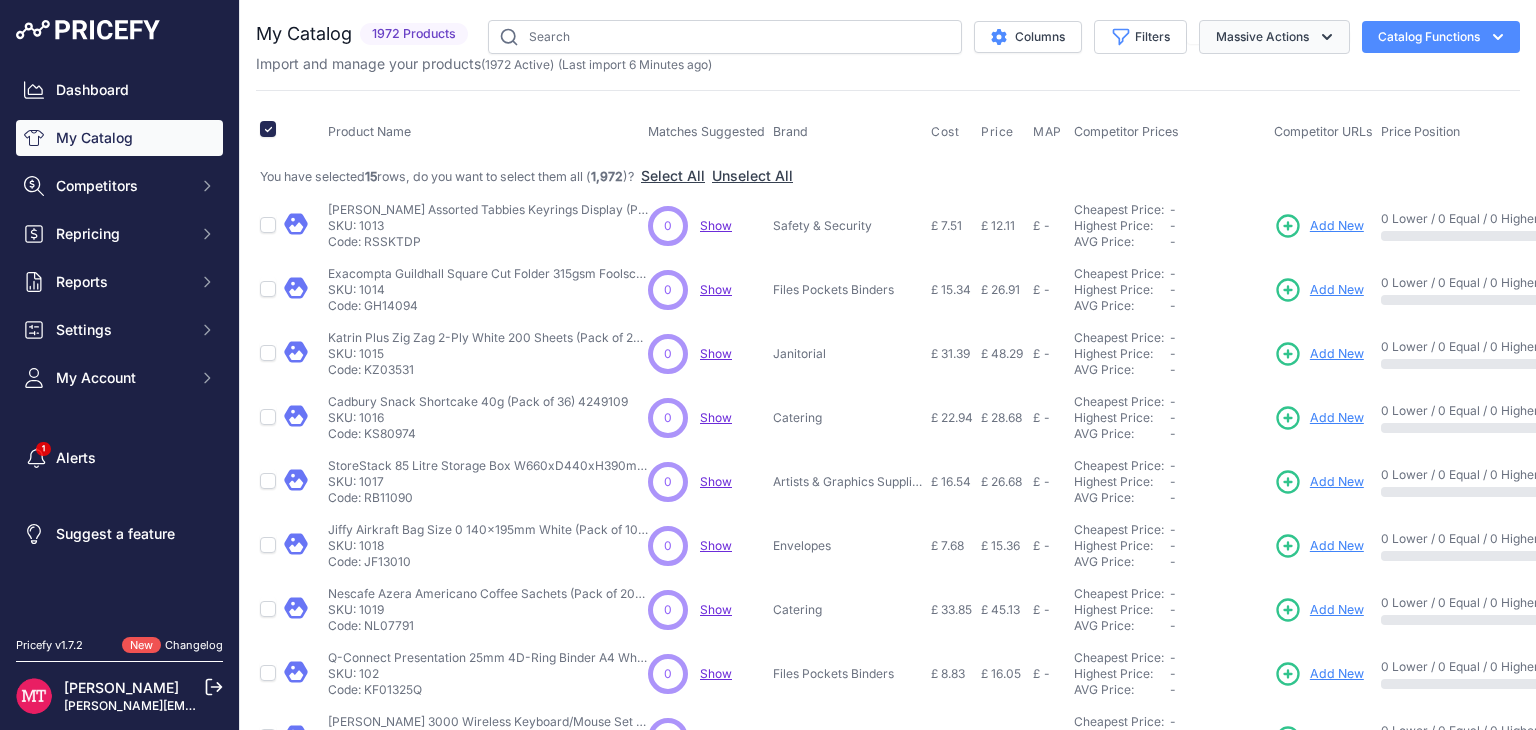 click 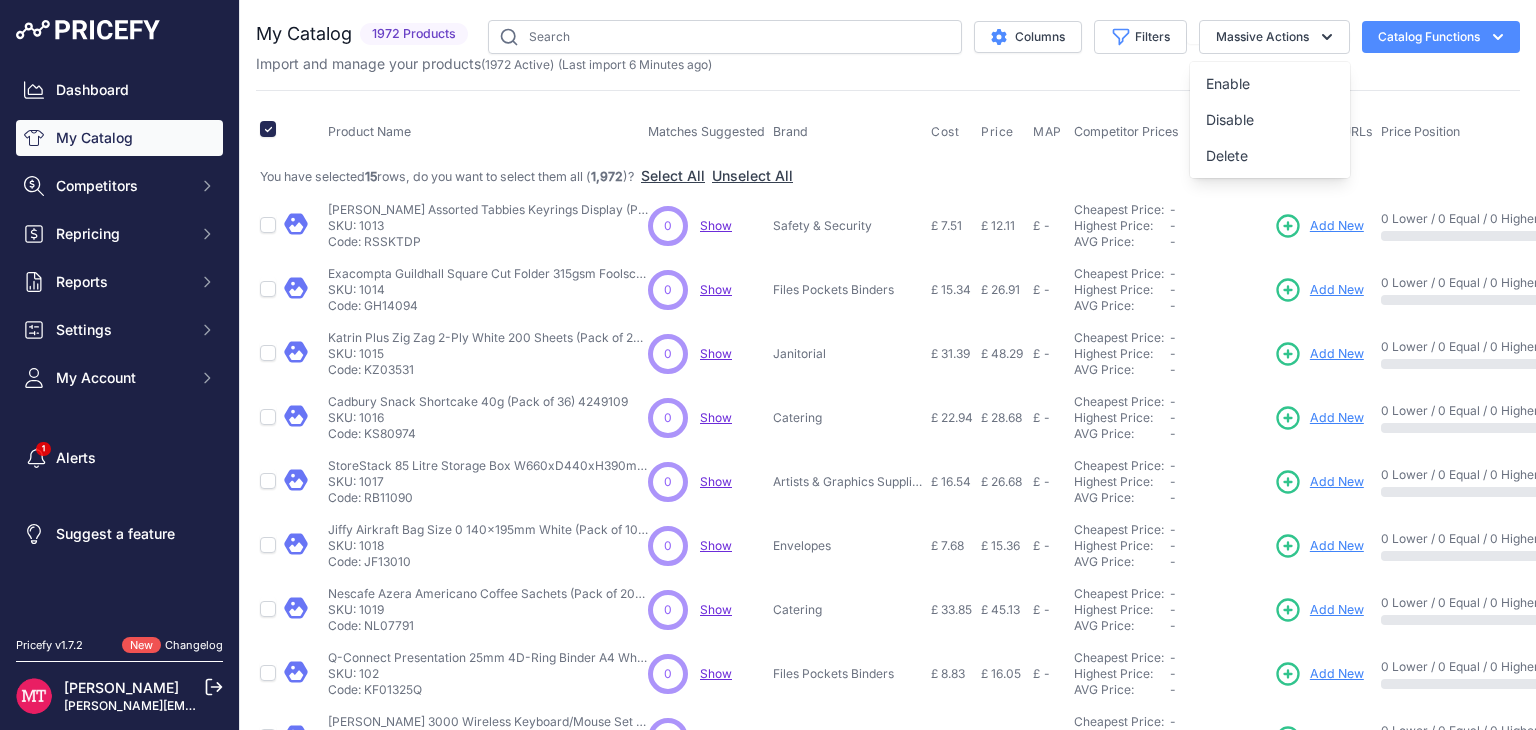 click on "Catalog Functions" at bounding box center [1441, 37] 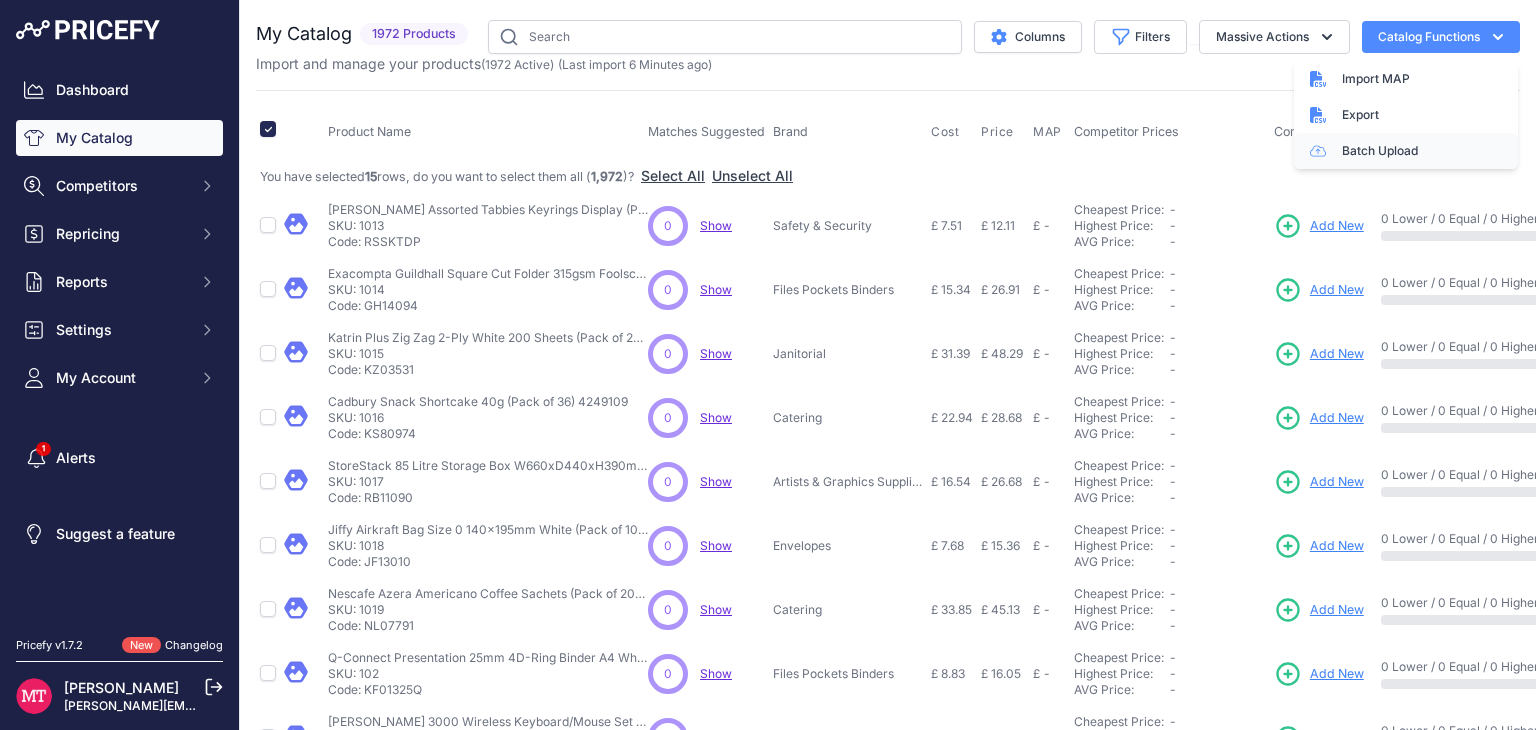 click on "Batch Upload" at bounding box center [1406, 151] 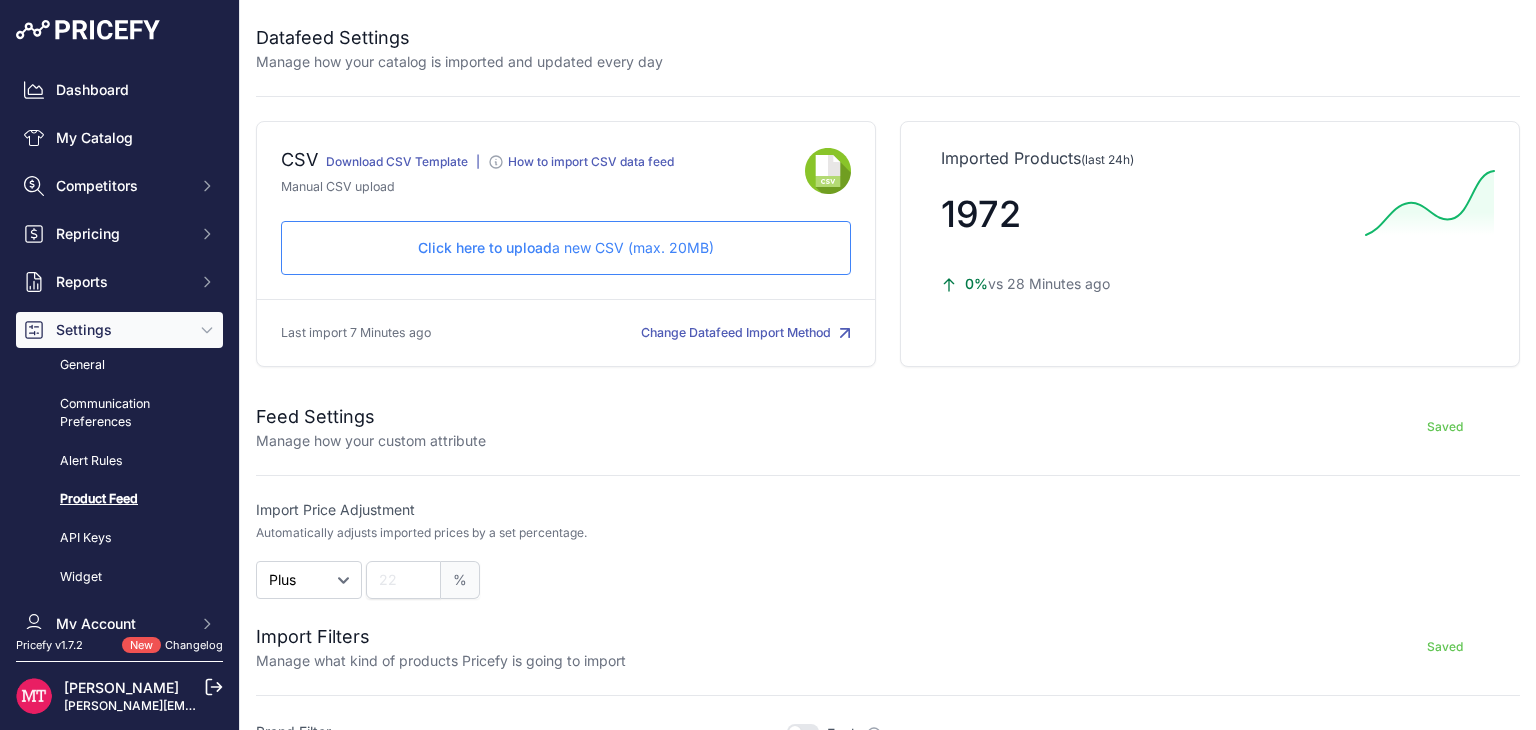 scroll, scrollTop: 0, scrollLeft: 0, axis: both 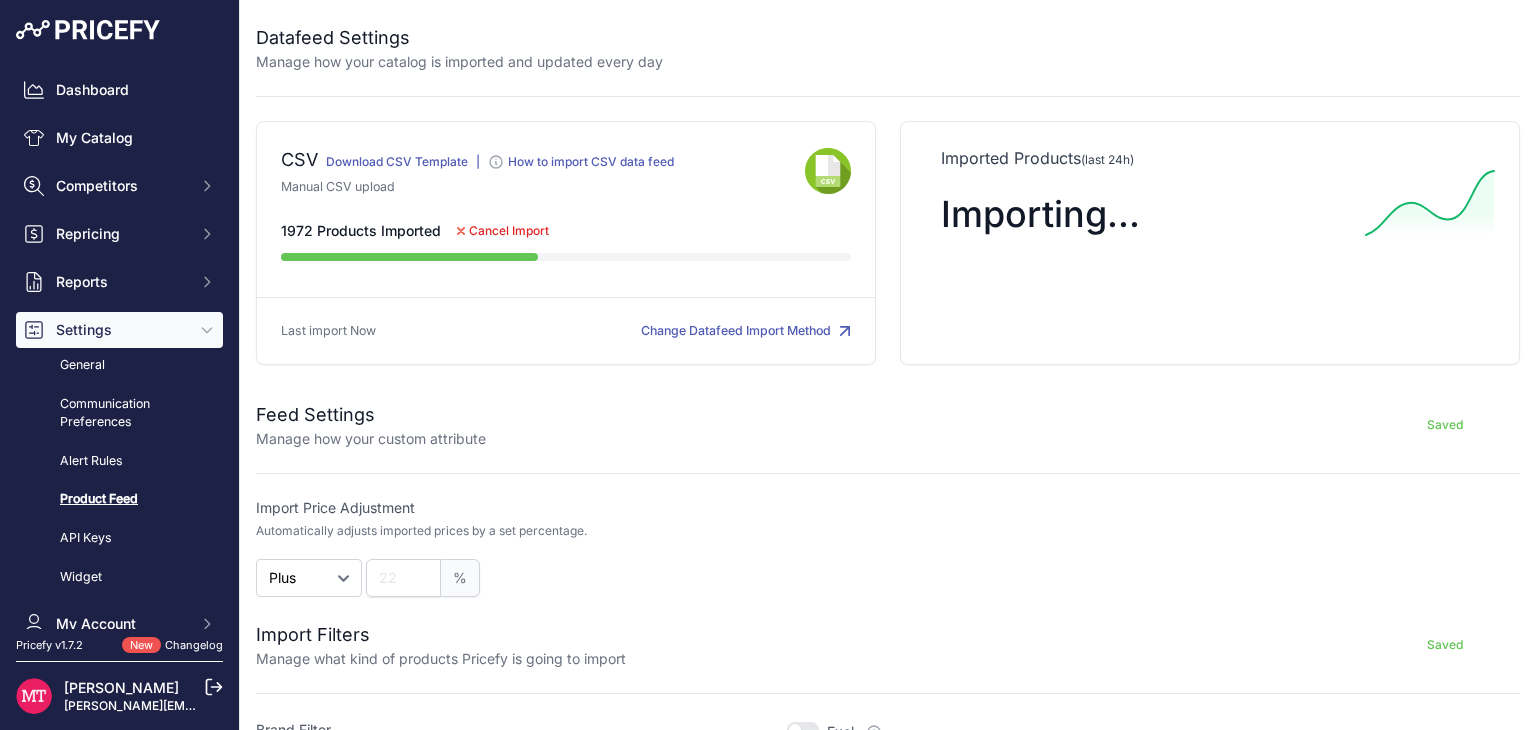 click on "Dashboard
My Catalog
Competitors
Competitors
Monitored URLs
MAP infringements
Repricing
My Repricing Rules
Repricing Preview
Repricing History" at bounding box center [119, 357] 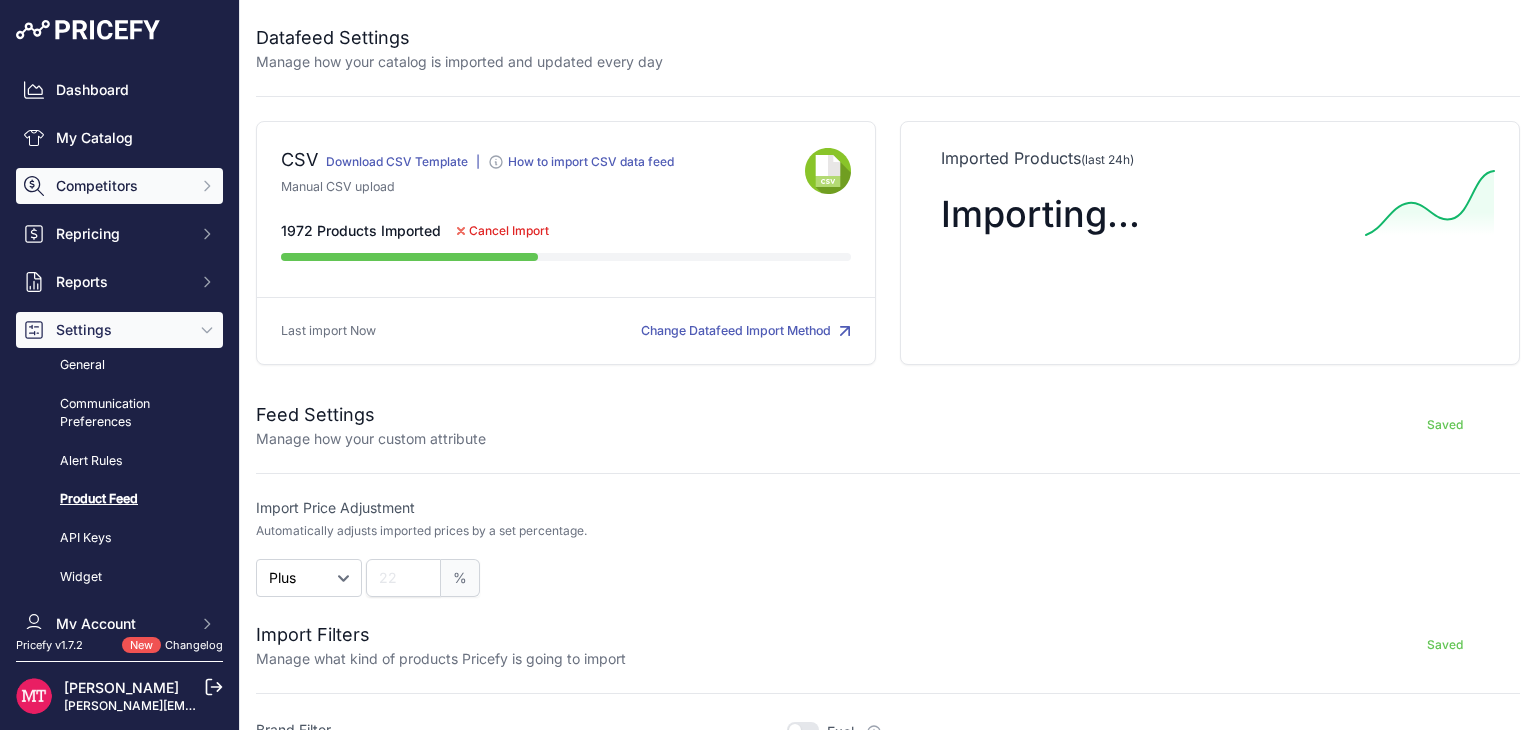 click on "Competitors" at bounding box center [121, 186] 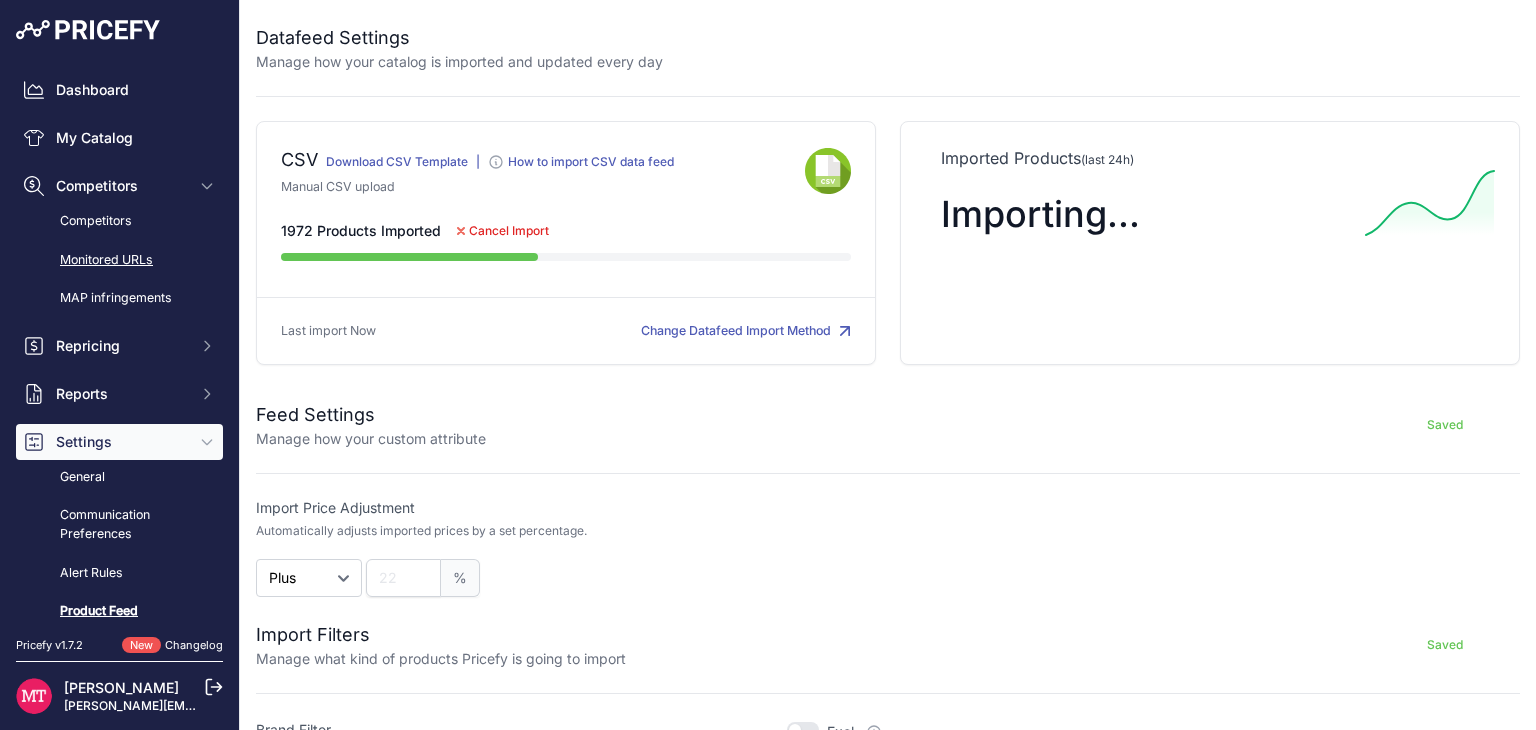 click on "Monitored URLs" at bounding box center [119, 260] 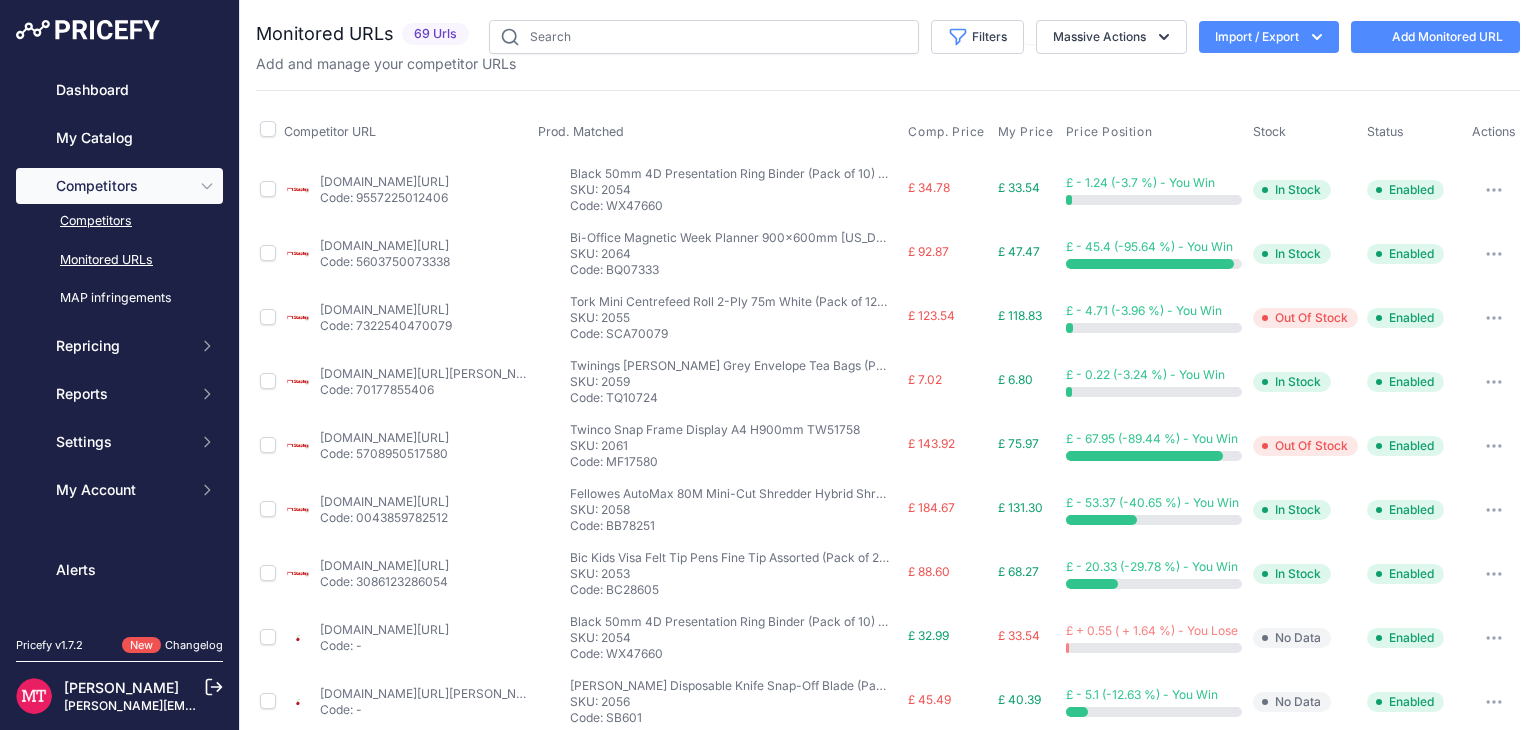 scroll, scrollTop: 0, scrollLeft: 0, axis: both 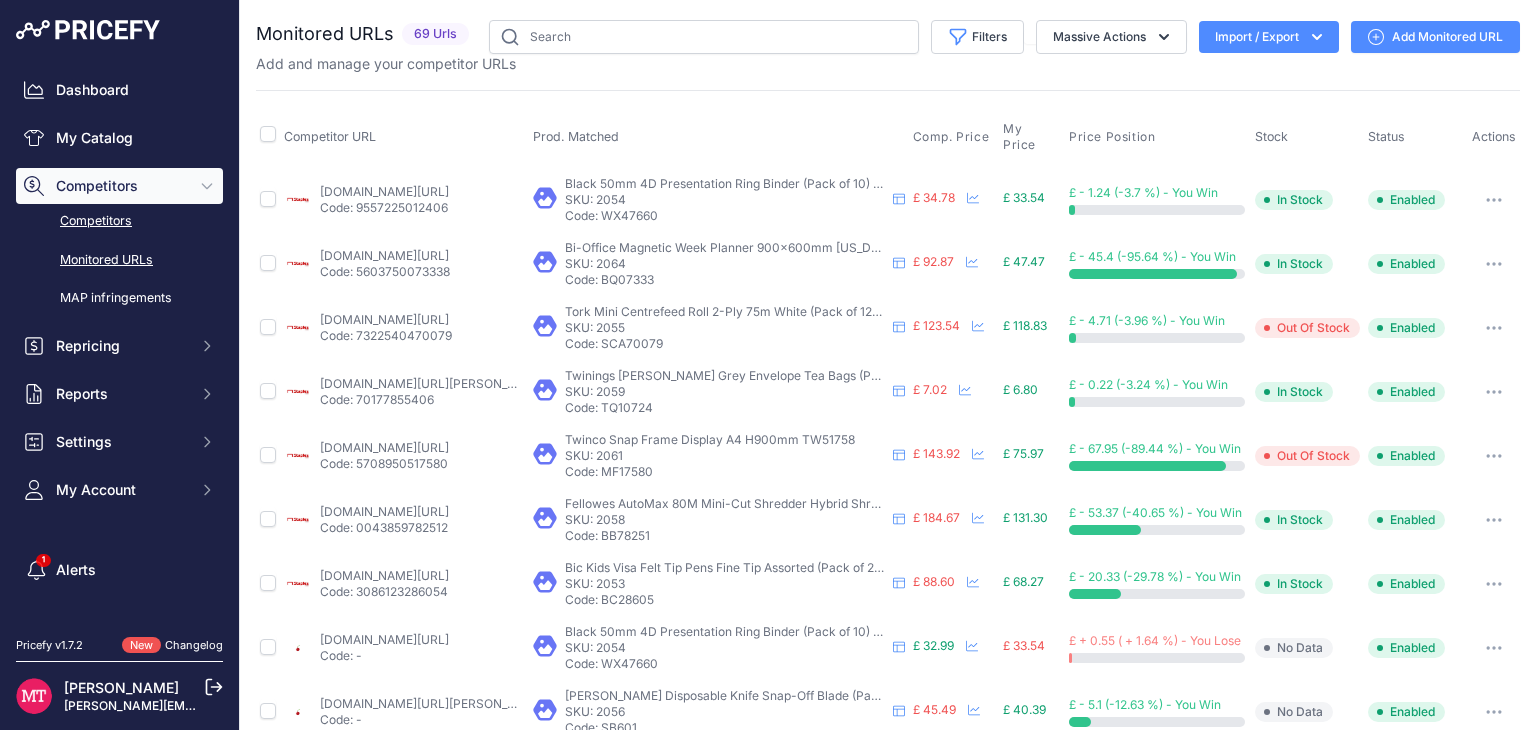 click on "Competitors" at bounding box center [119, 221] 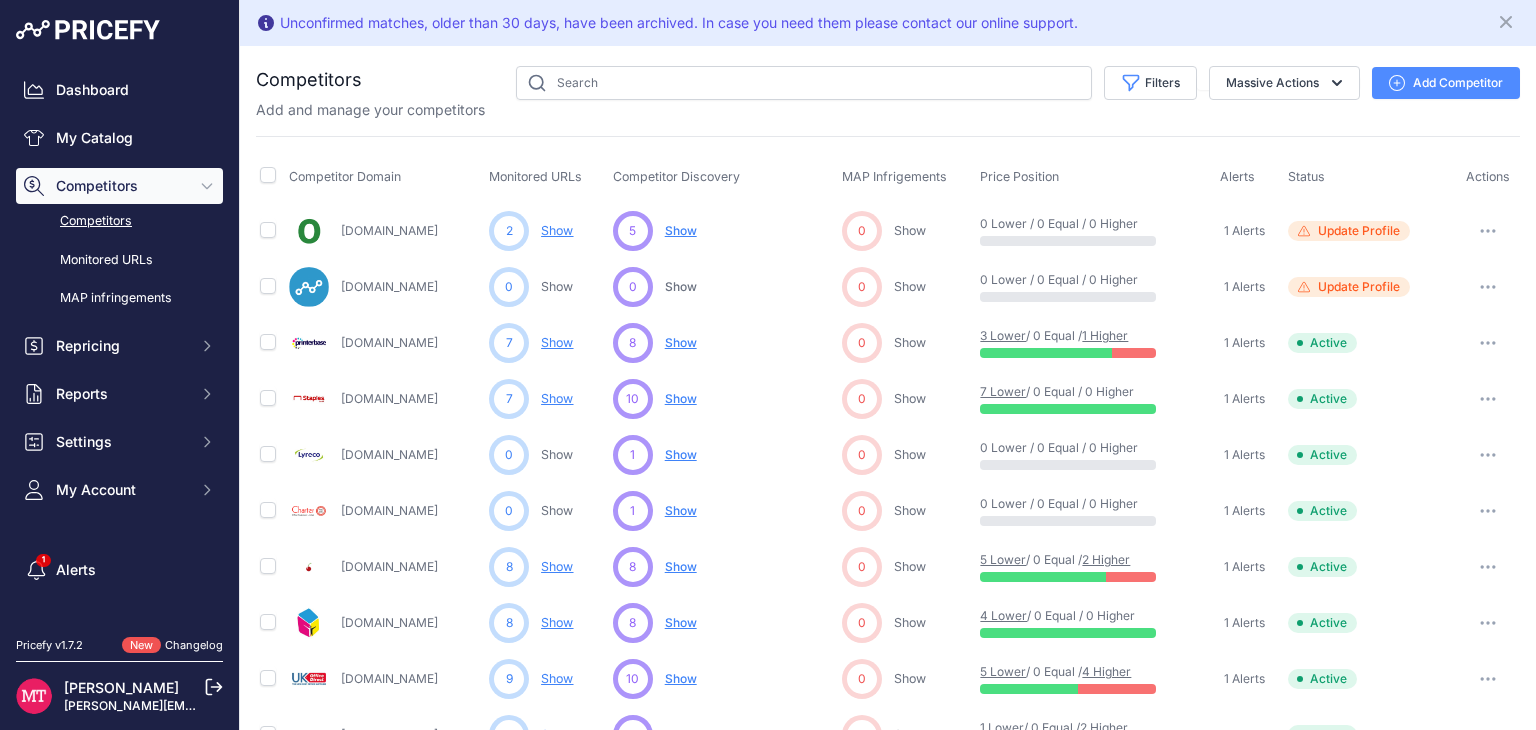 scroll, scrollTop: 0, scrollLeft: 0, axis: both 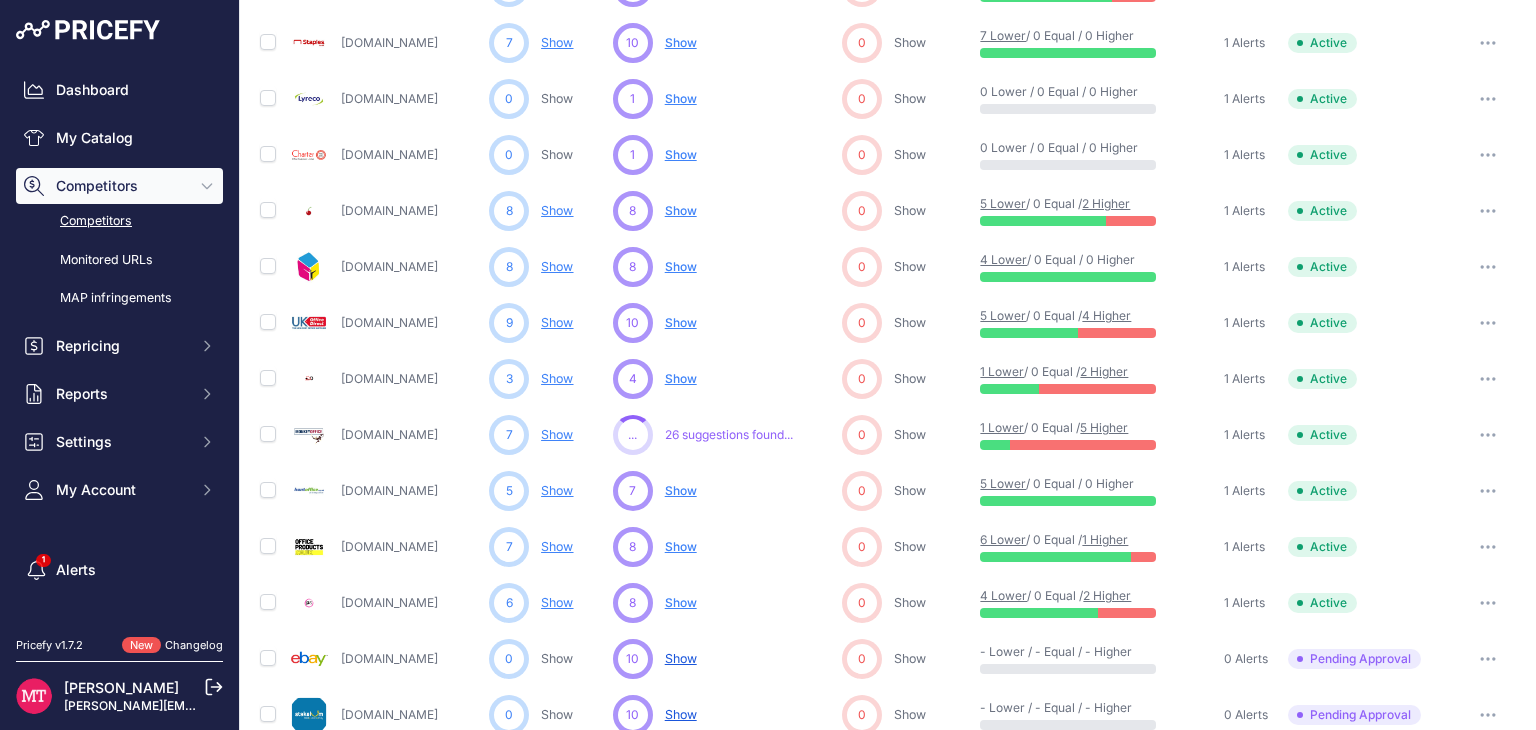 click on "Show" at bounding box center (557, 322) 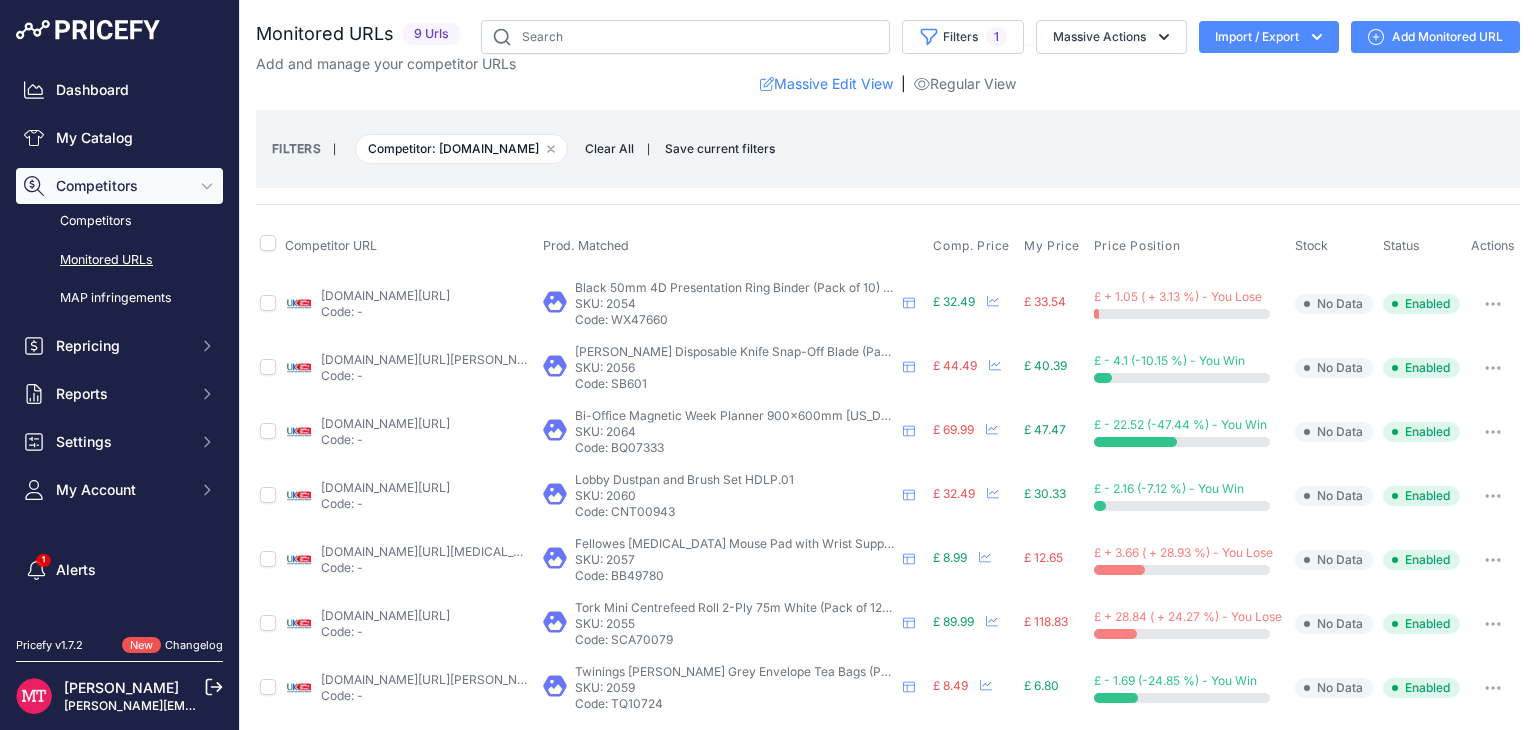 scroll, scrollTop: 0, scrollLeft: 0, axis: both 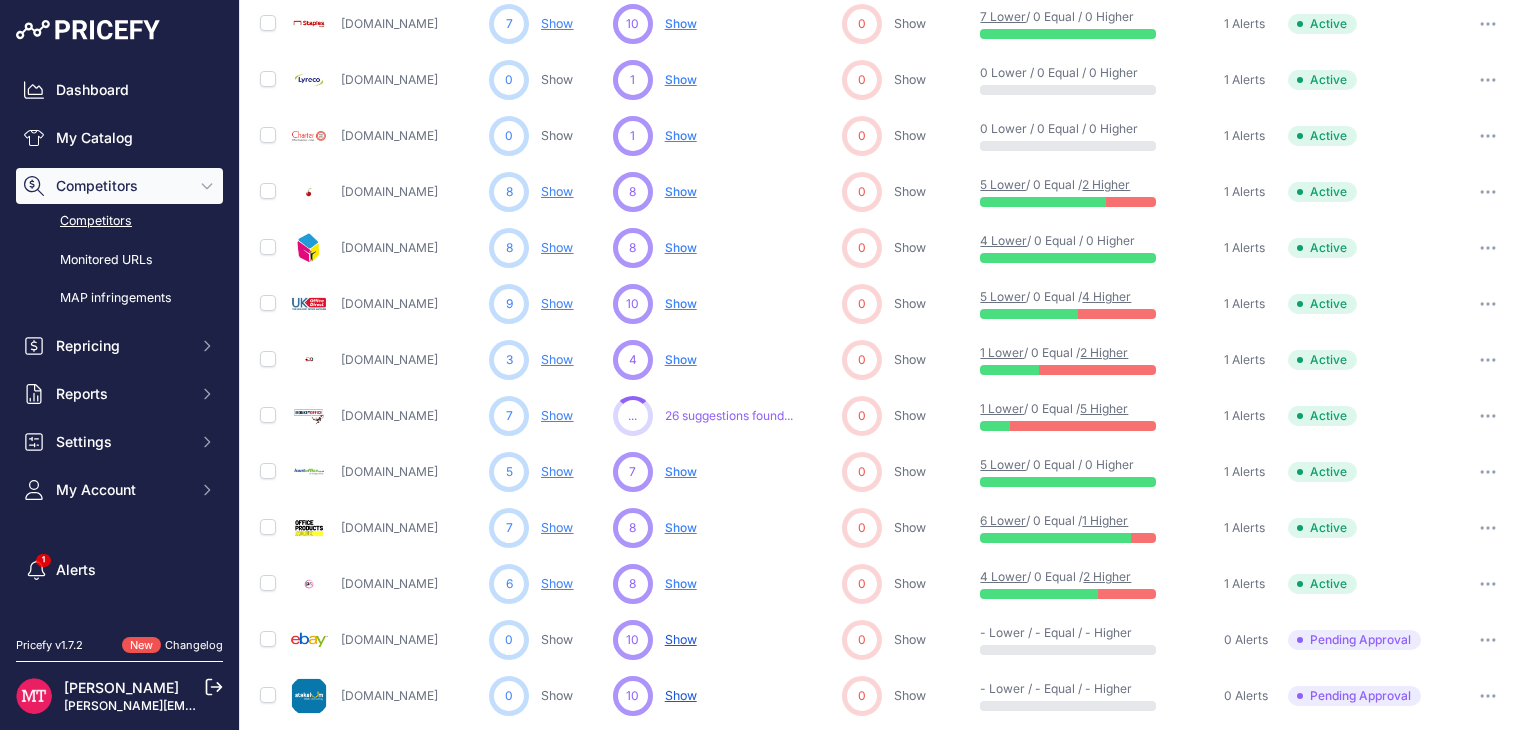 click on "Show" at bounding box center [681, 359] 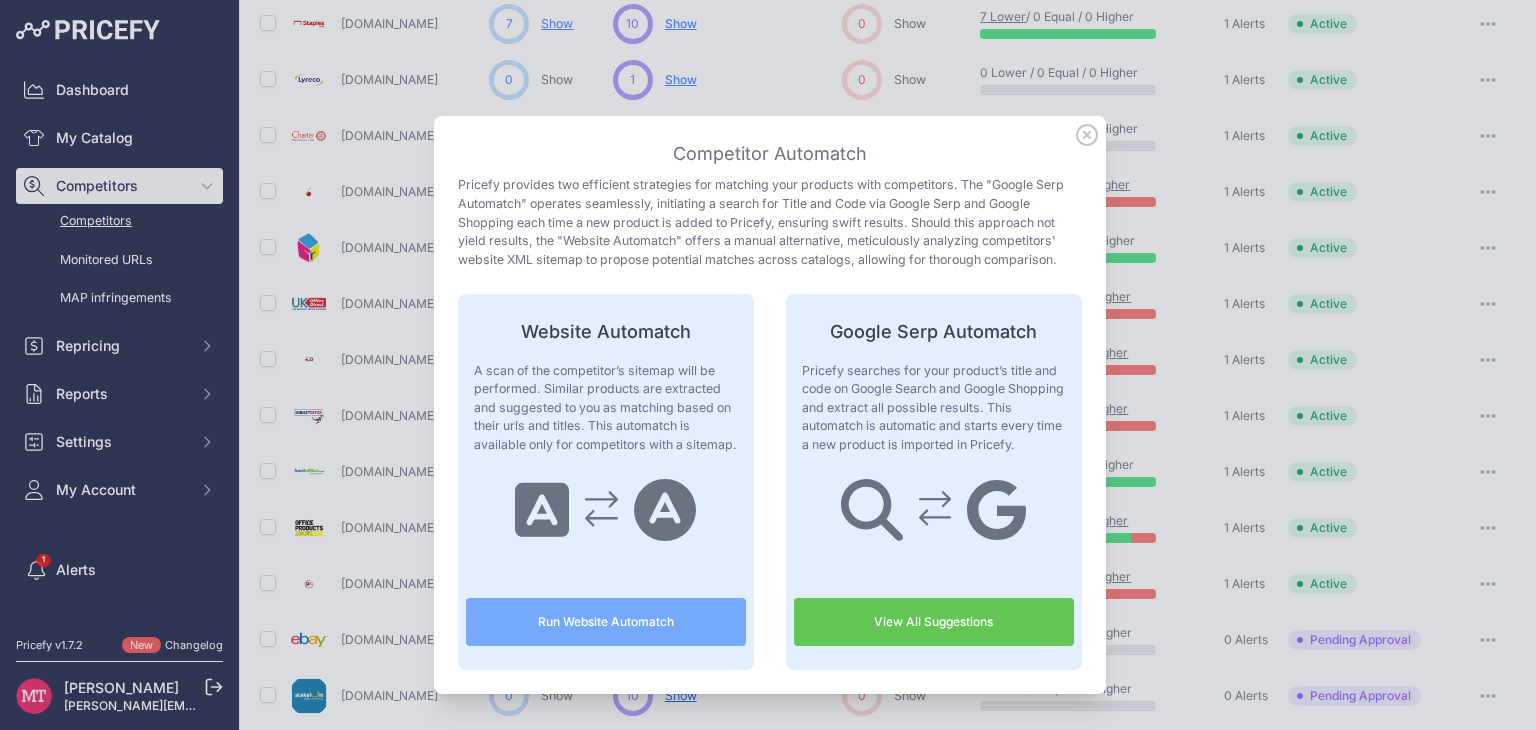 click on "Run Website Automatch" at bounding box center [606, 622] 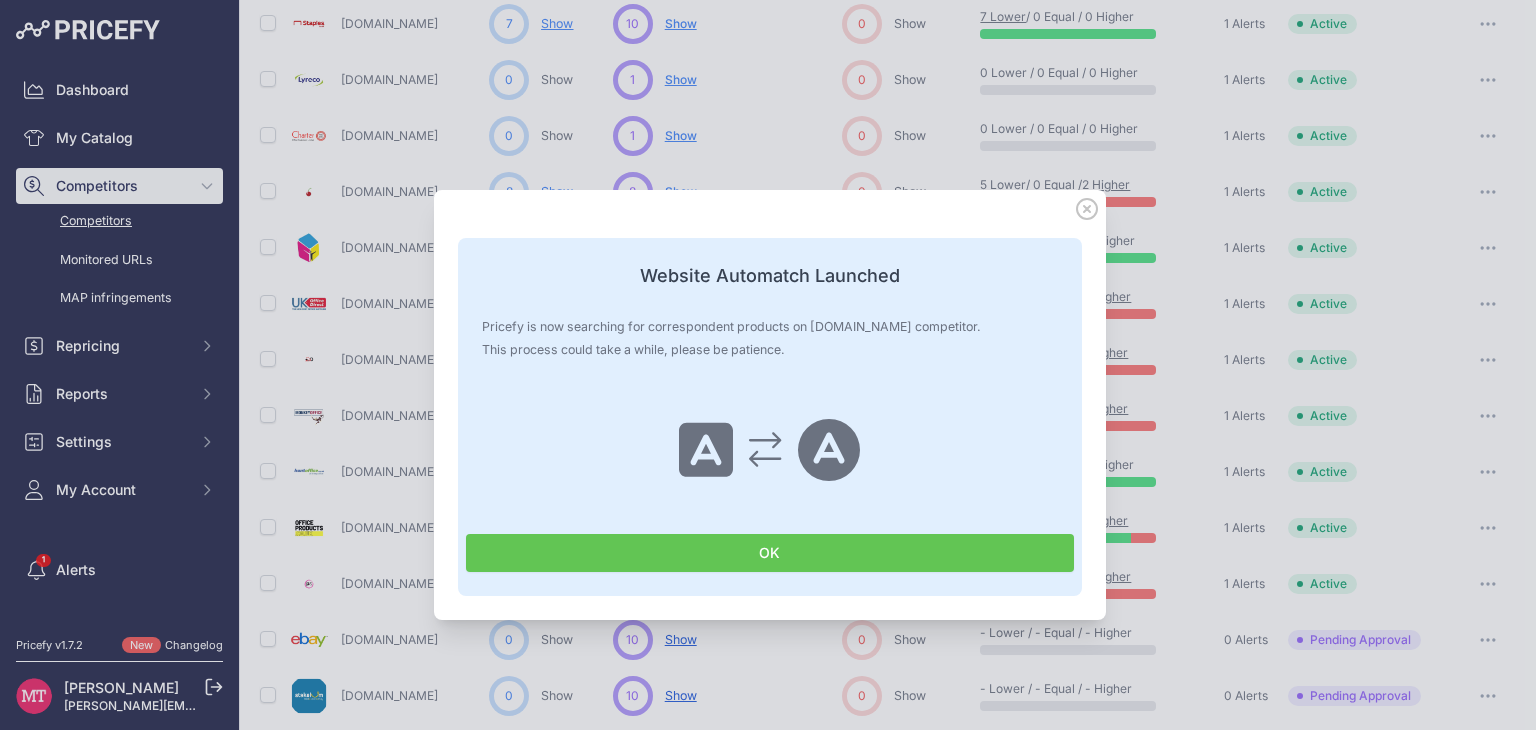 click on "OK" at bounding box center (770, 553) 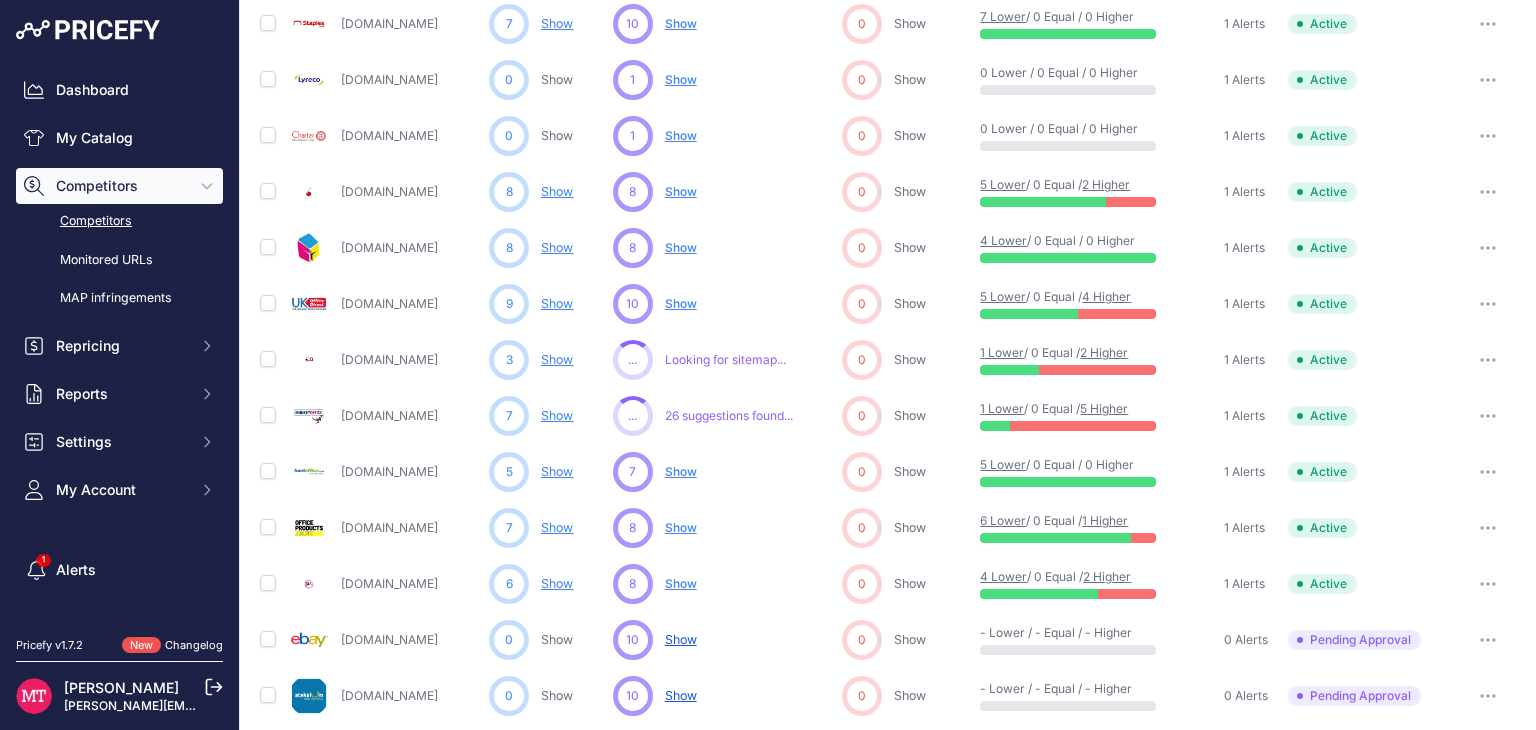 click on "Show" at bounding box center (681, 303) 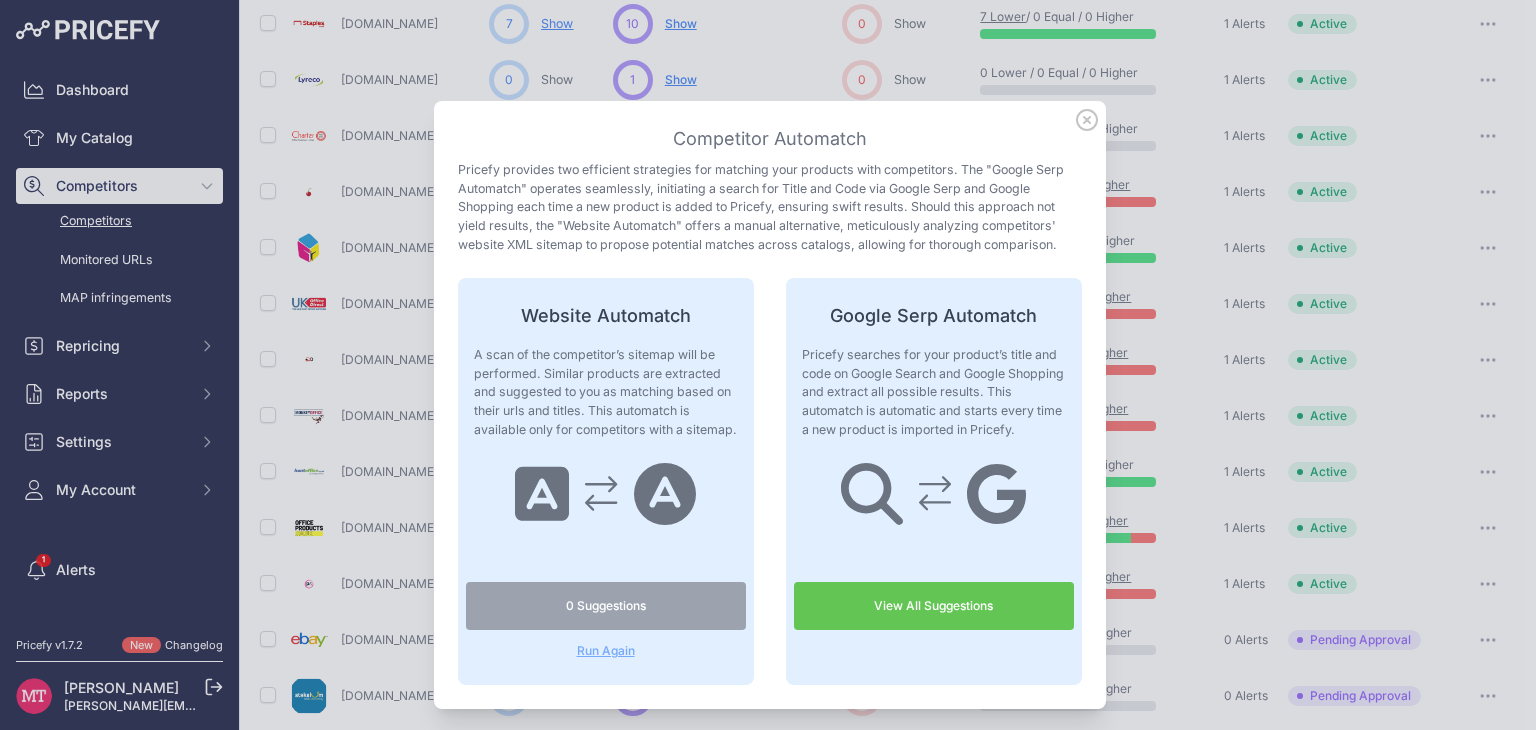 click on "Website Automatch
A scan of the competitor’s sitemap will be performed. Similar products are extracted and suggested to you as matching based on their urls and titles. This automatch is available only for competitors with a sitemap." at bounding box center (606, 481) 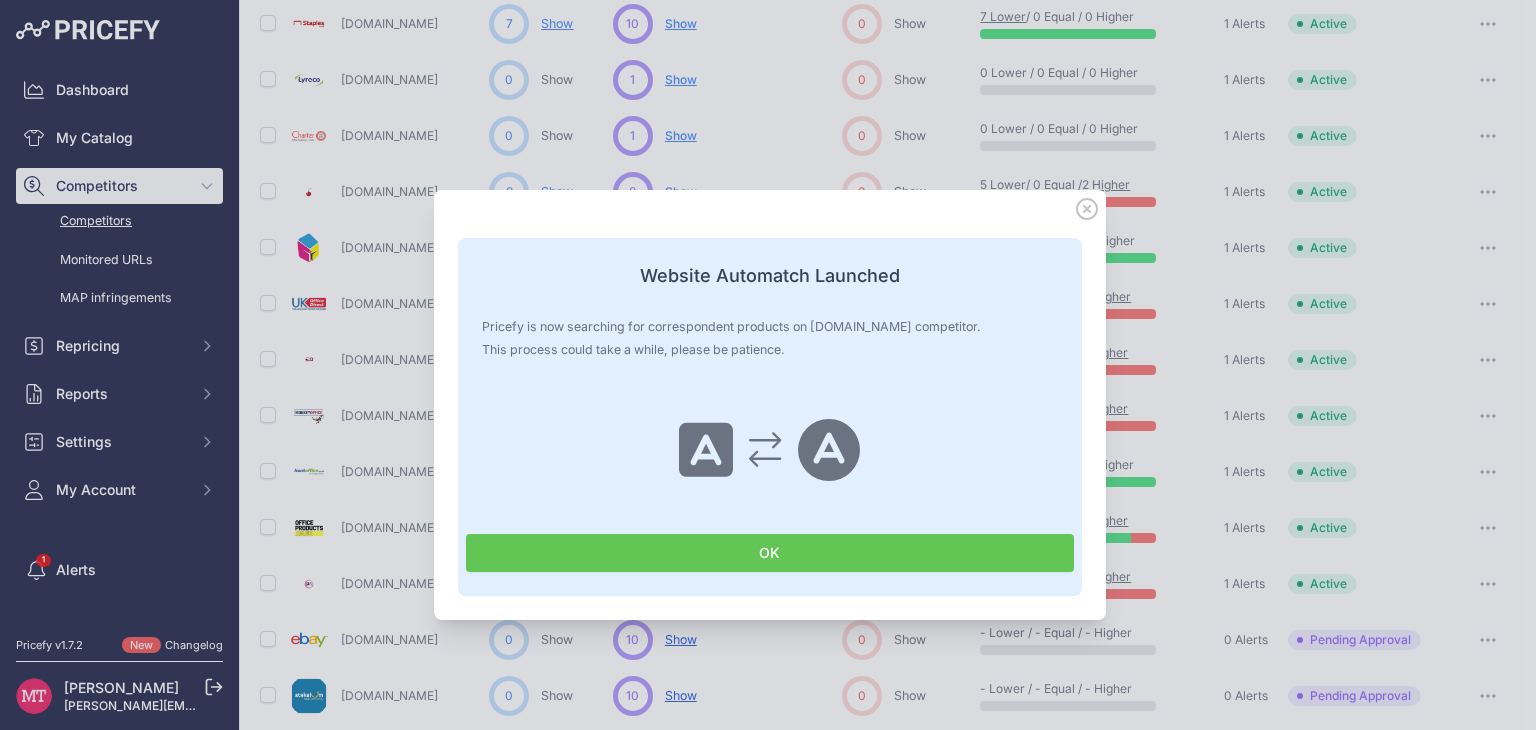 click on "OK" at bounding box center [770, 553] 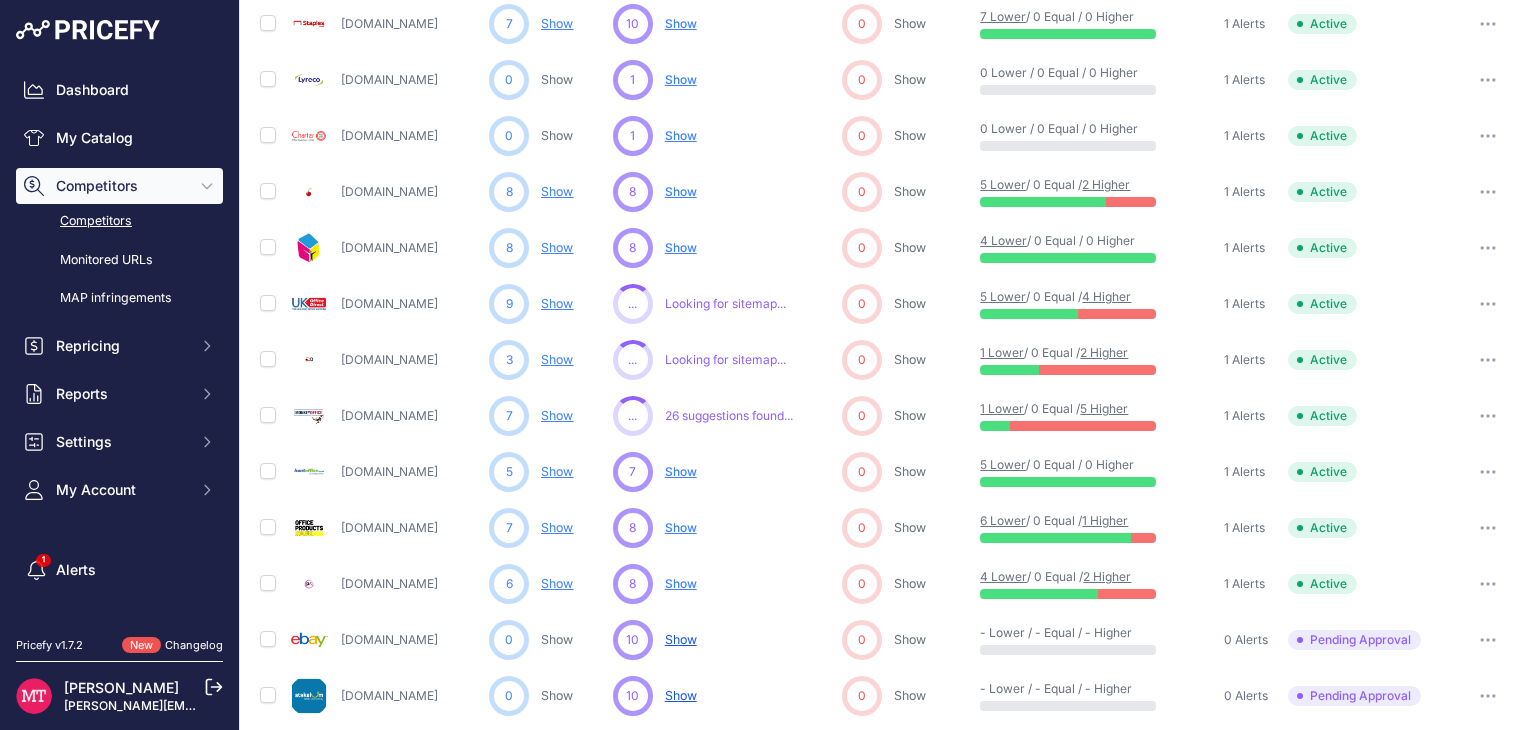 click on "Show" at bounding box center (681, 247) 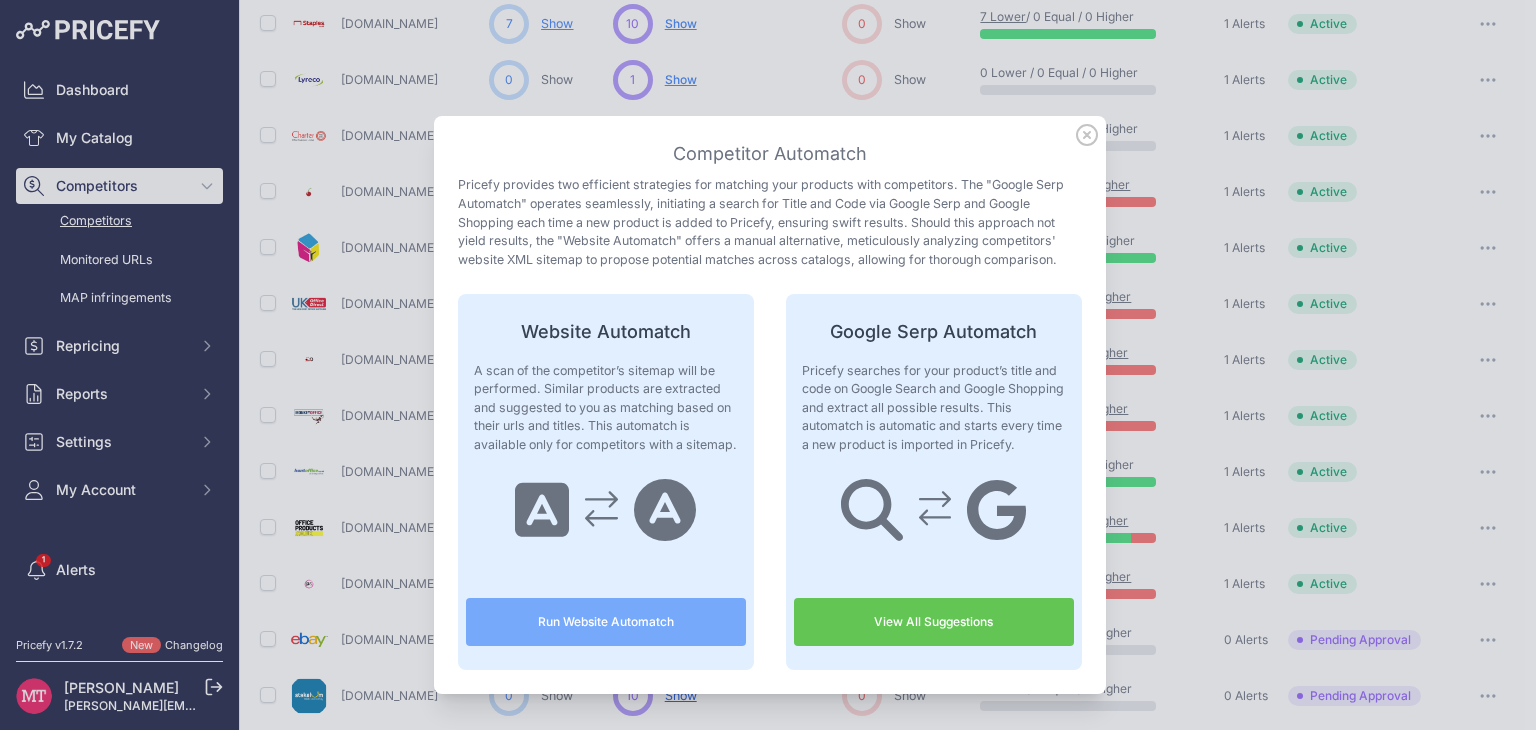 click on "Run Website Automatch" at bounding box center [606, 622] 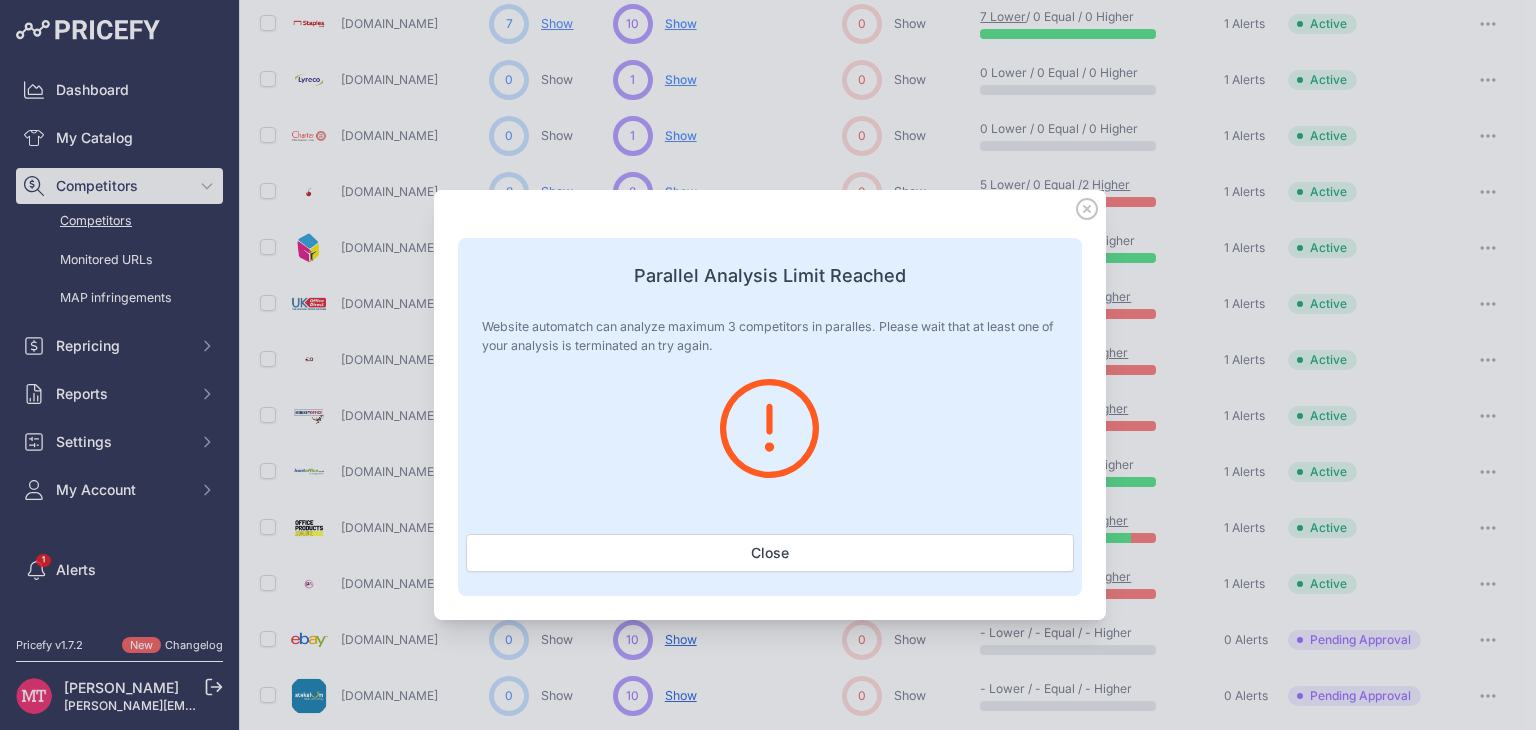 click 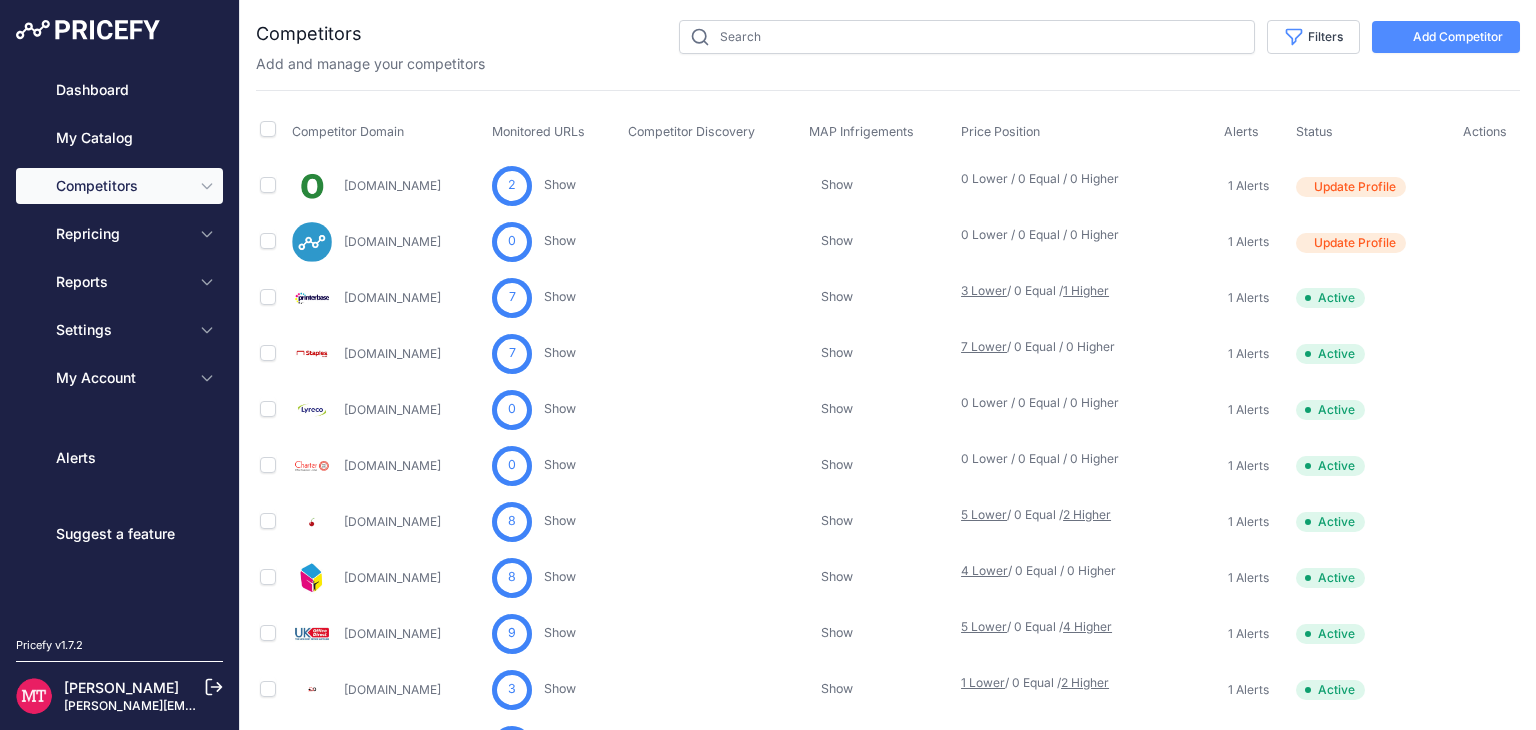 scroll, scrollTop: 0, scrollLeft: 0, axis: both 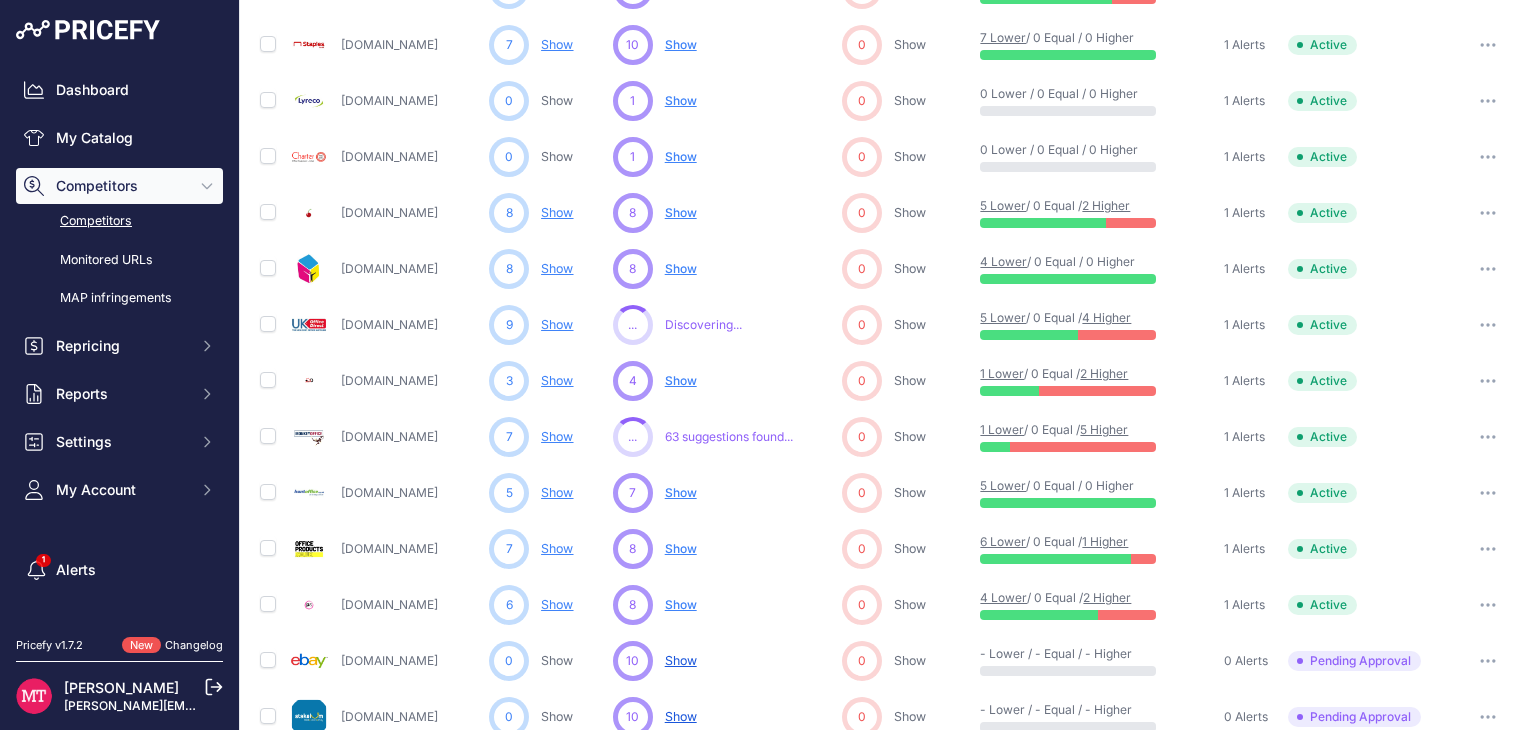 click on "Show" at bounding box center [681, 380] 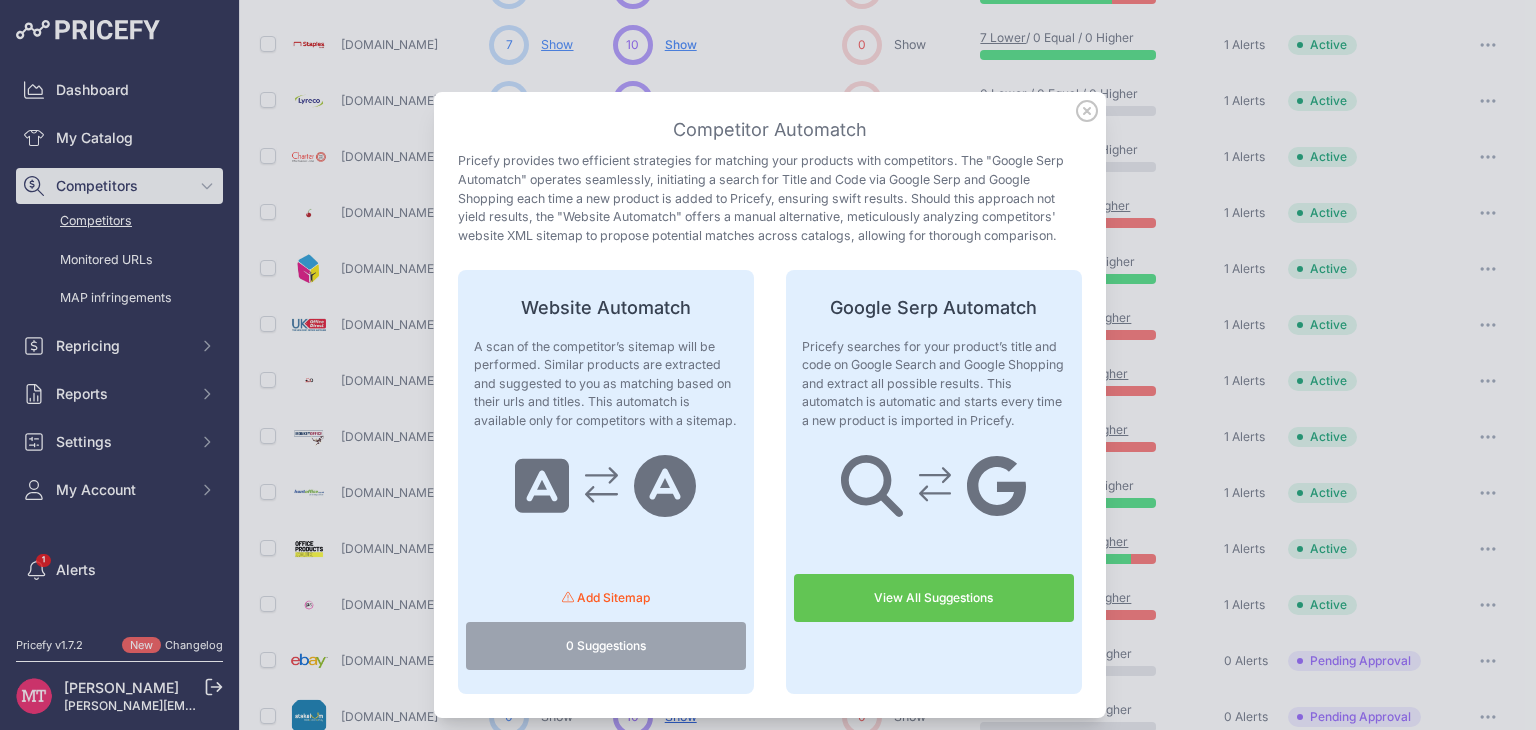 click on "Add Sitemap" at bounding box center (613, 597) 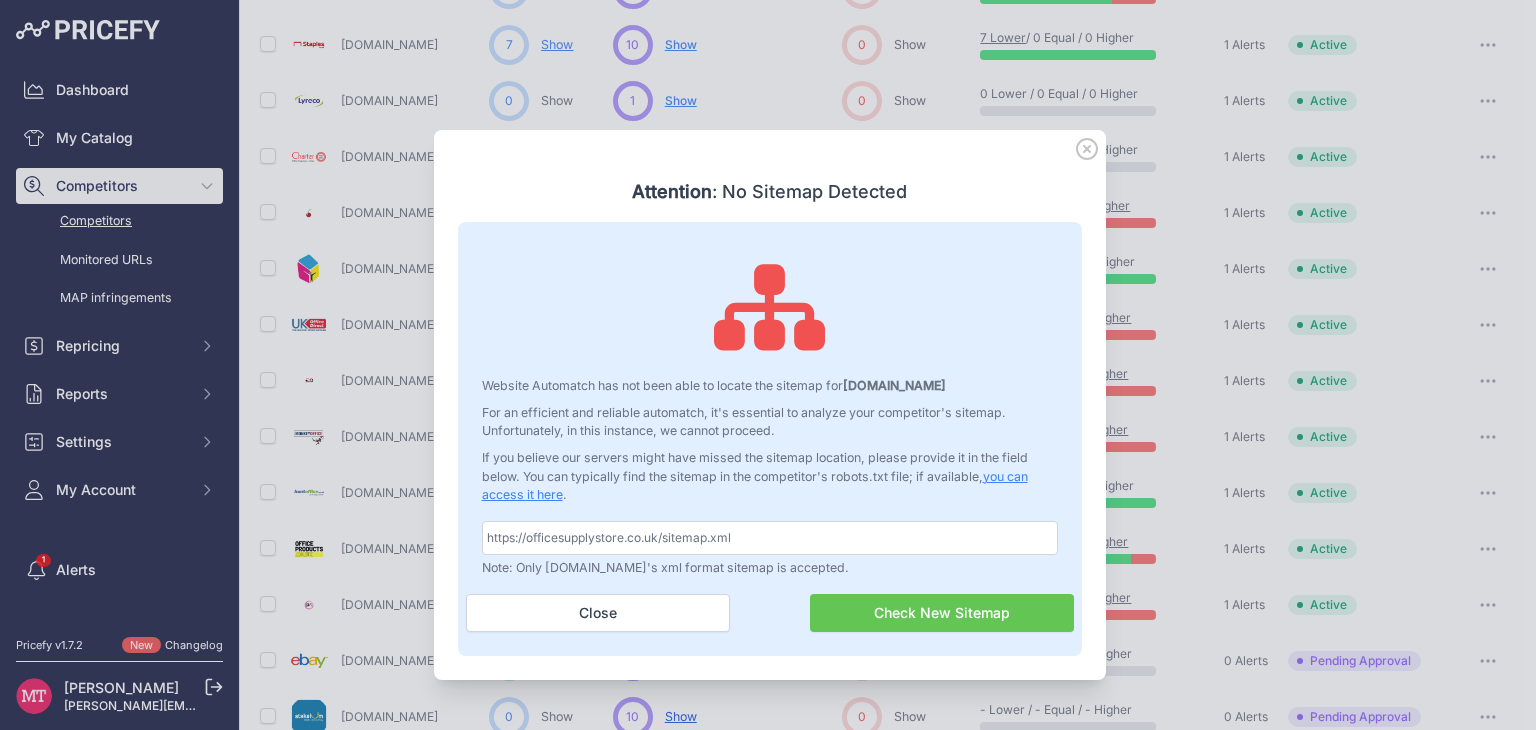 click on "you can access it here" at bounding box center [755, 486] 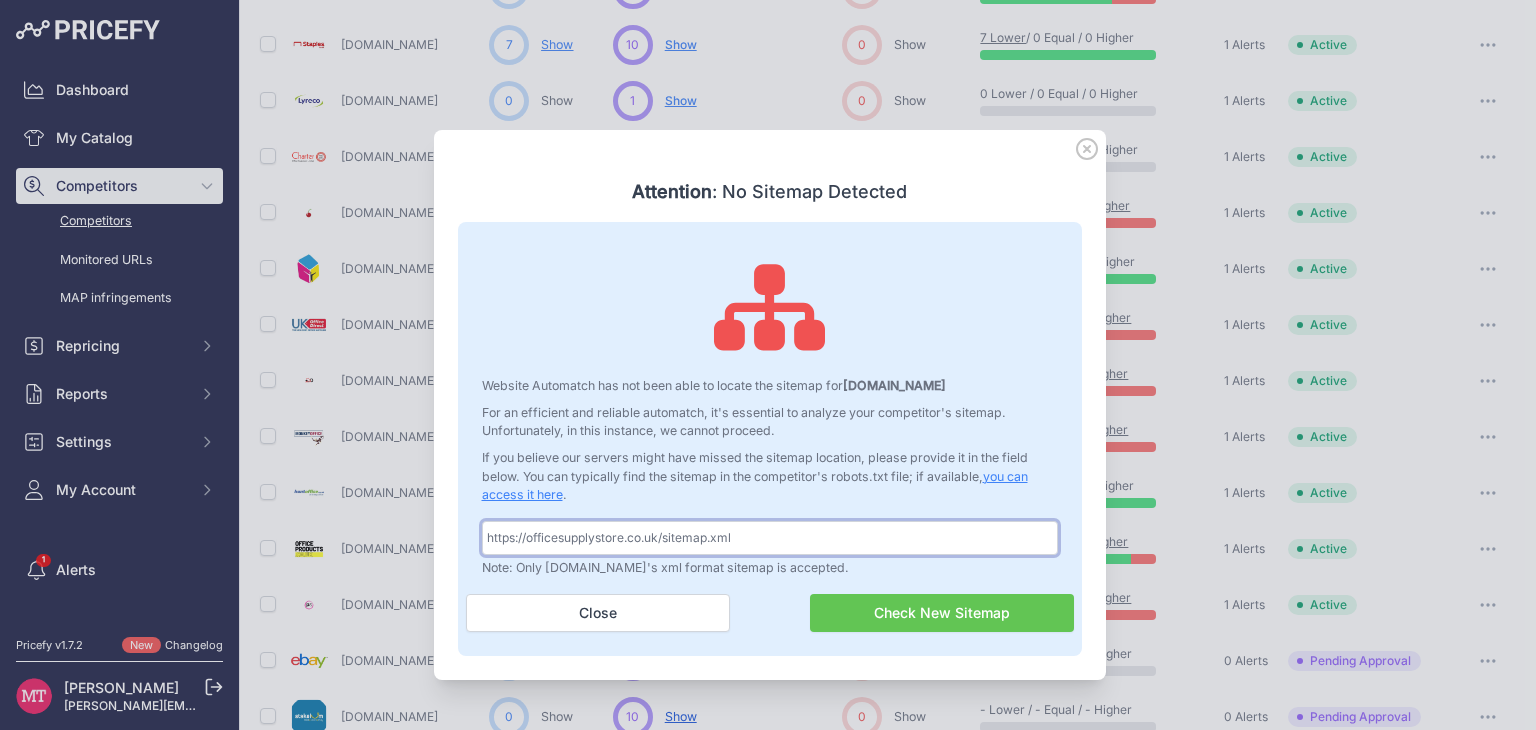 click at bounding box center [770, 538] 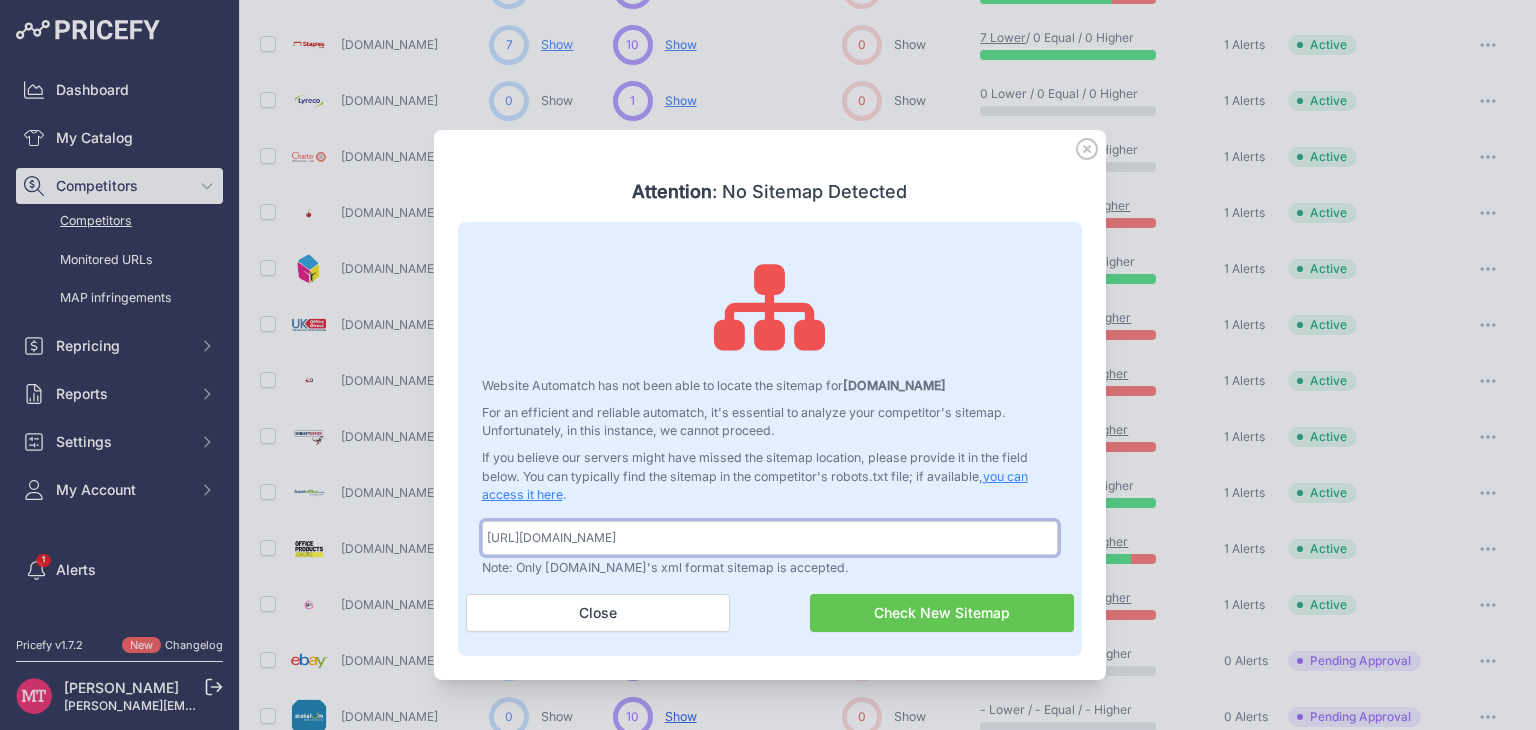 type on "[URL][DOMAIN_NAME]" 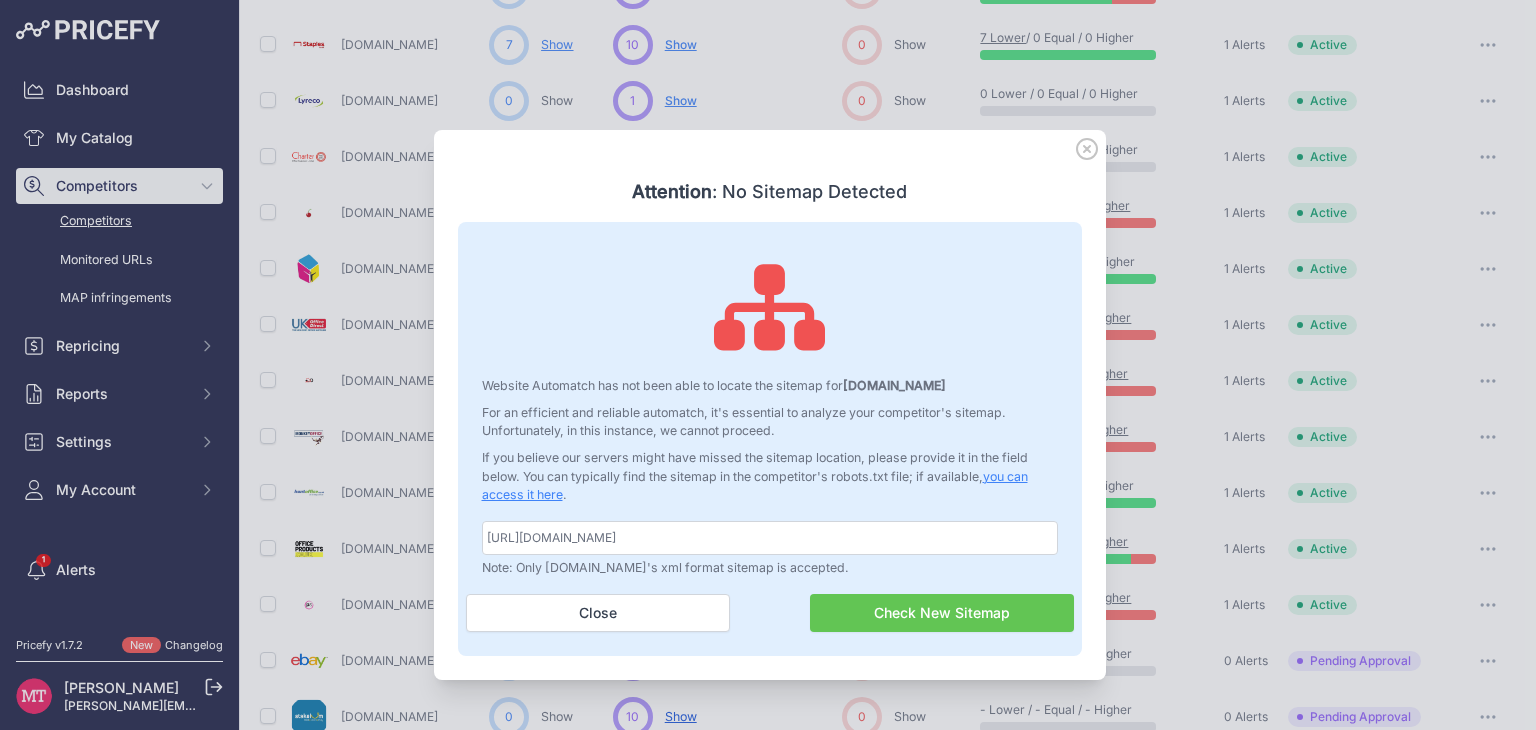 click on "Check New Sitemap" at bounding box center (942, 613) 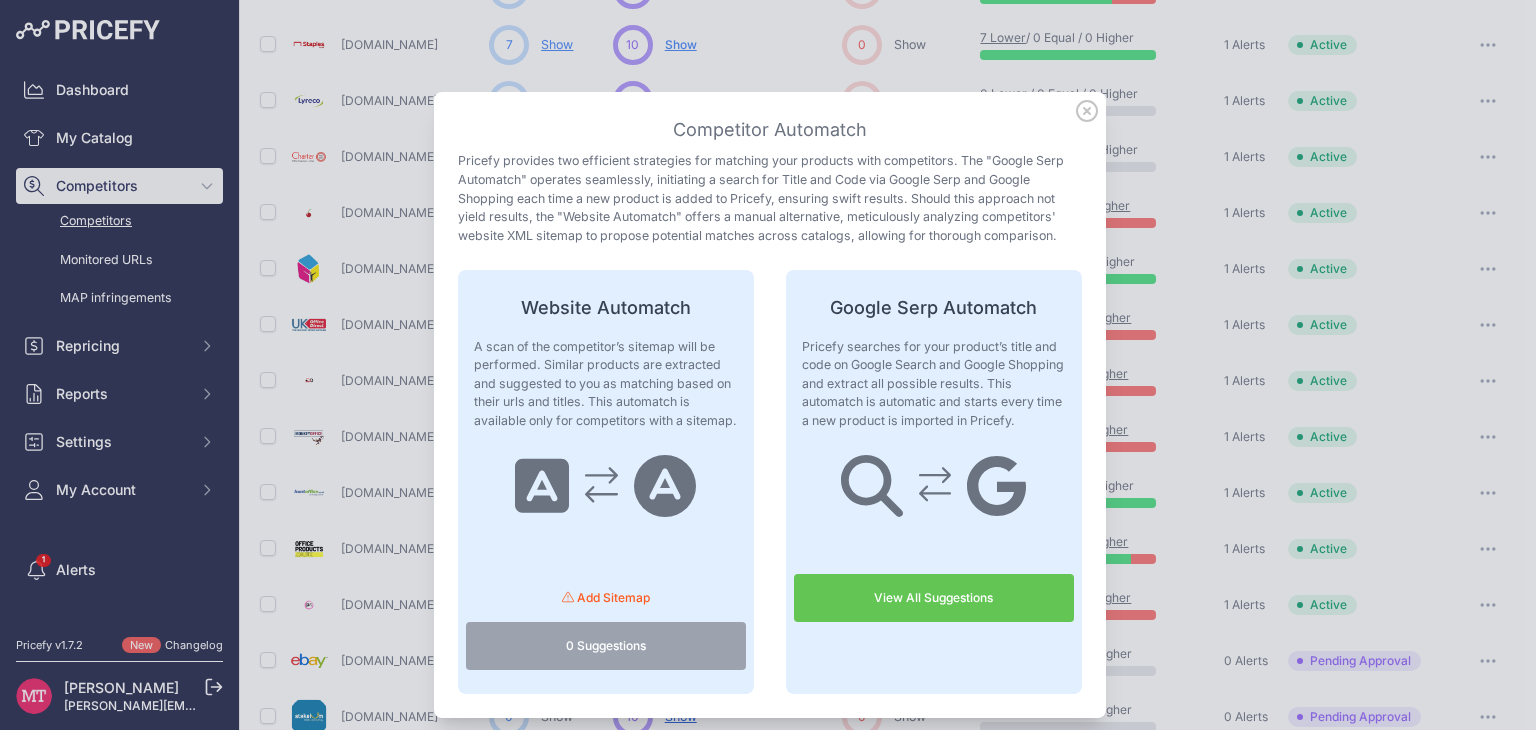 click on "View All Suggestions" at bounding box center [934, 598] 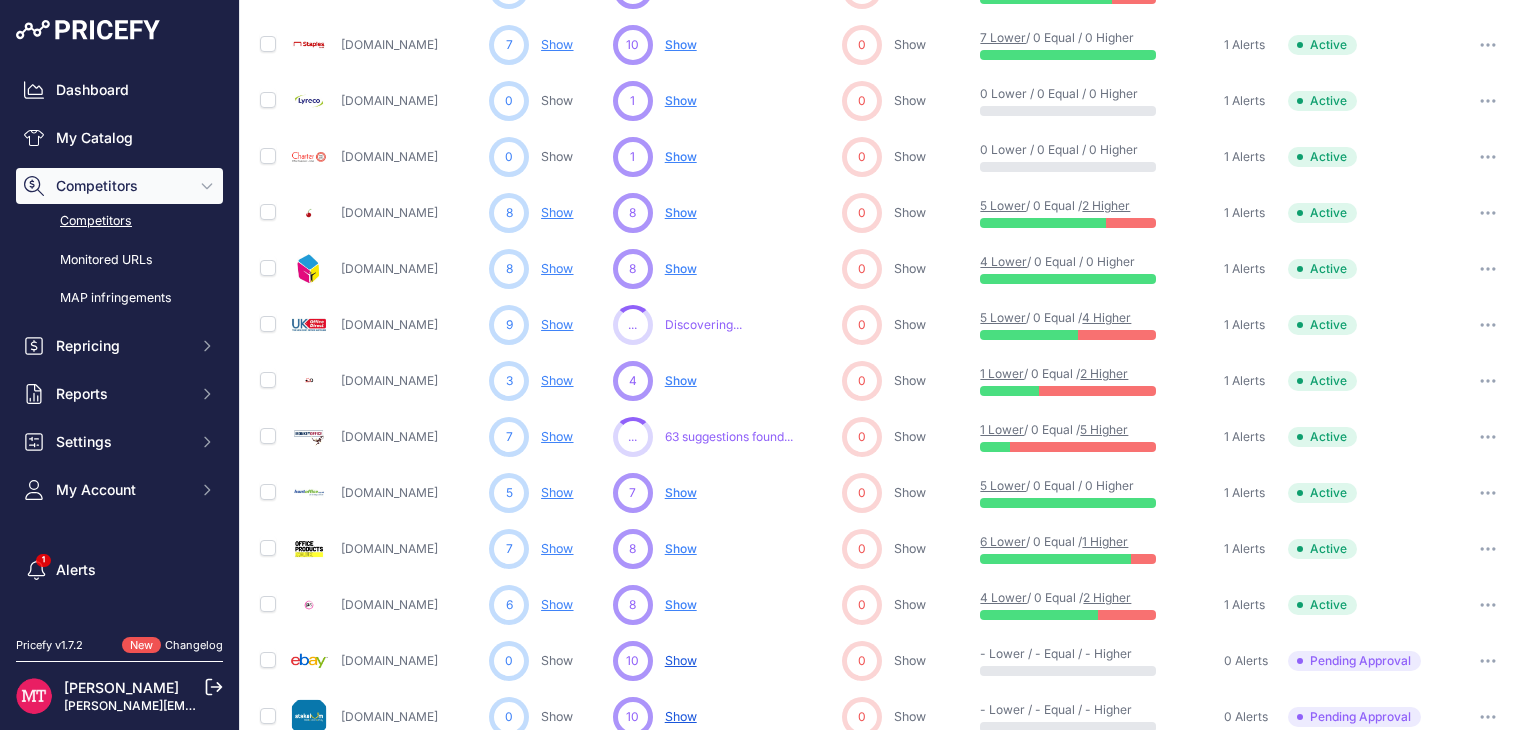 click on "Show" at bounding box center [681, 212] 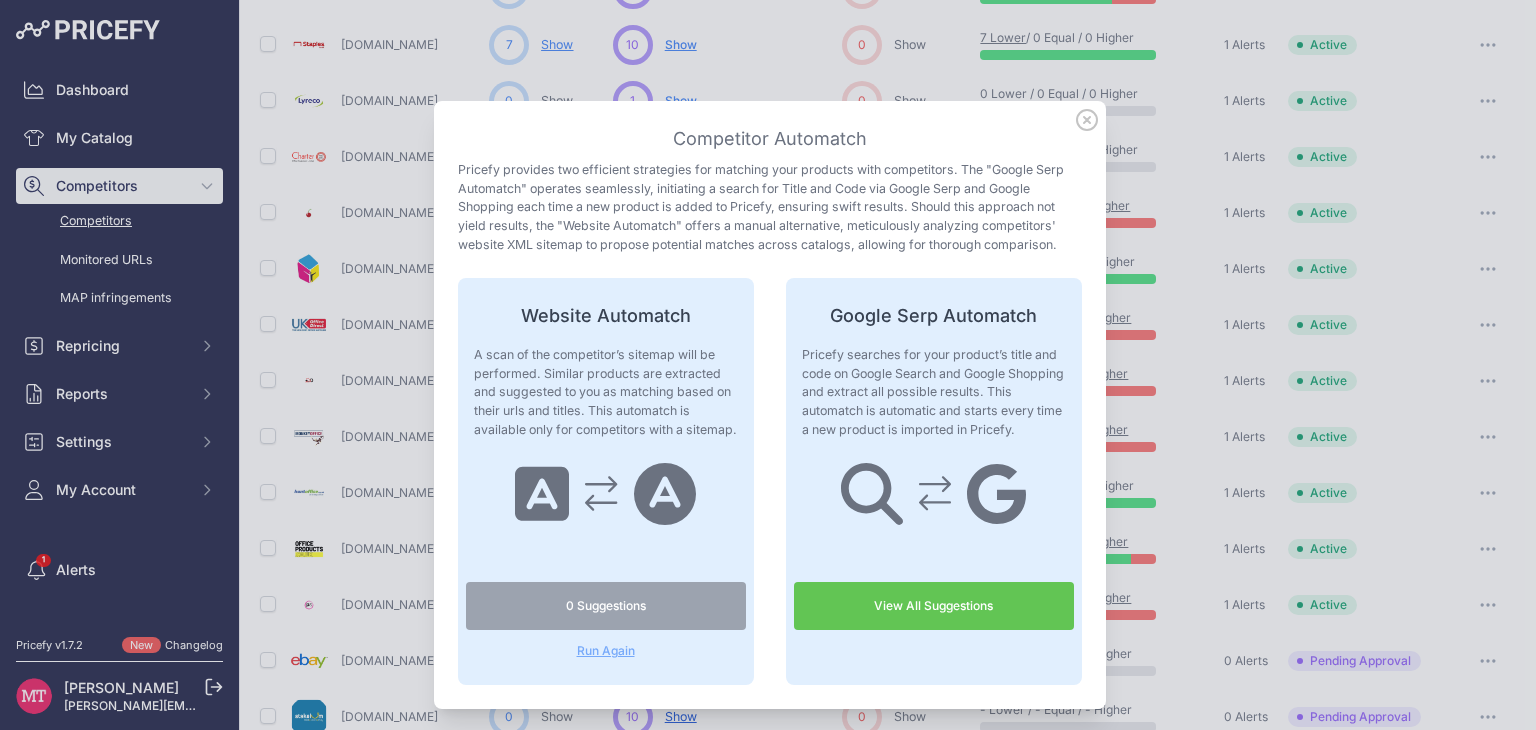 click on "Run Again" at bounding box center (606, 651) 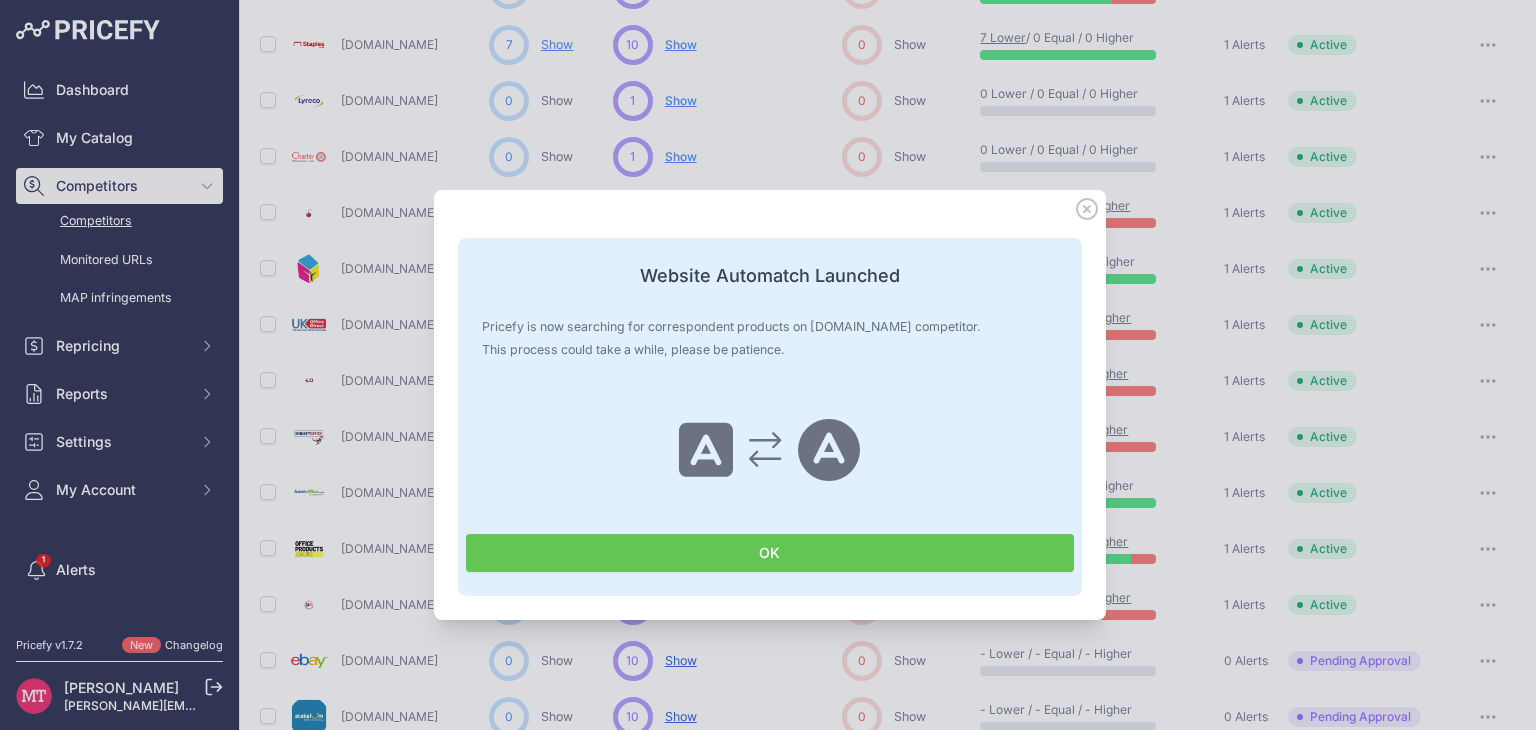 click on "OK" at bounding box center (770, 553) 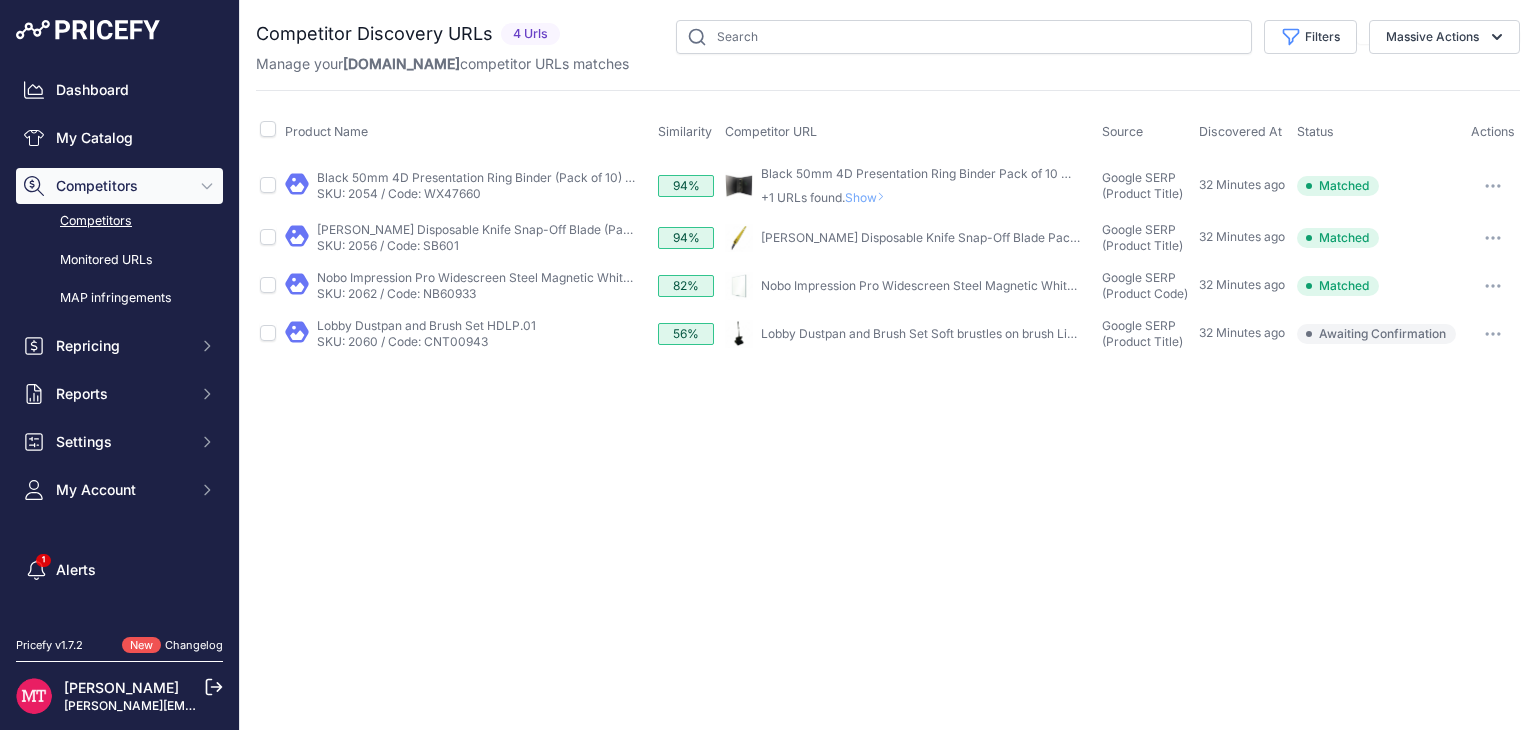 scroll, scrollTop: 0, scrollLeft: 0, axis: both 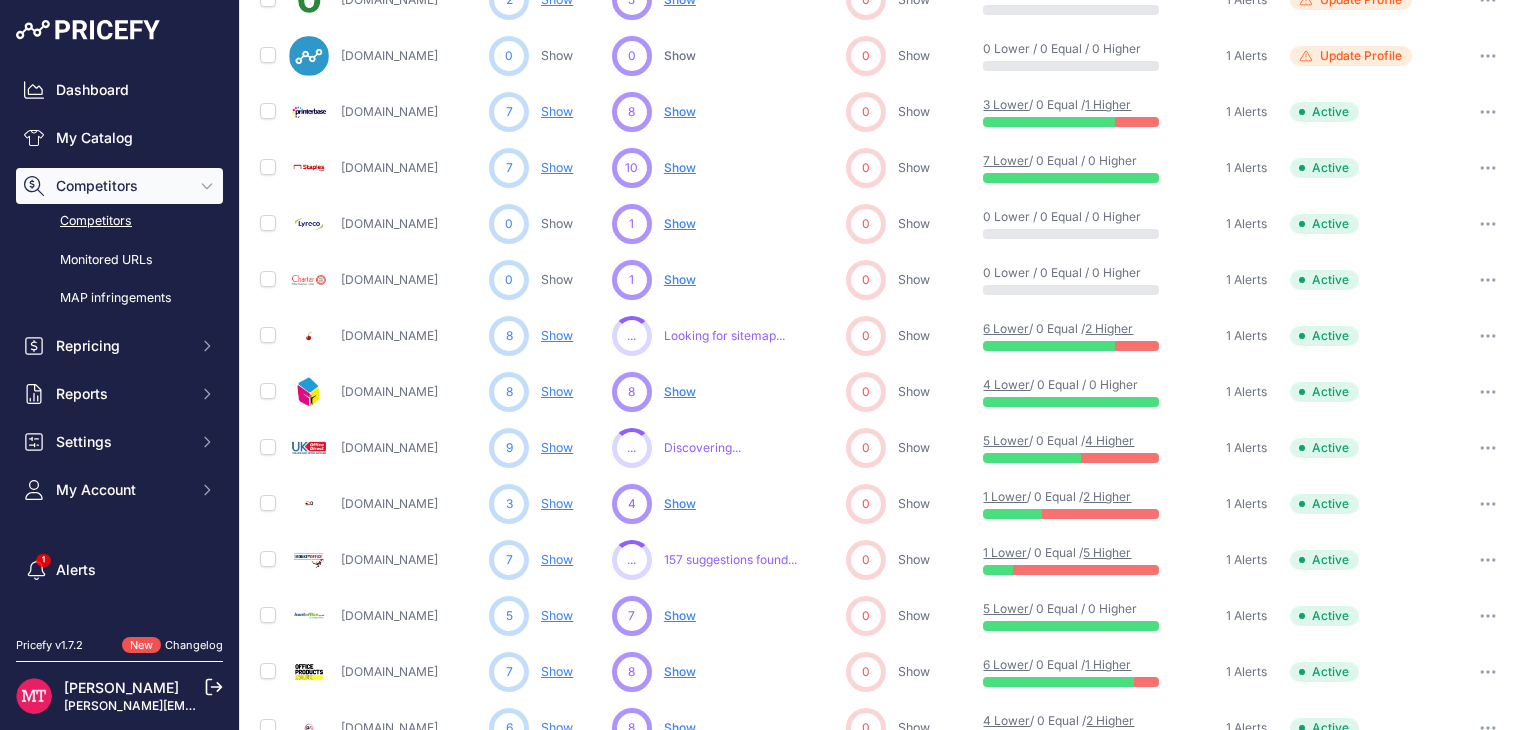 click at bounding box center (1488, 224) 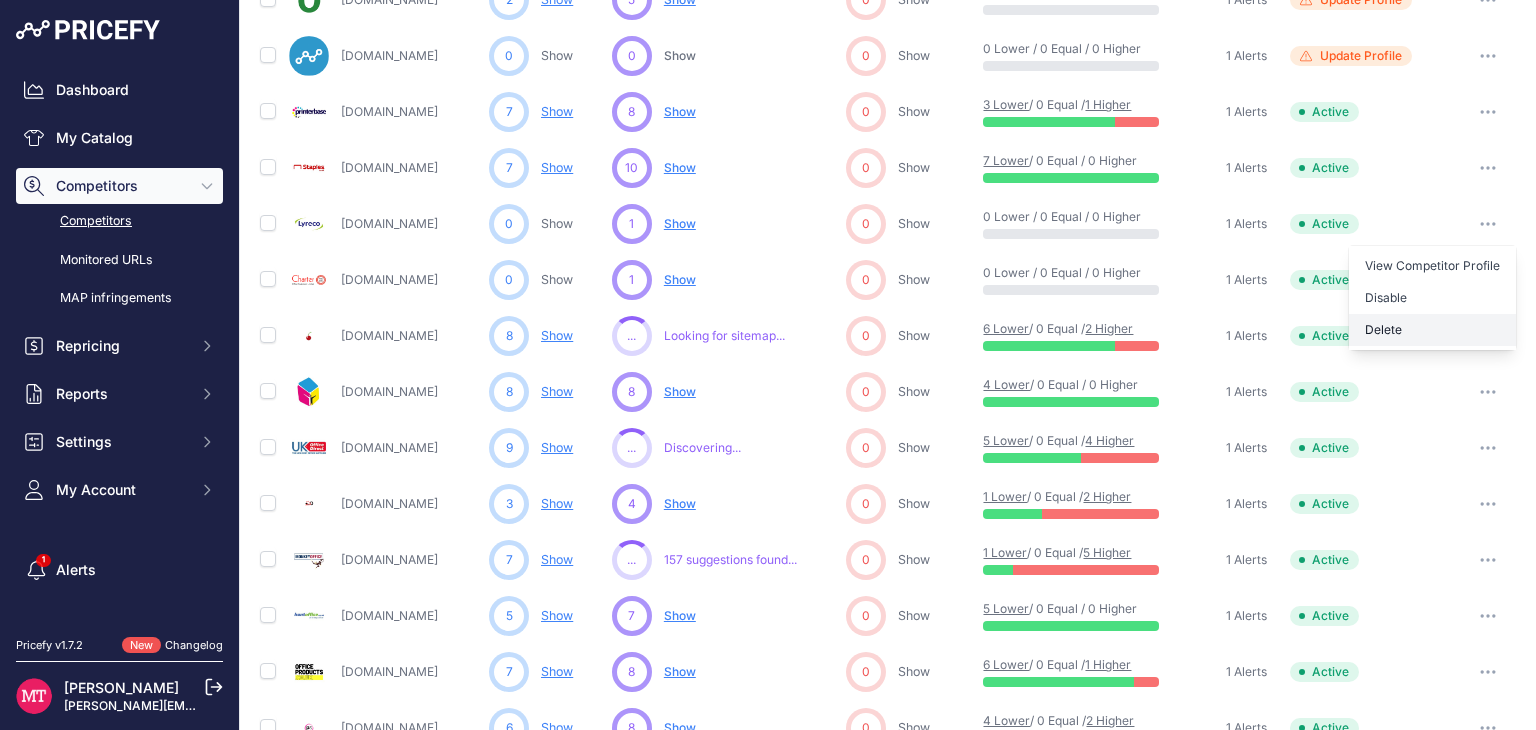 click on "Delete" at bounding box center (0, 0) 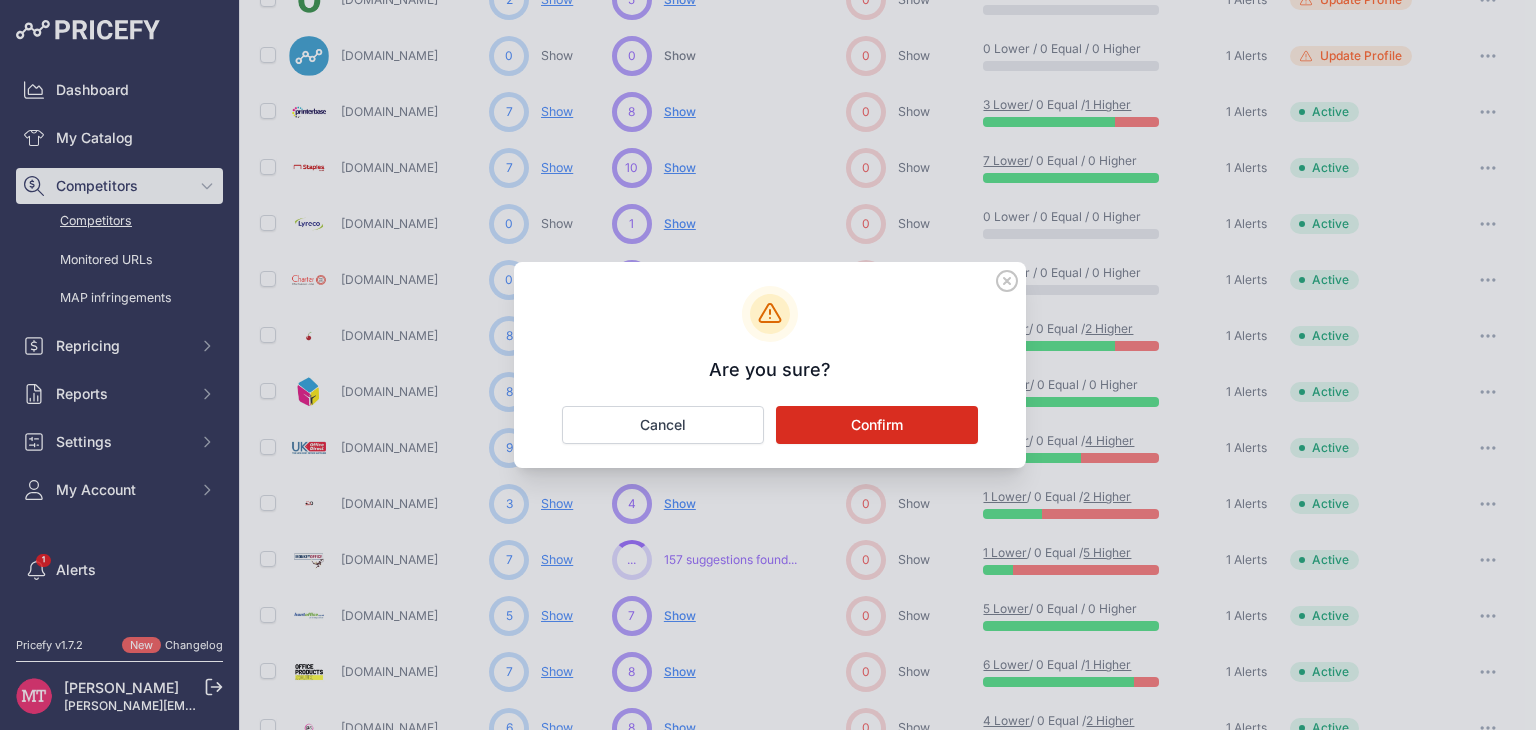 click on "Confirm" at bounding box center (877, 425) 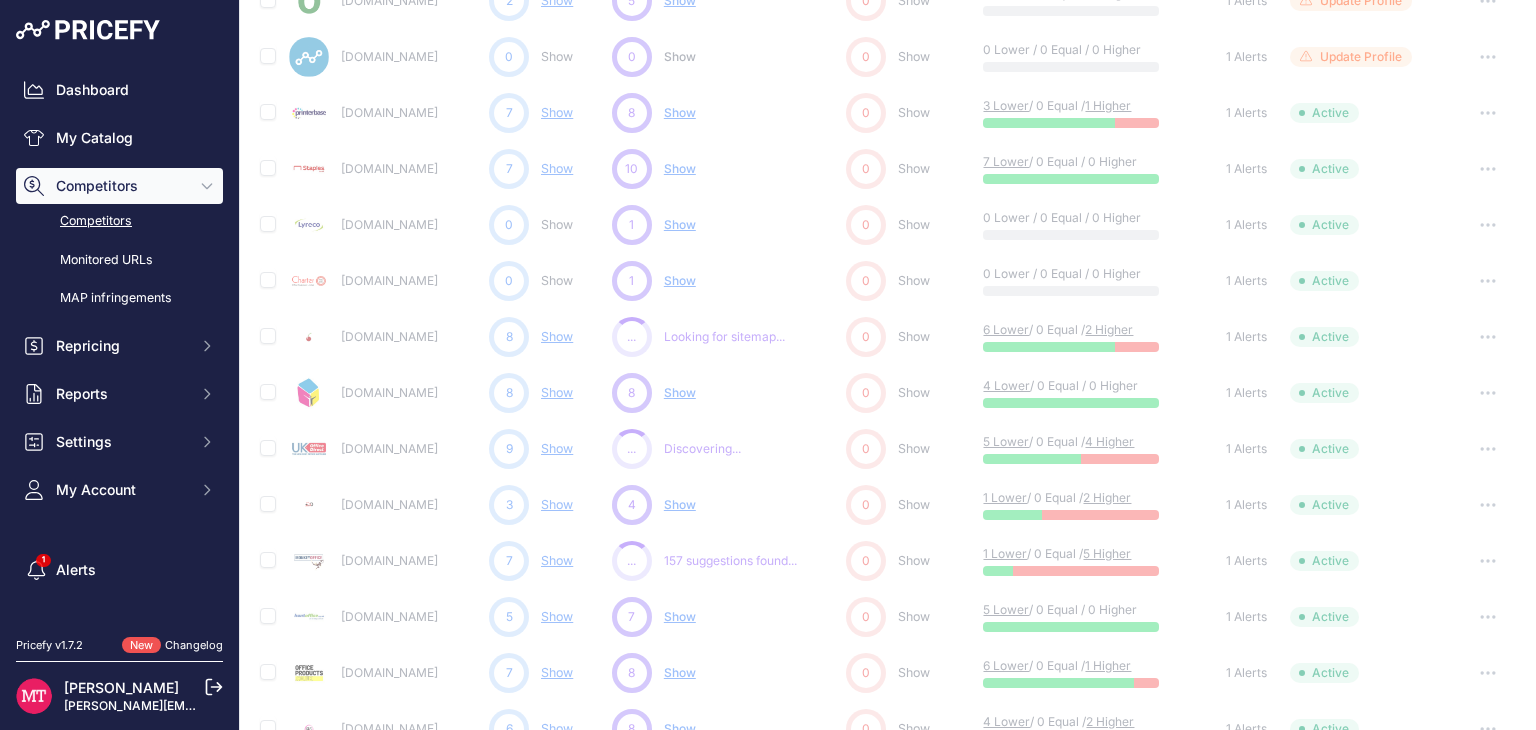 scroll, scrollTop: 0, scrollLeft: 0, axis: both 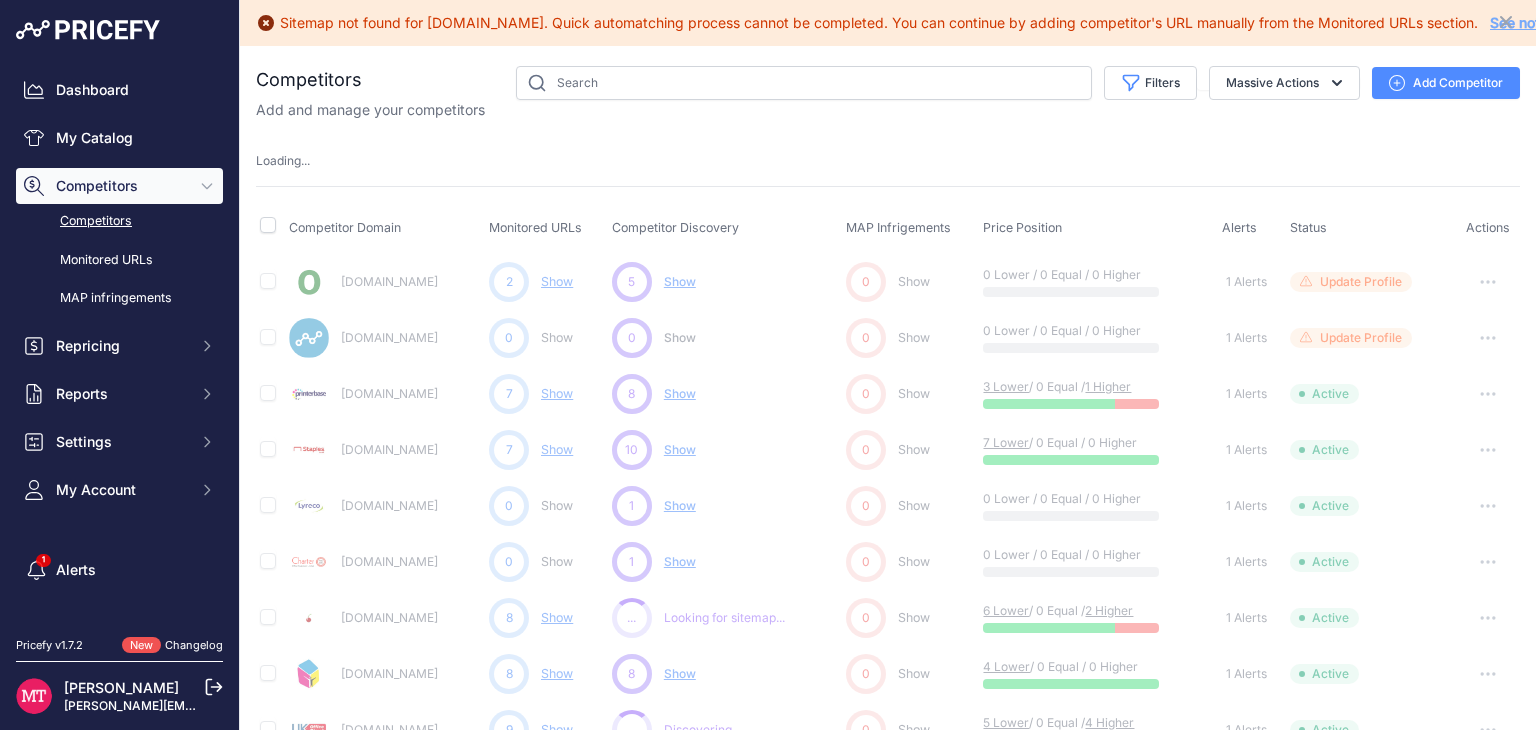 type 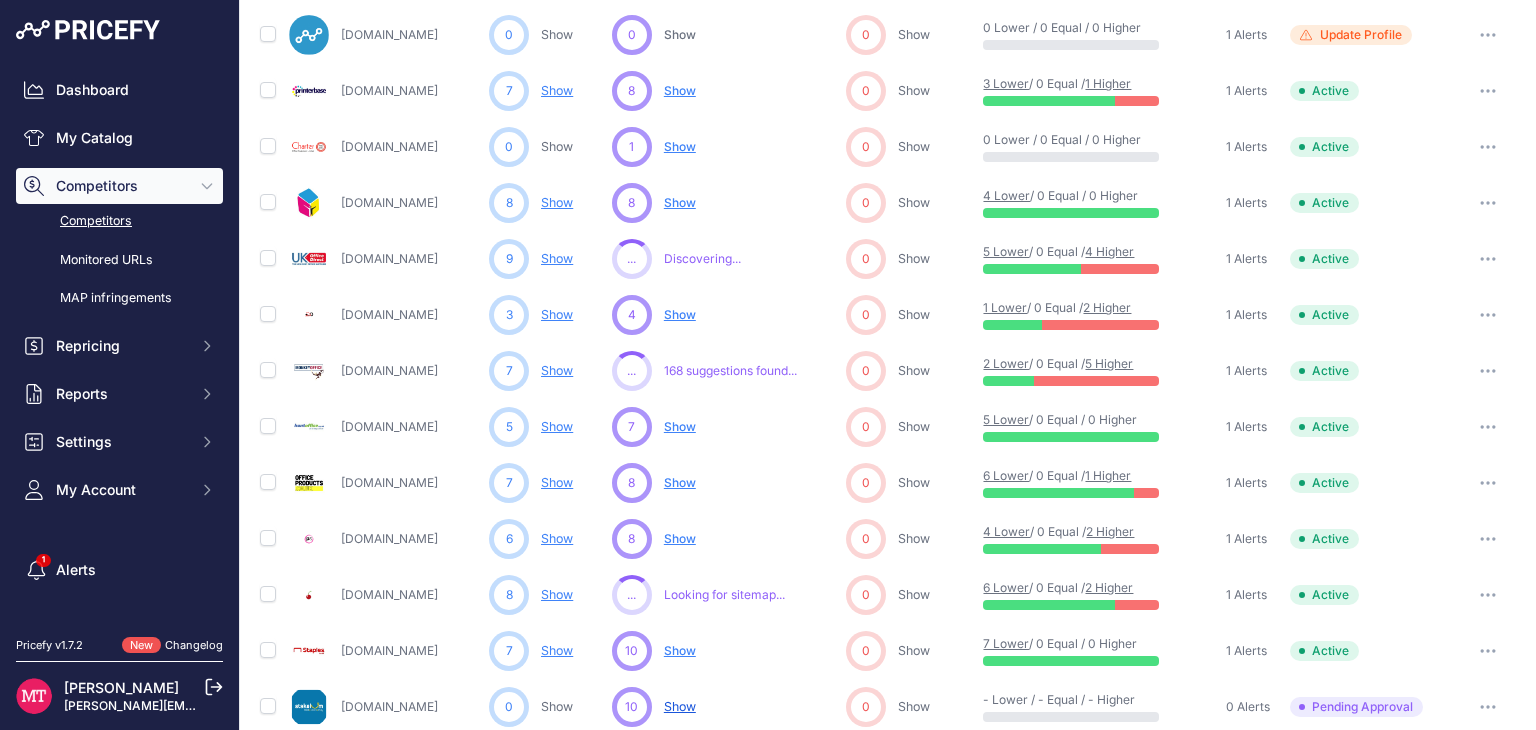 scroll, scrollTop: 252, scrollLeft: 0, axis: vertical 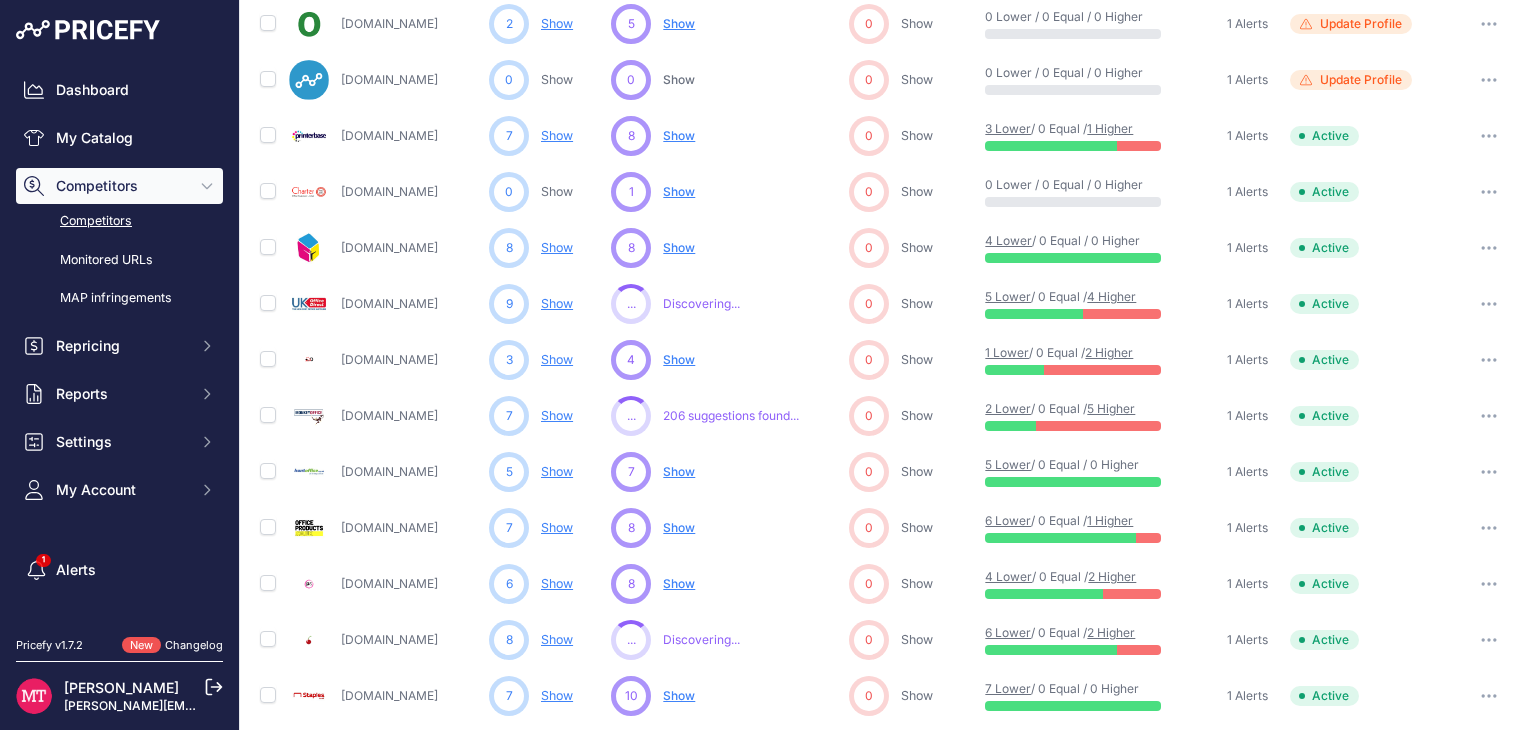 click on "Discovering..." at bounding box center (701, 640) 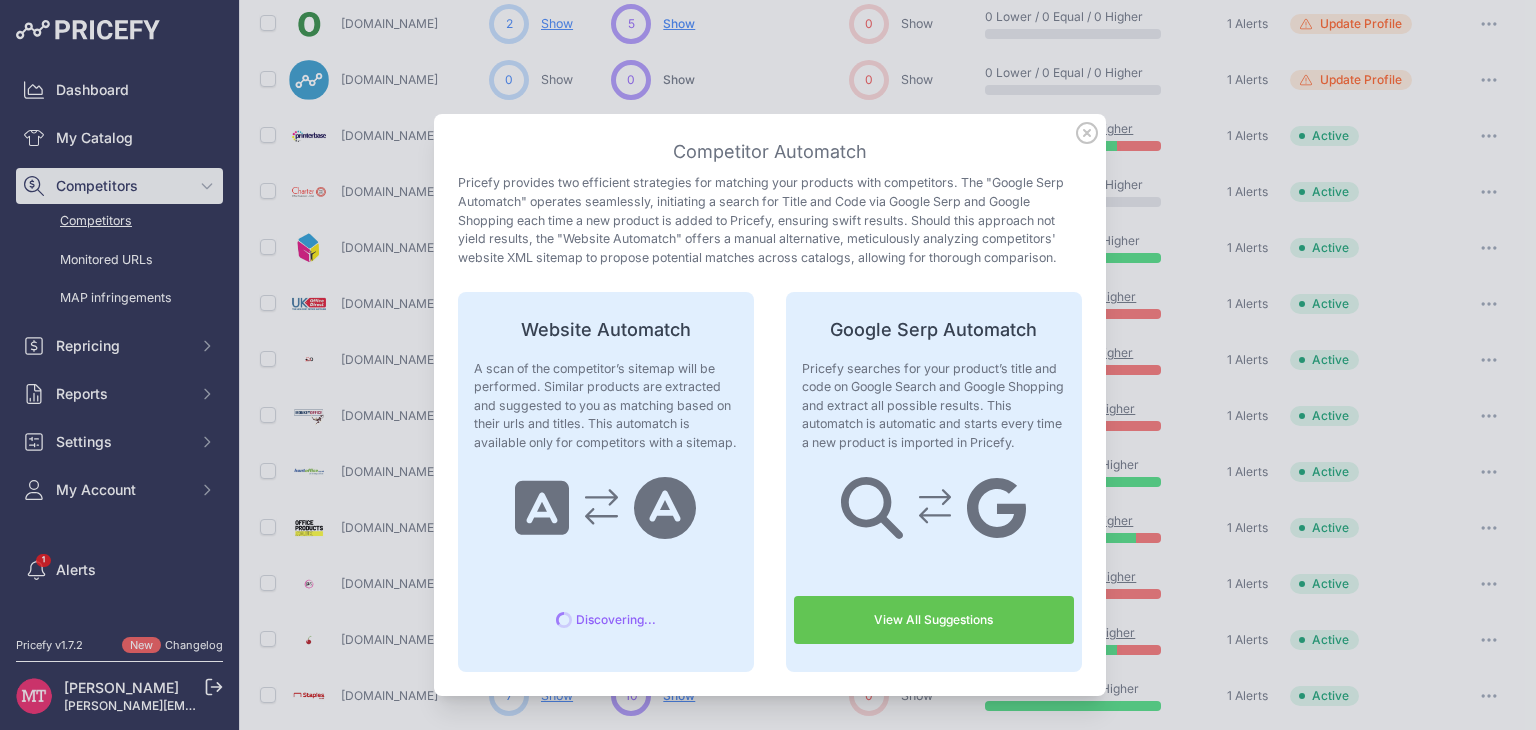 click on "Add Sitemap
Discovering..." at bounding box center (606, 622) 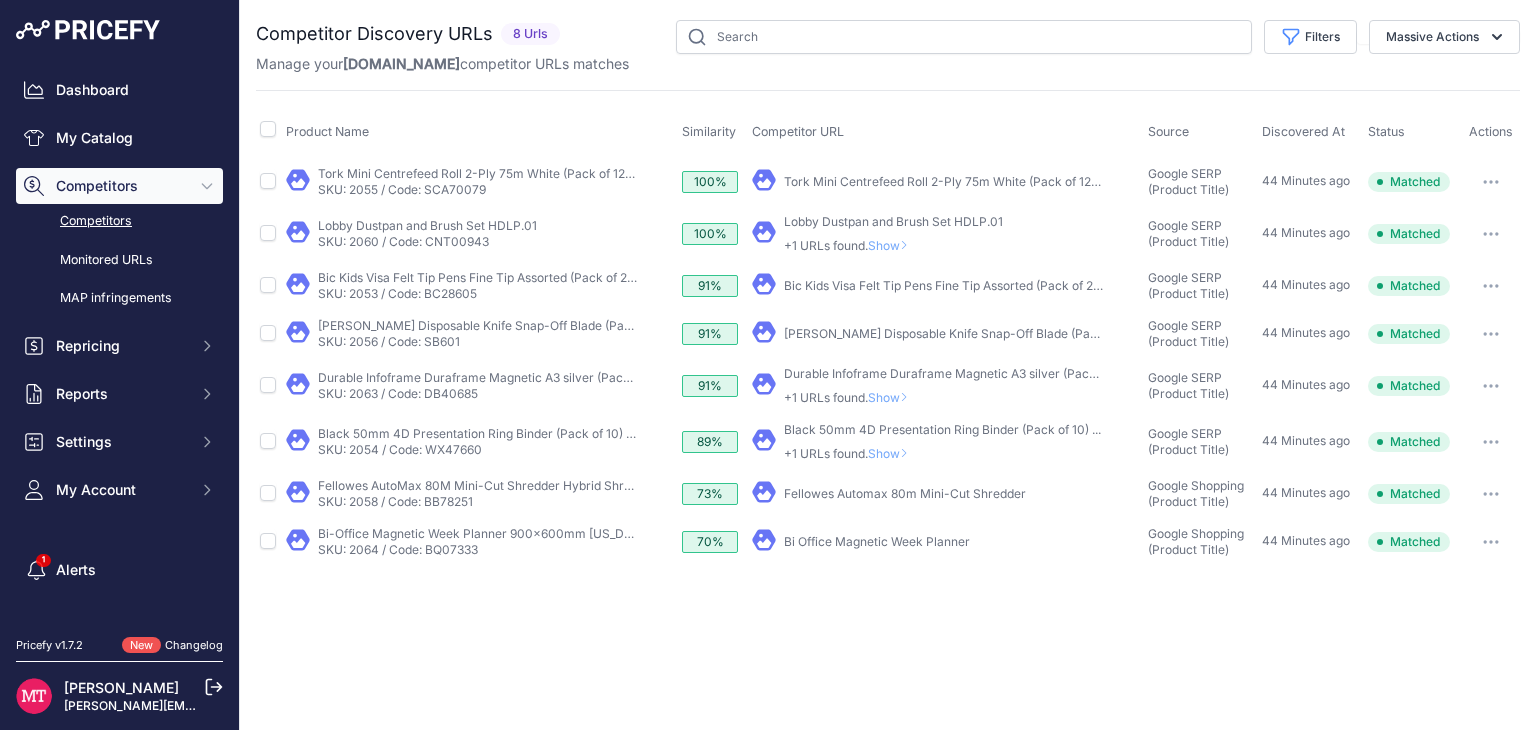 scroll, scrollTop: 0, scrollLeft: 0, axis: both 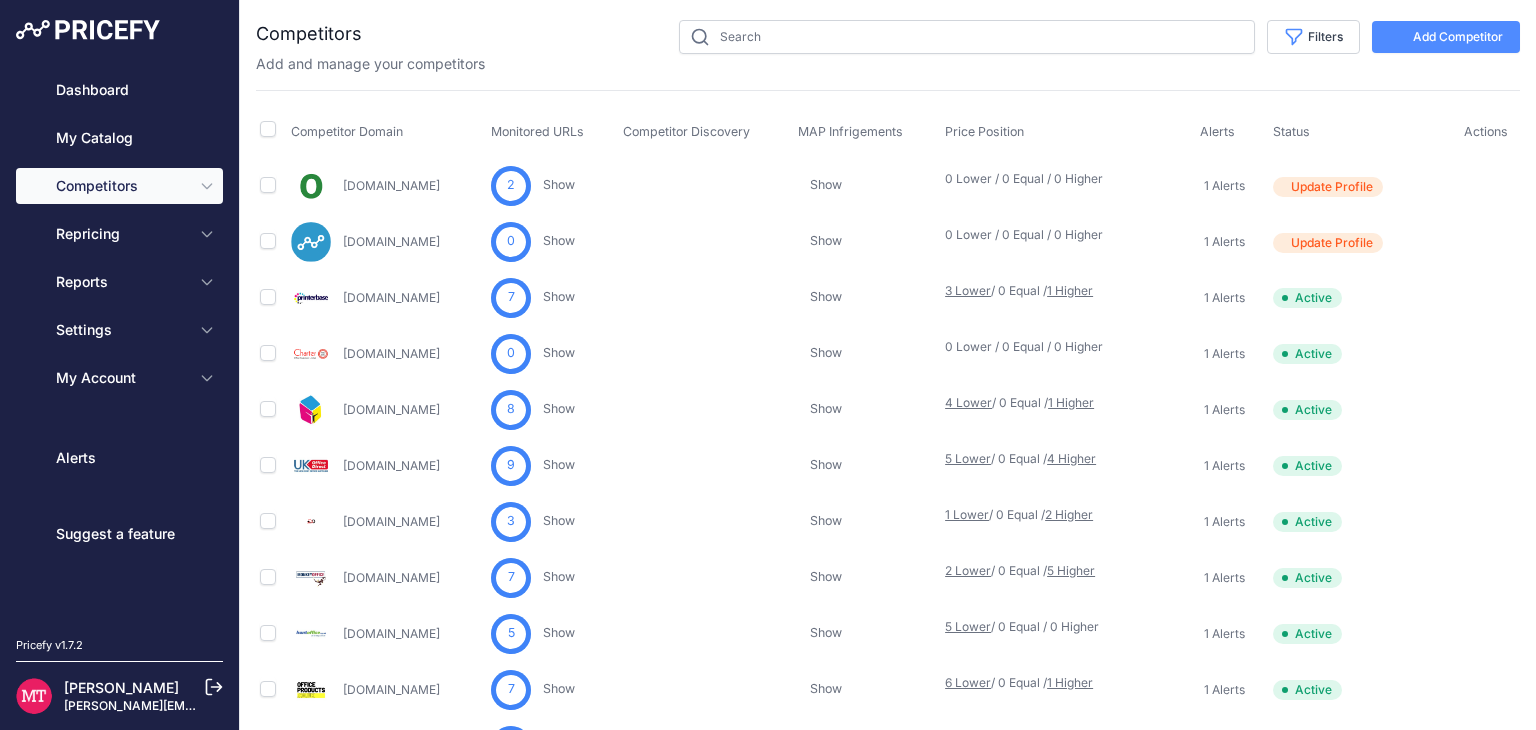 type 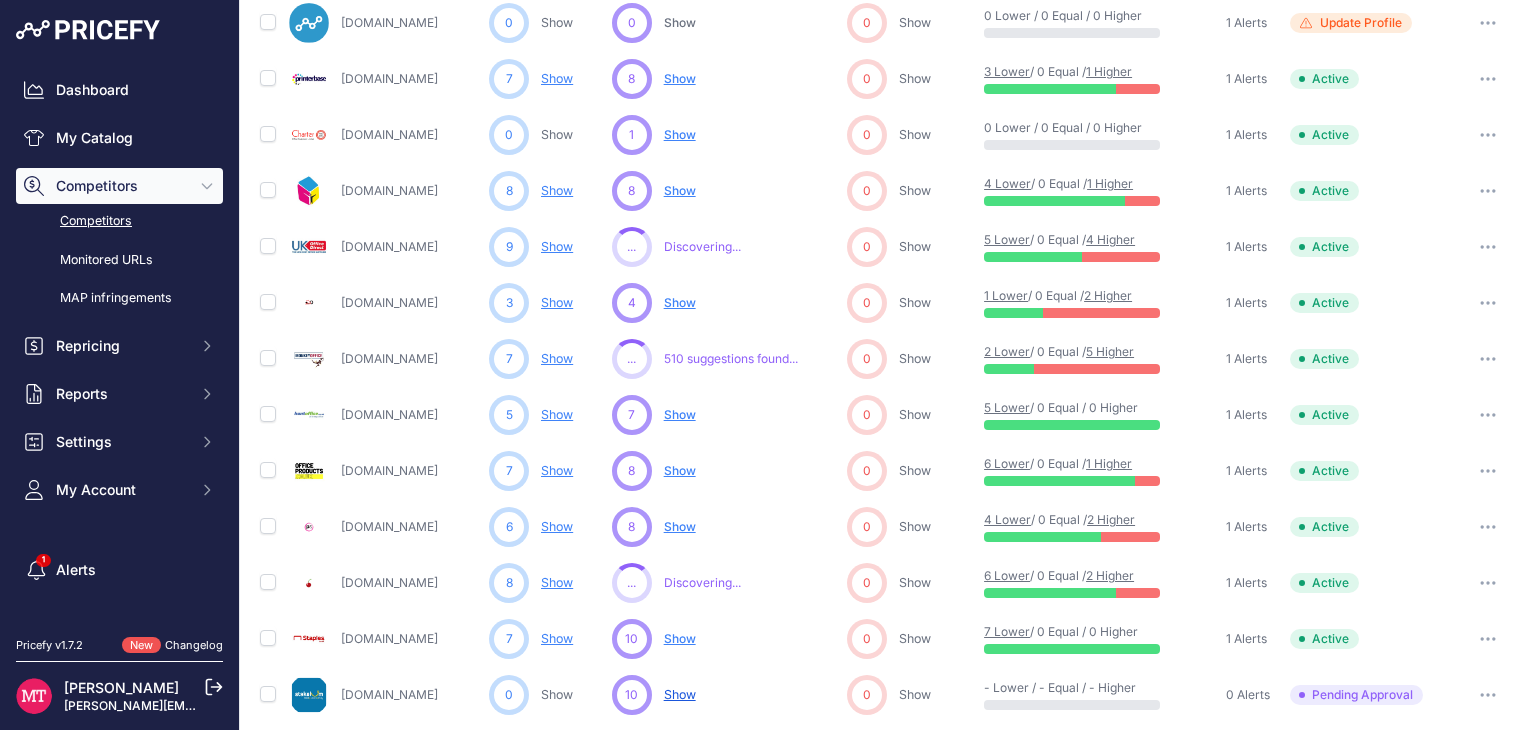 scroll, scrollTop: 266, scrollLeft: 0, axis: vertical 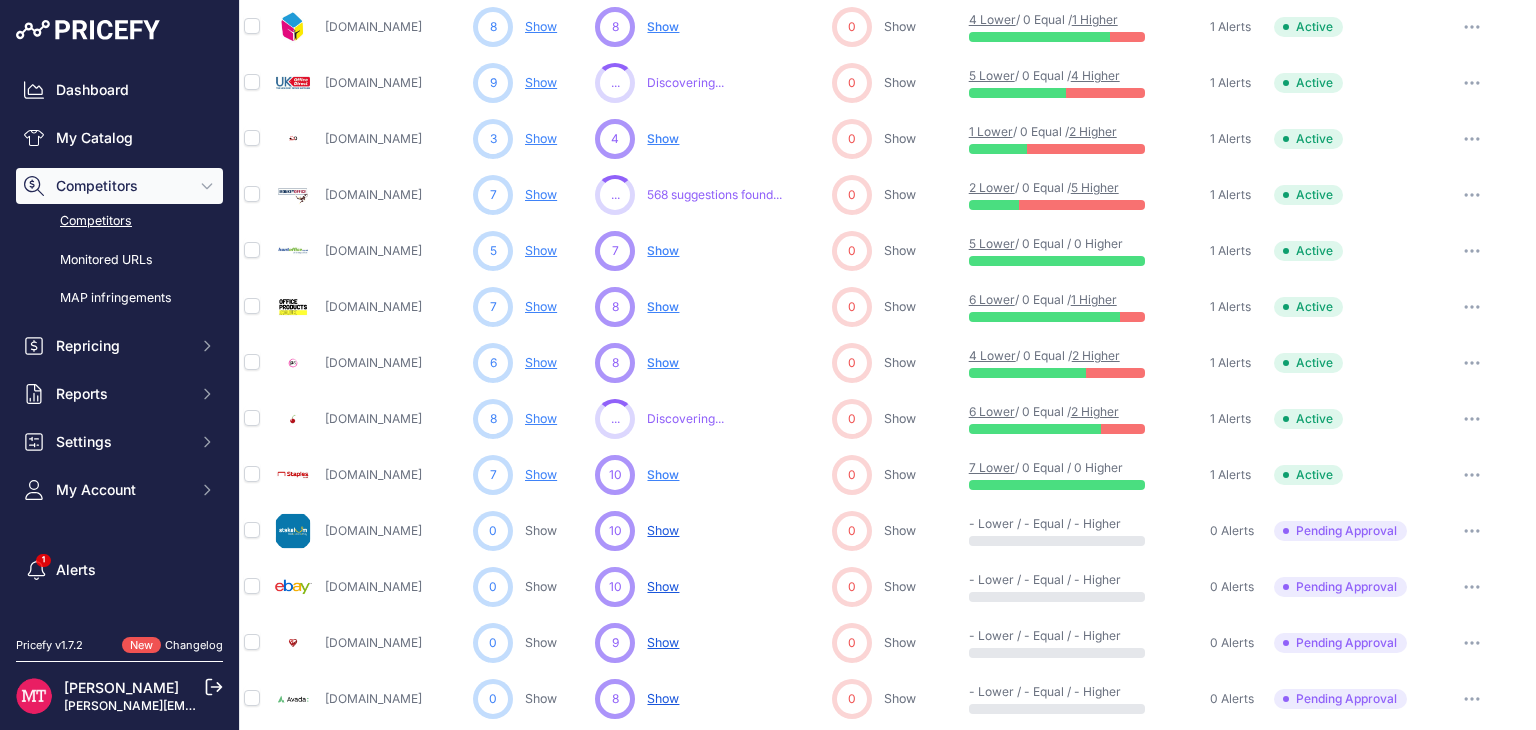 click on "Show" at bounding box center (541, 362) 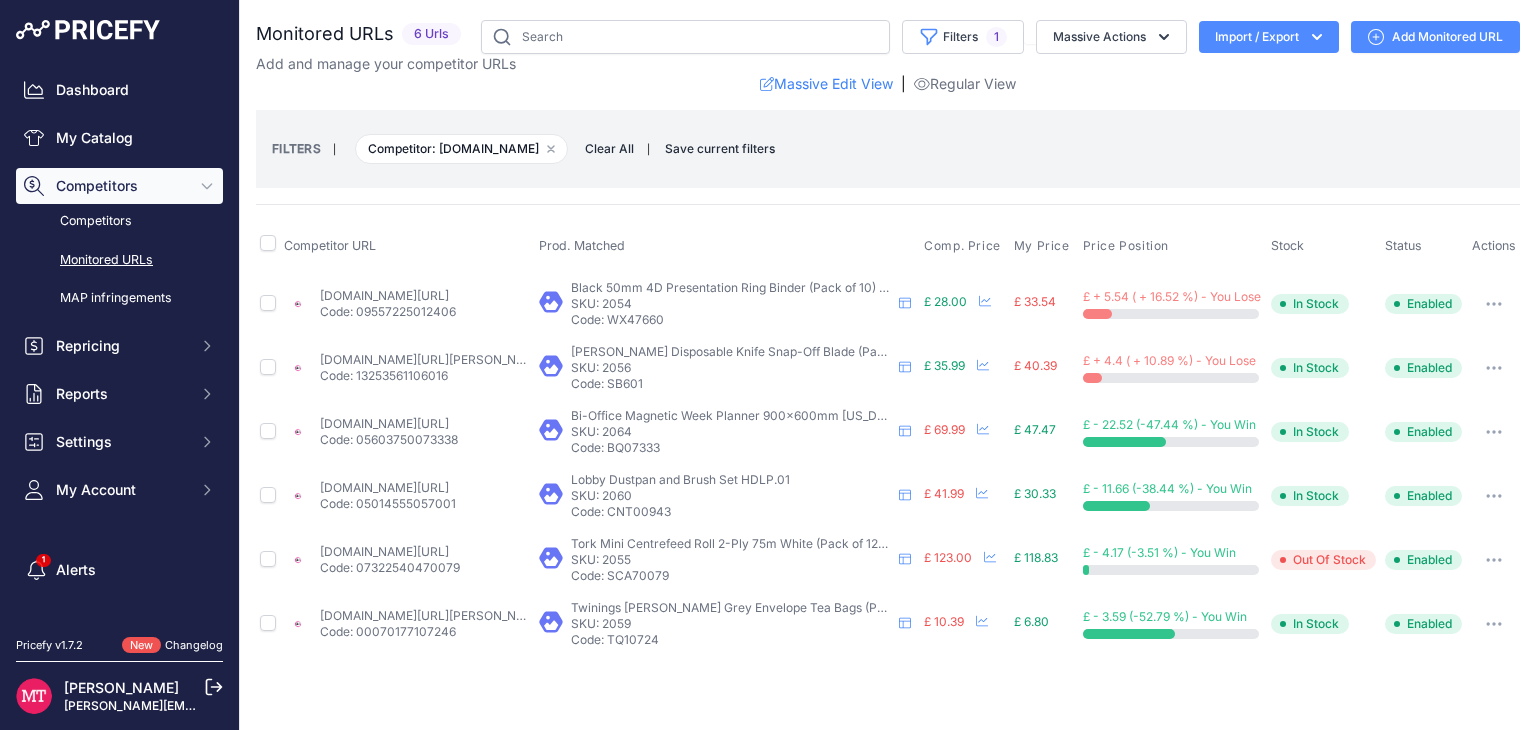scroll, scrollTop: 0, scrollLeft: 0, axis: both 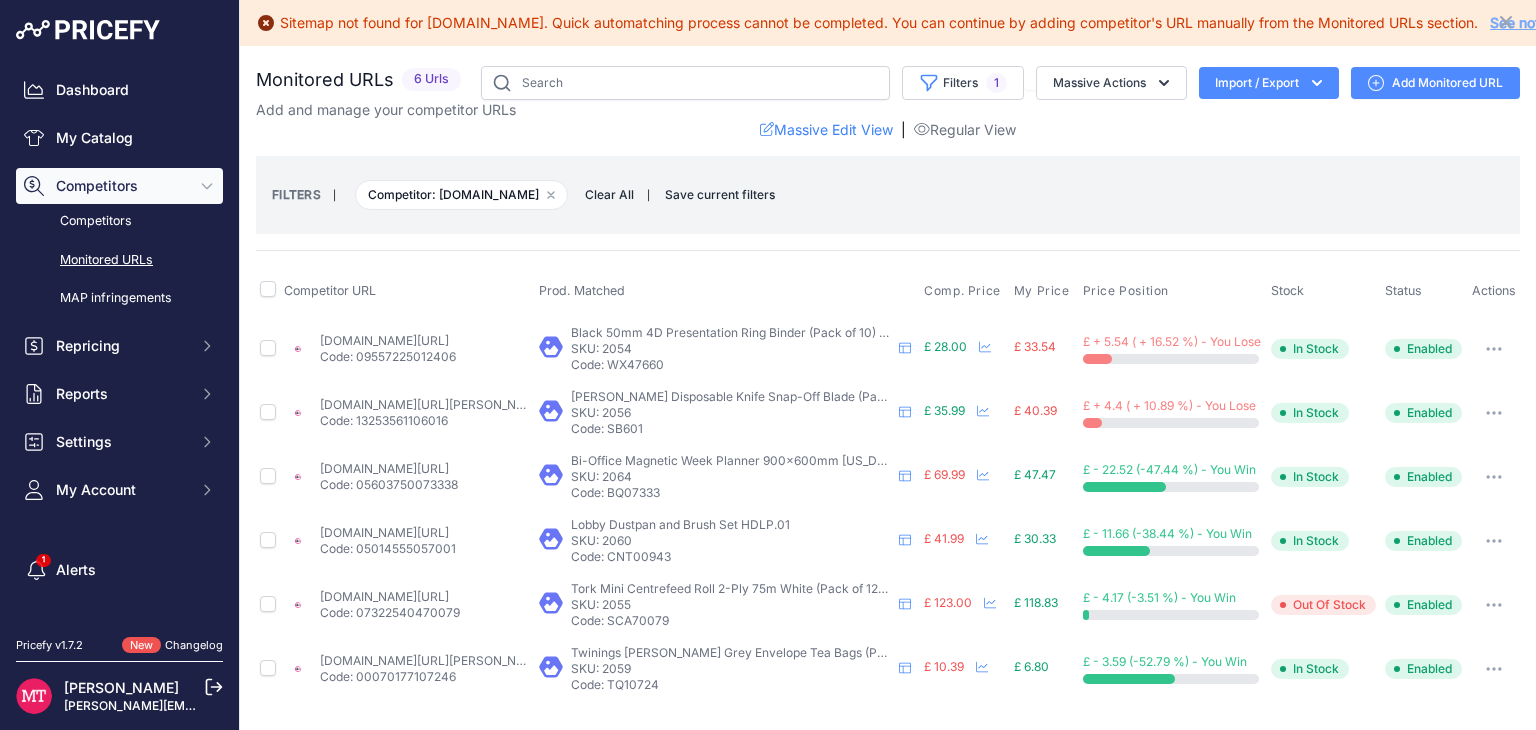 click on "Code: 13253561106016" at bounding box center [424, 421] 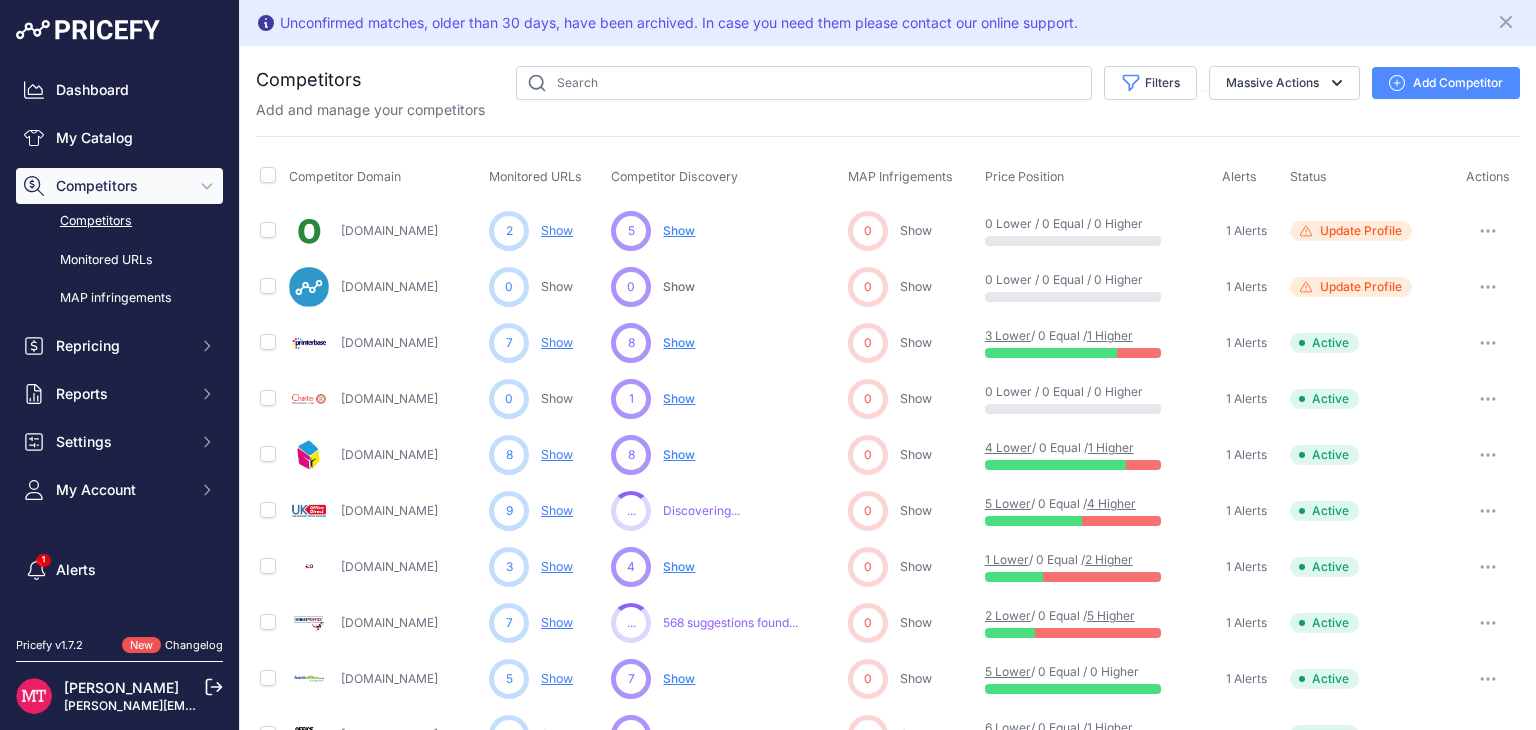 scroll, scrollTop: 0, scrollLeft: 0, axis: both 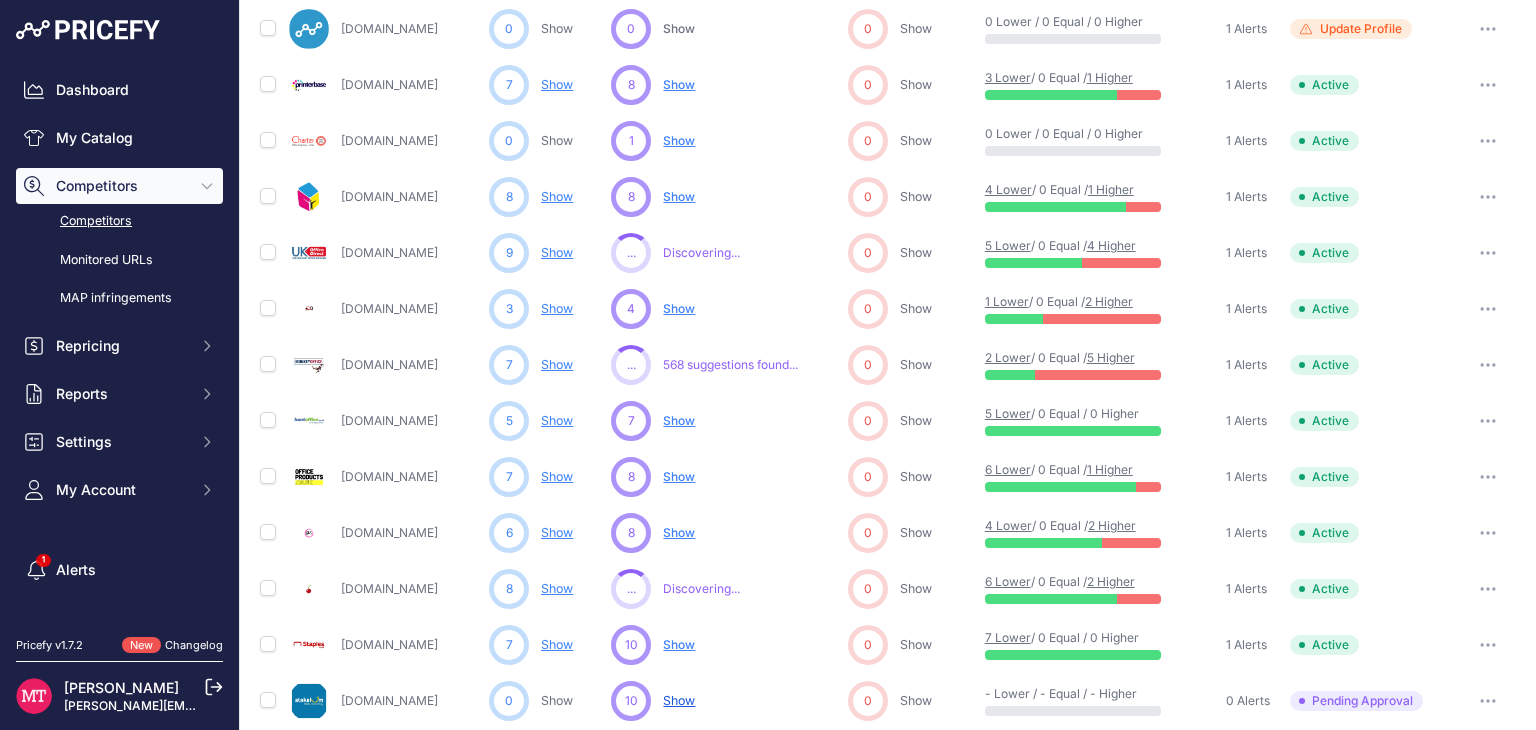 click on "Show" at bounding box center [557, 308] 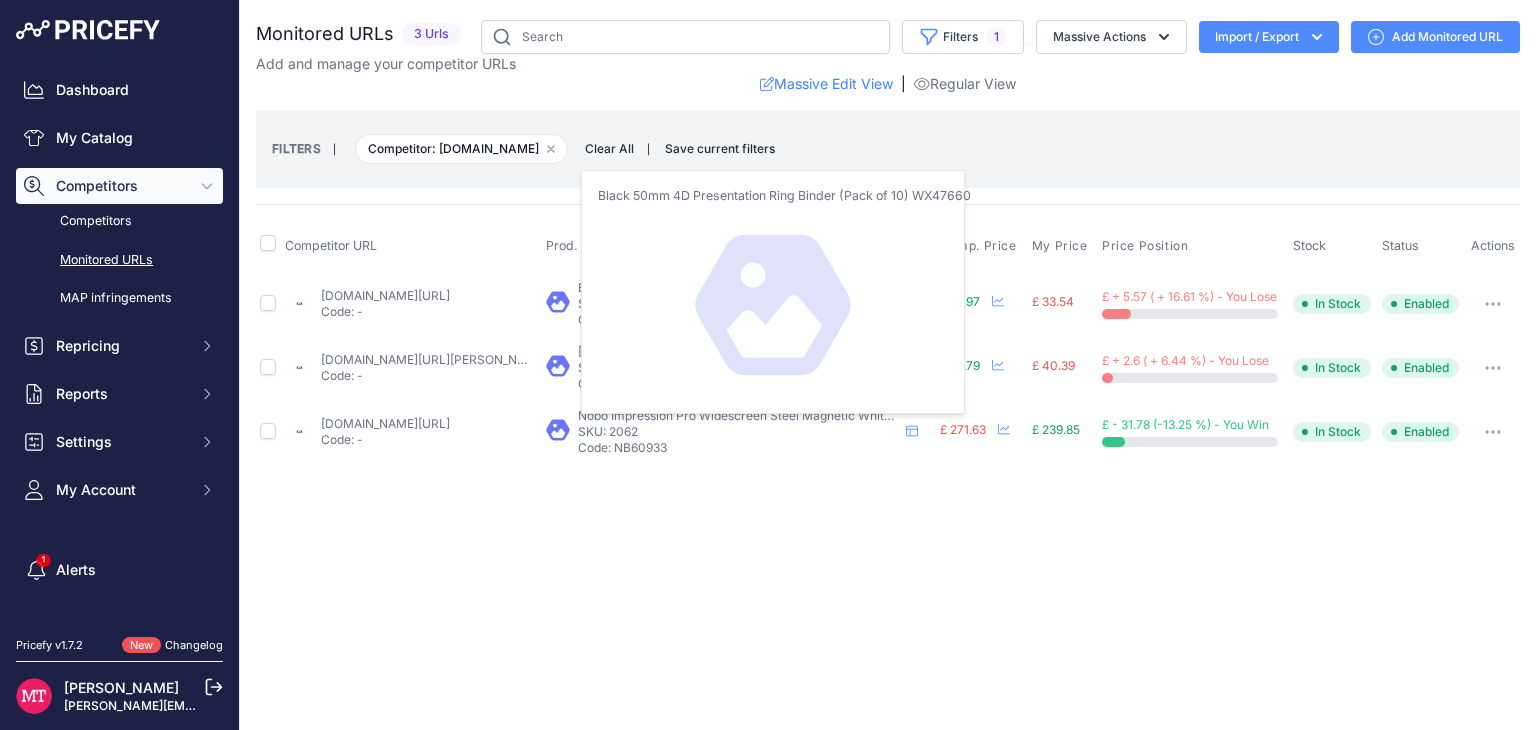 scroll, scrollTop: 0, scrollLeft: 0, axis: both 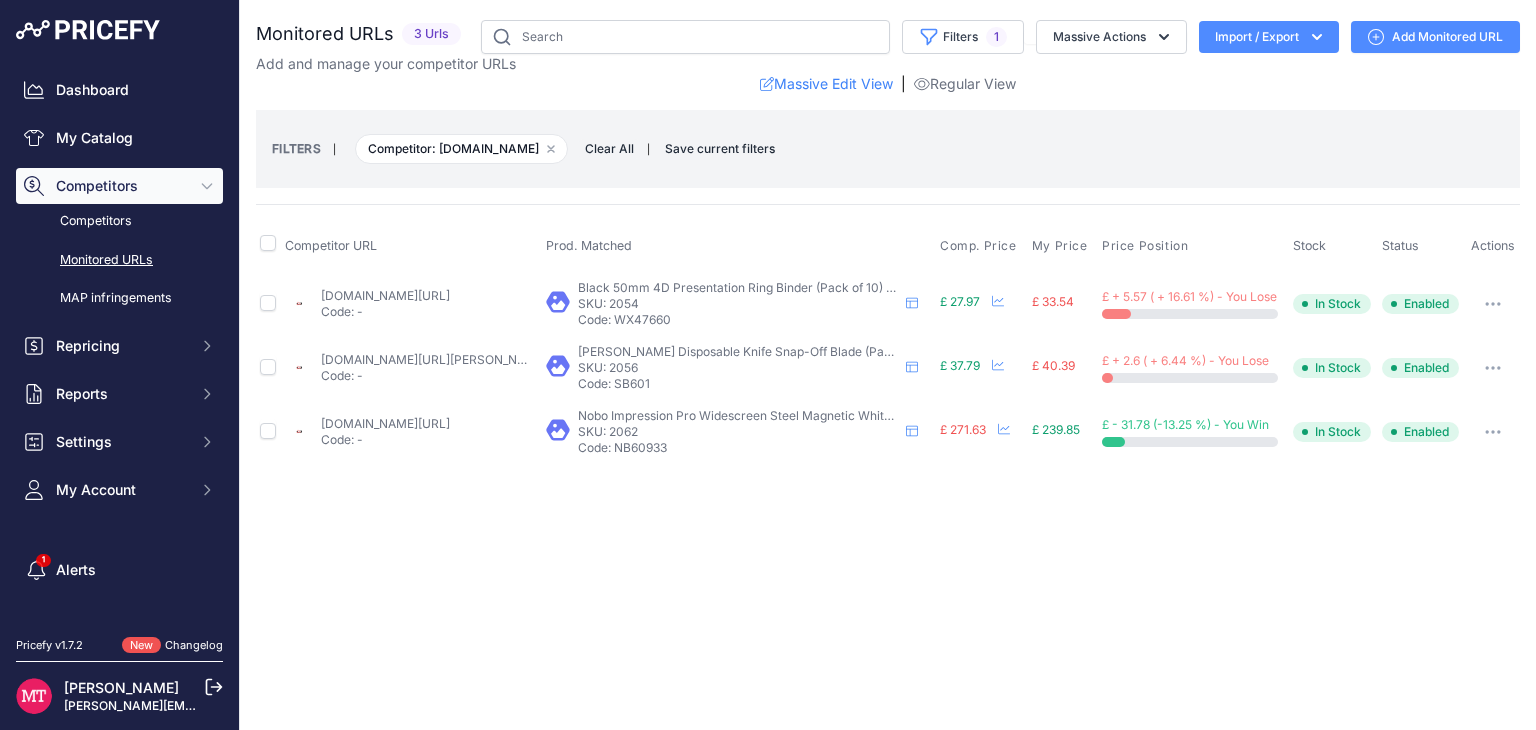 click on "officesupplystore.co.uk/nobo-impression-pro-widescreen-steel-whiteboard-1550-x-870mm-1915257?prirule_jdsnikfkfjsd=9413" at bounding box center (385, 423) 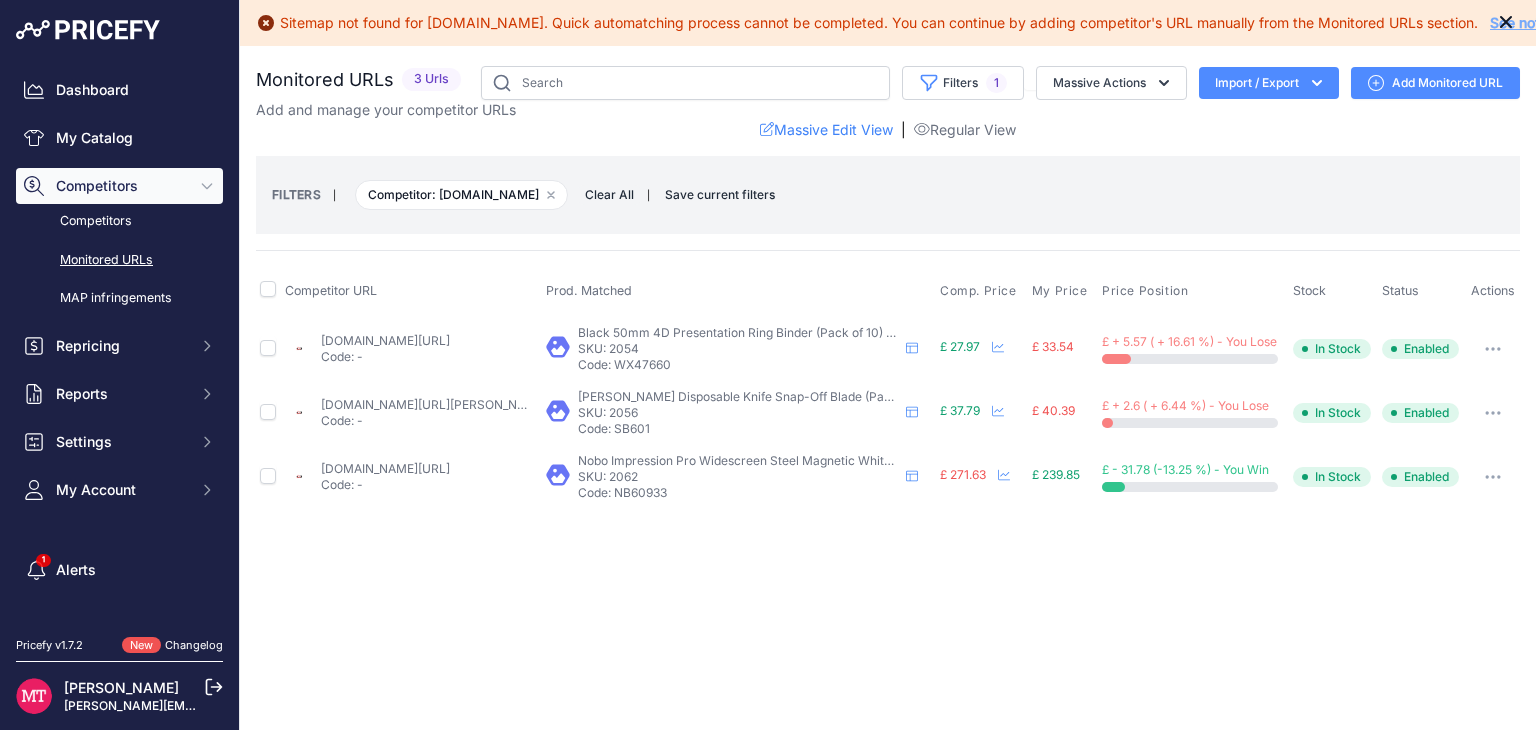 click 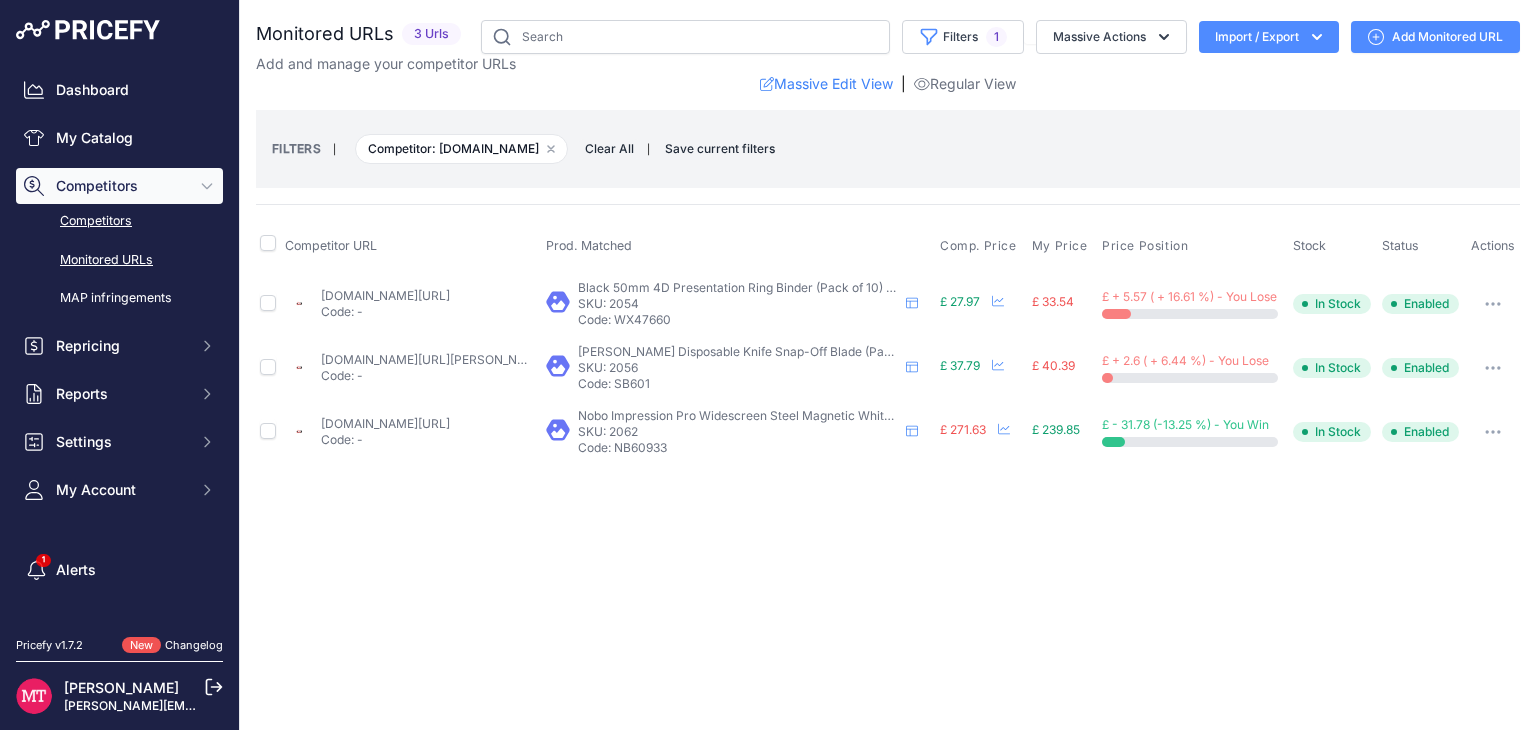 click on "Competitors" at bounding box center [119, 221] 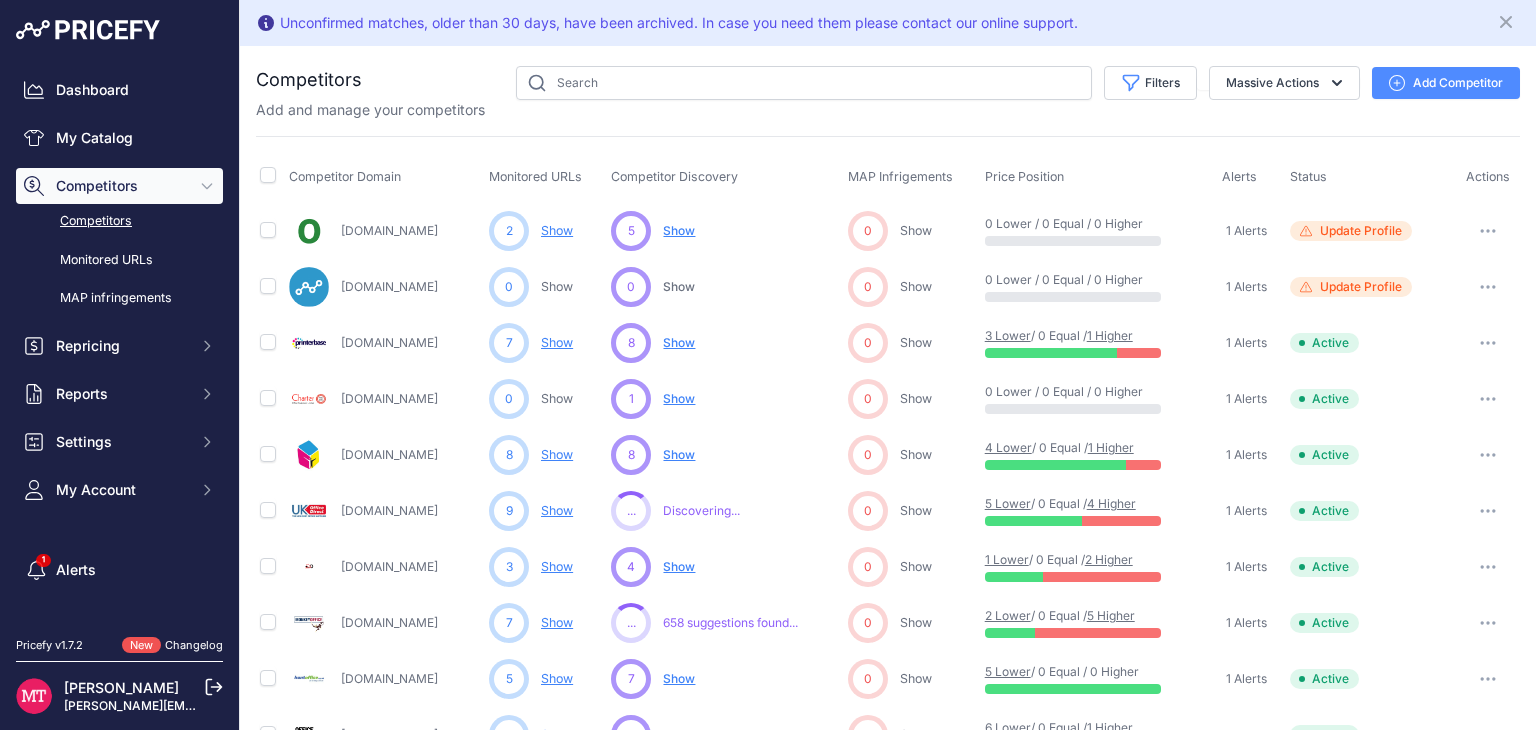 scroll, scrollTop: 0, scrollLeft: 0, axis: both 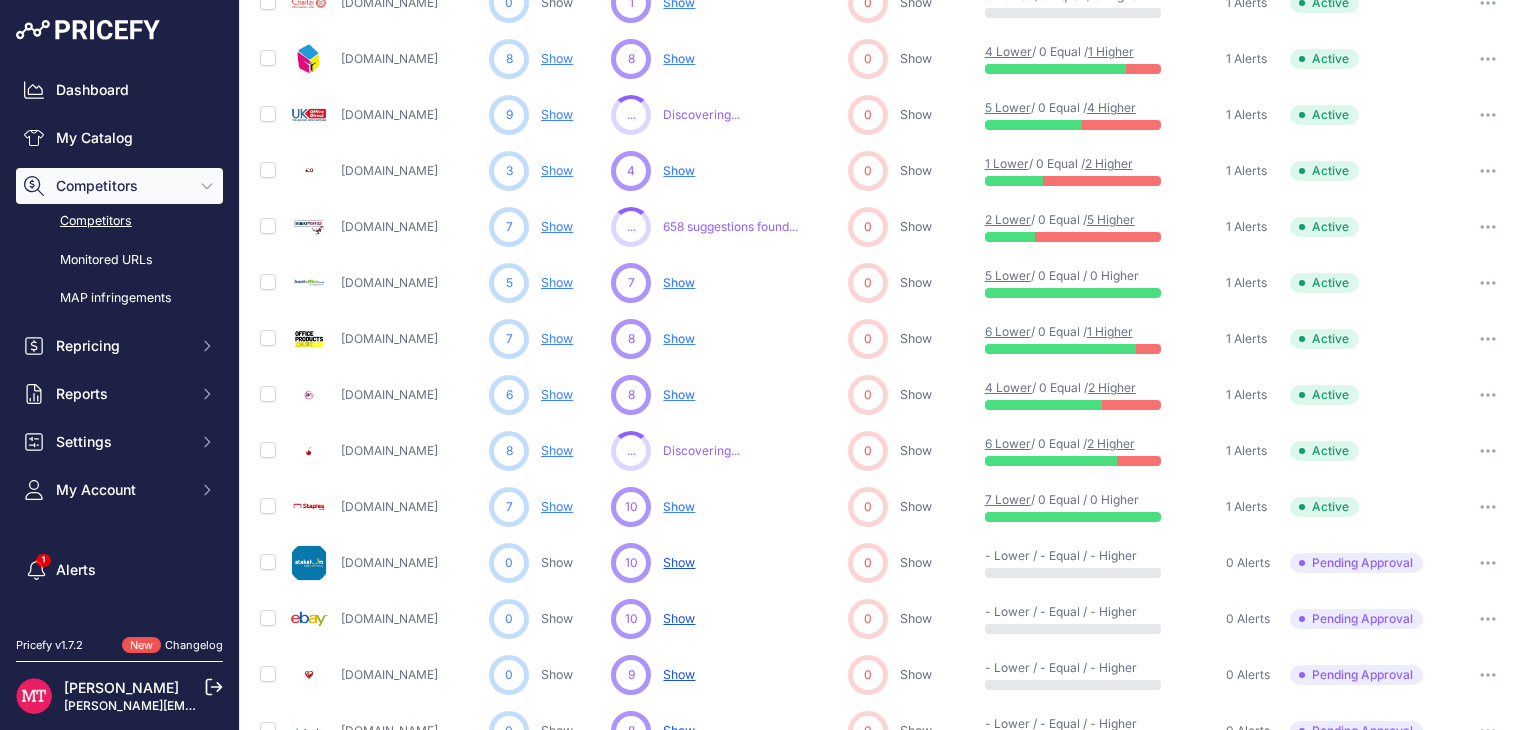 click on "Discovering..." at bounding box center [701, 451] 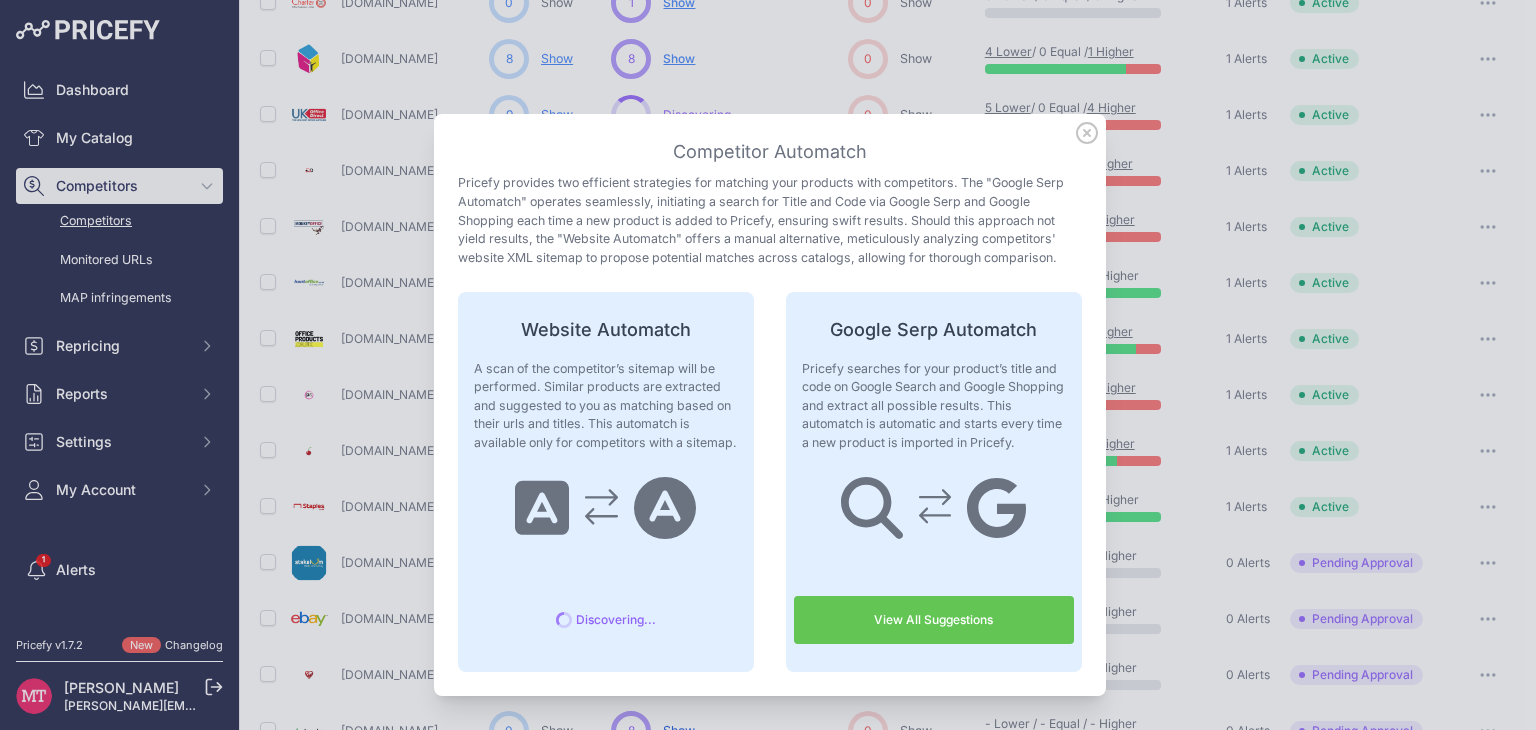 click at bounding box center [768, 365] 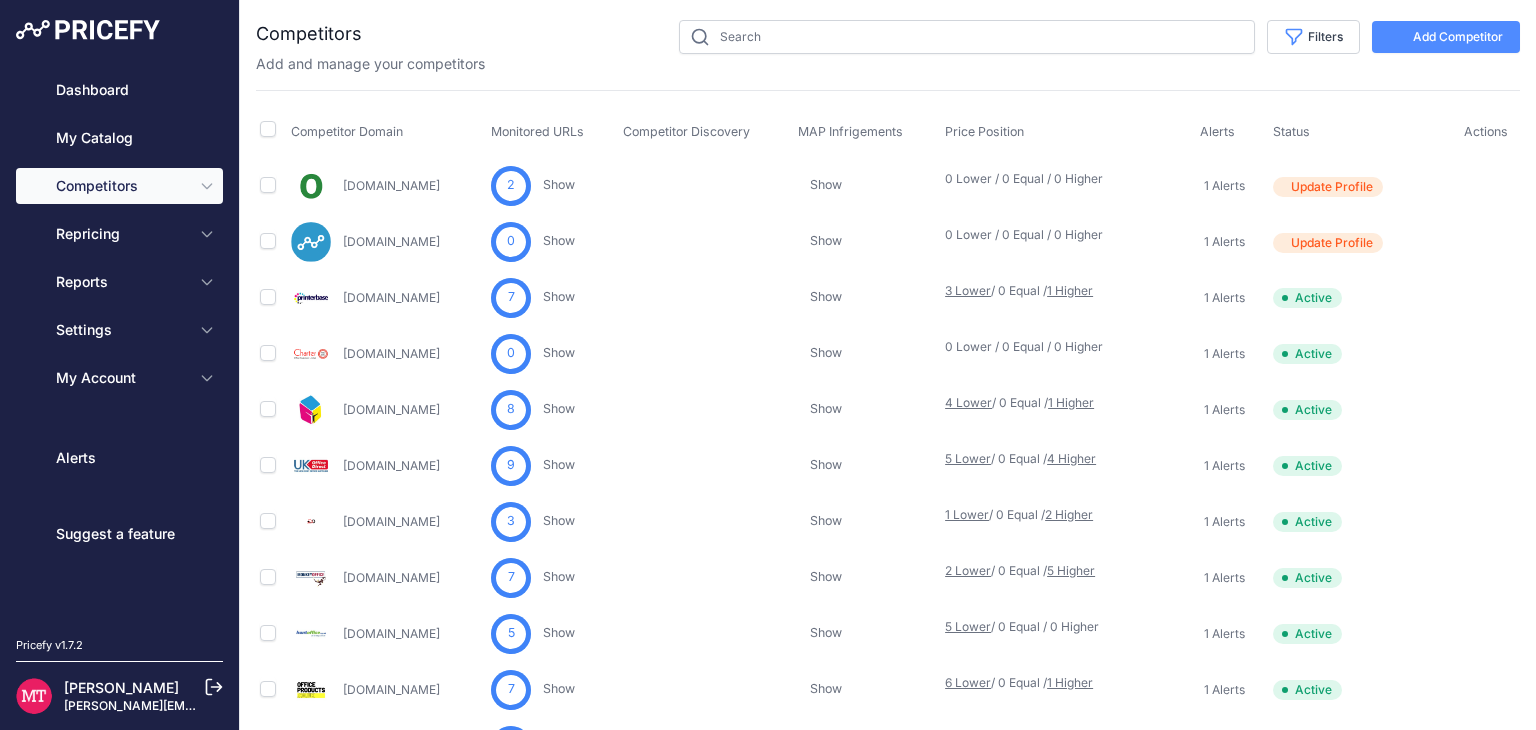 scroll, scrollTop: 0, scrollLeft: 0, axis: both 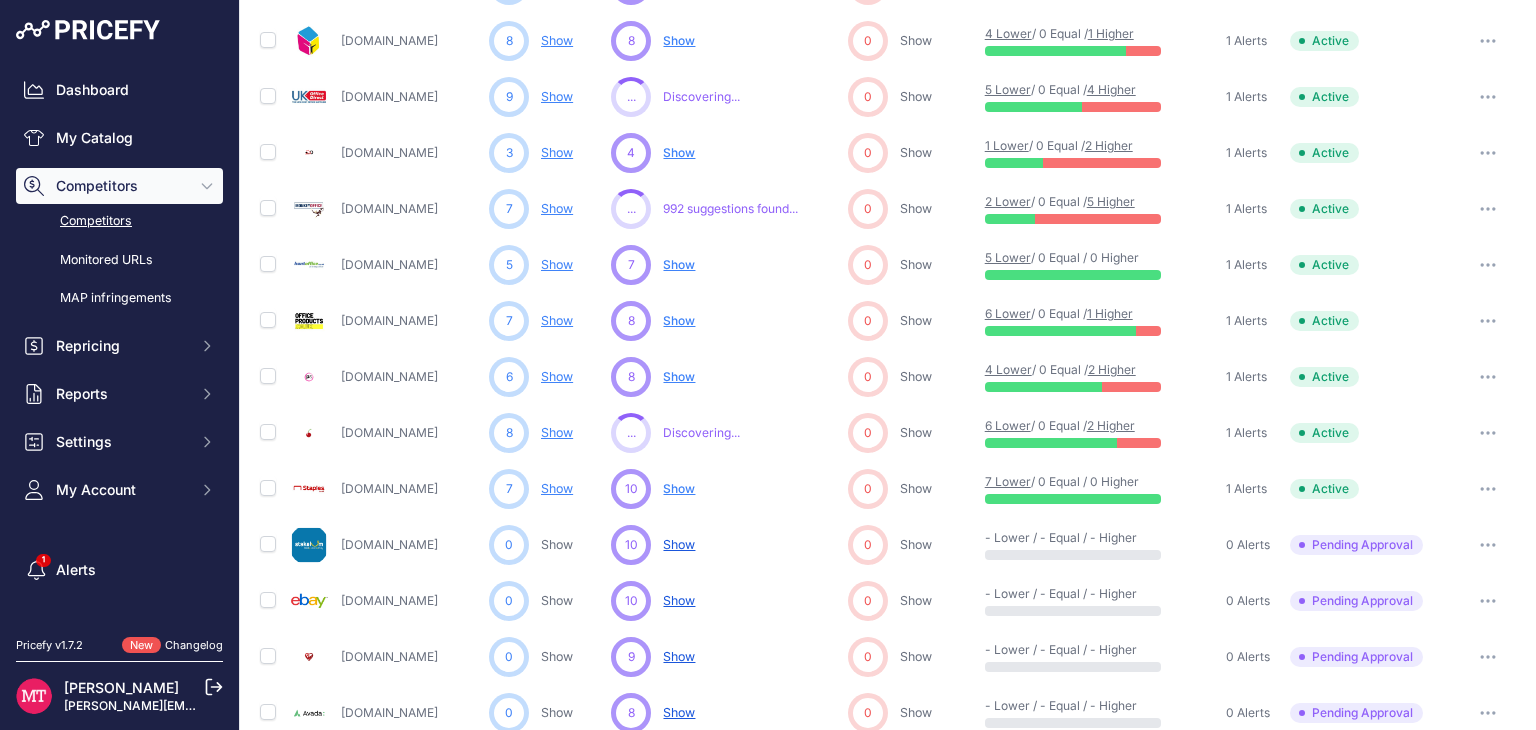 click on "Discovering..." at bounding box center (701, 433) 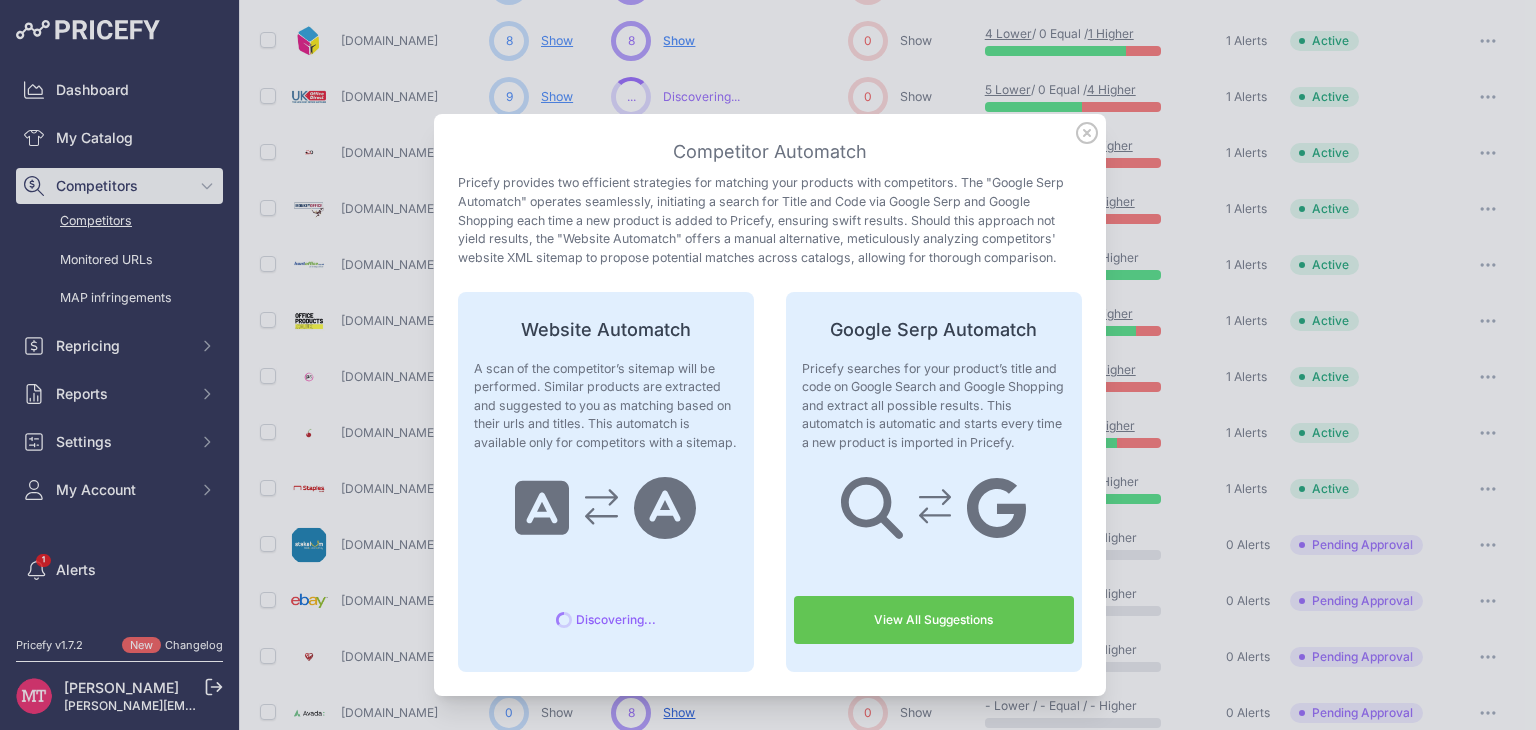 click 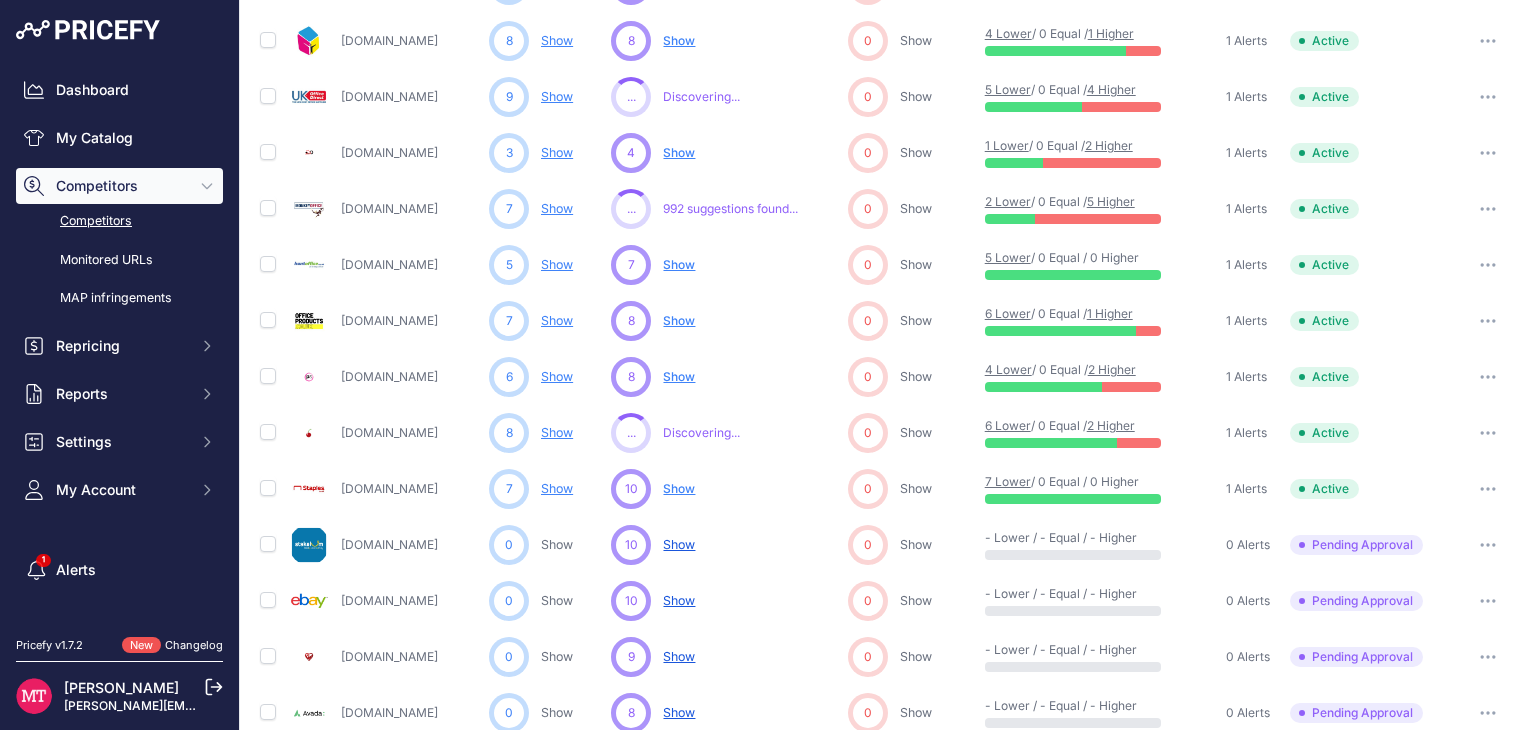 click on "Show" at bounding box center (679, 320) 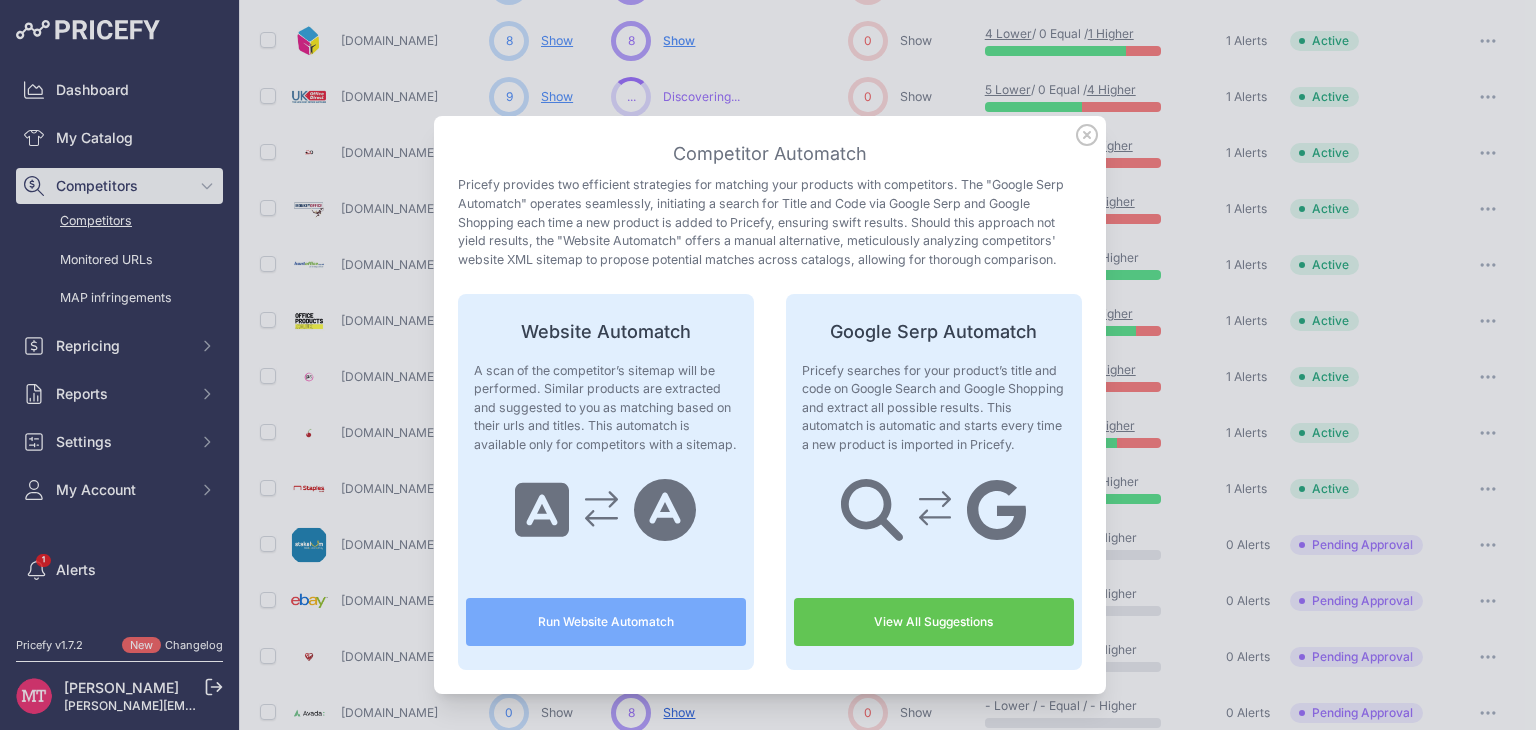 click on "Run Website Automatch" at bounding box center (606, 622) 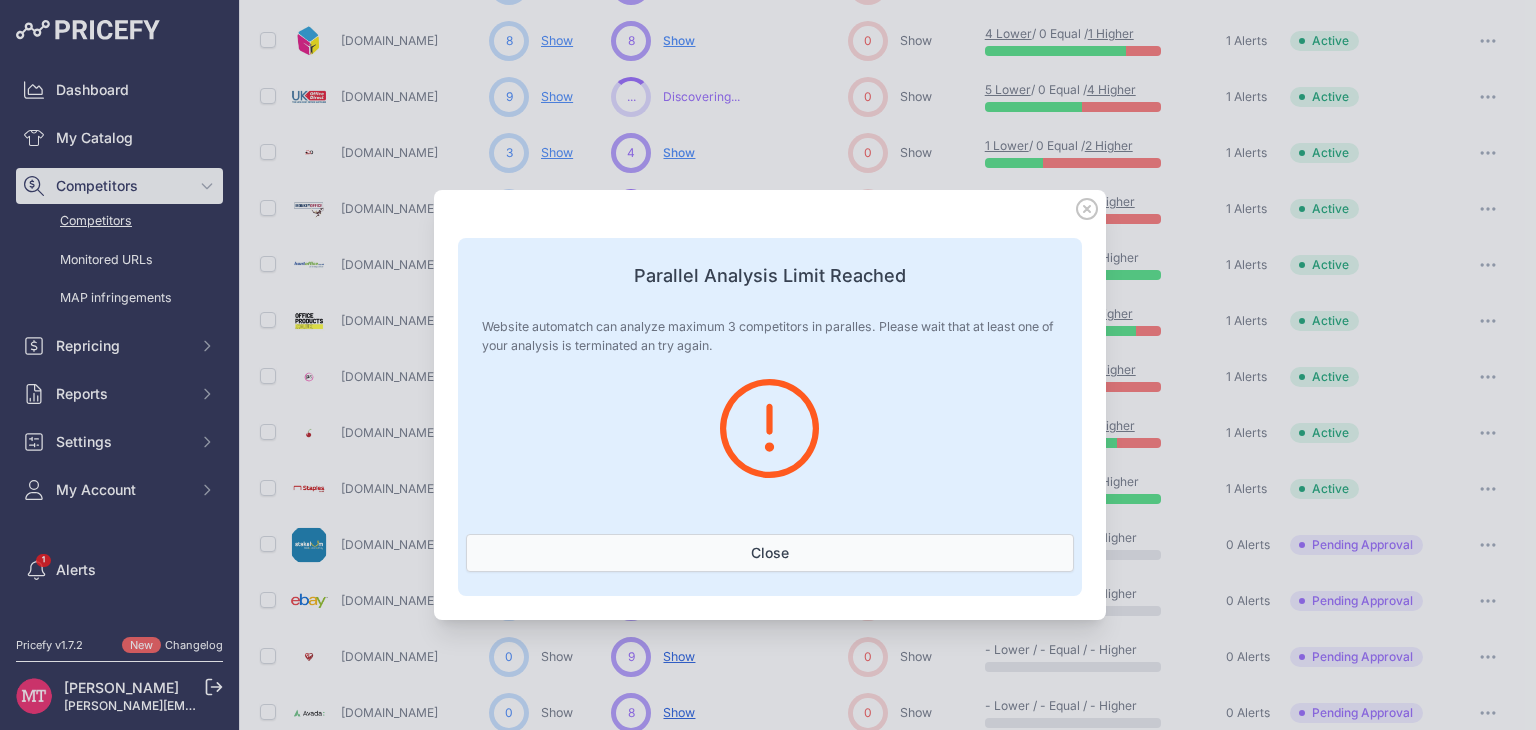 click on "Close" at bounding box center (770, 553) 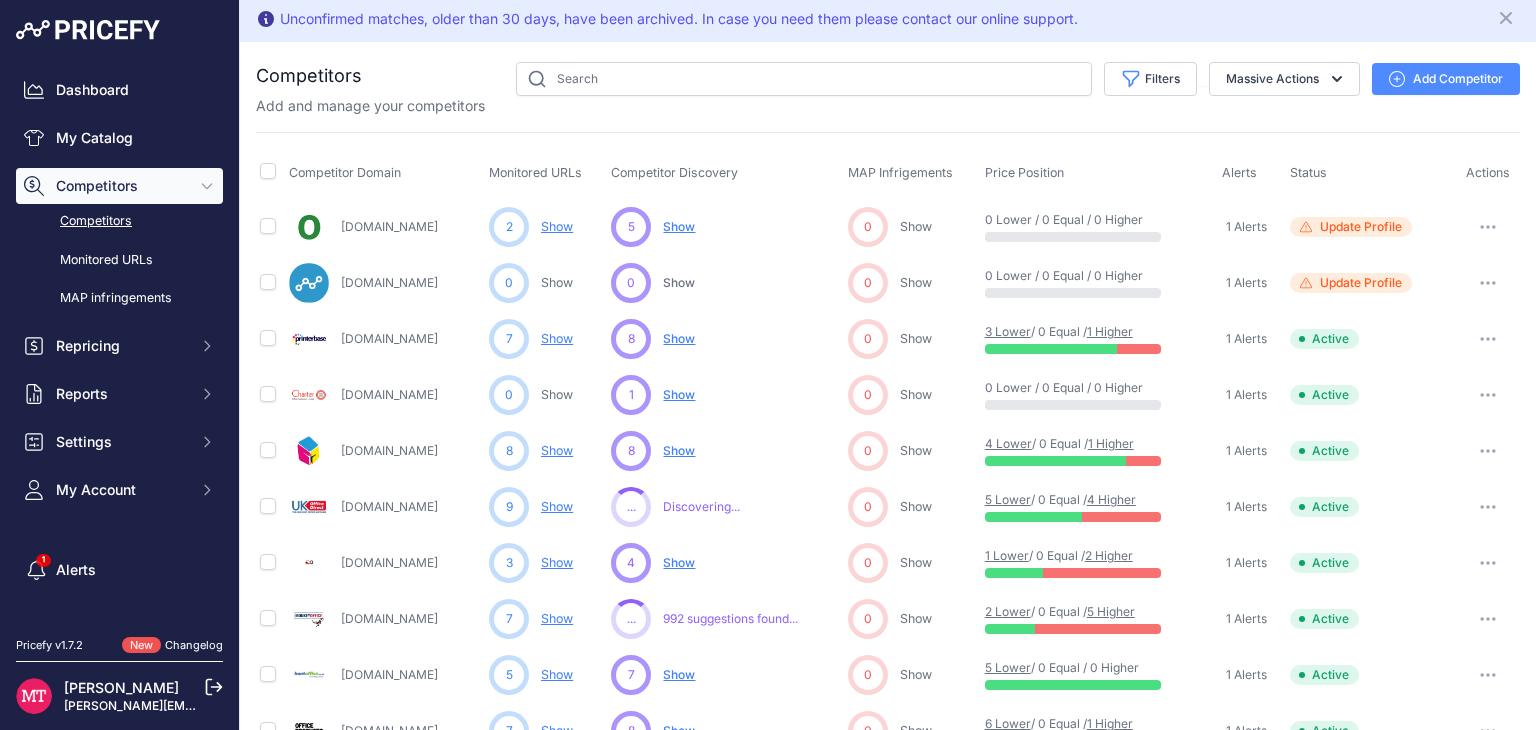scroll, scrollTop: 0, scrollLeft: 0, axis: both 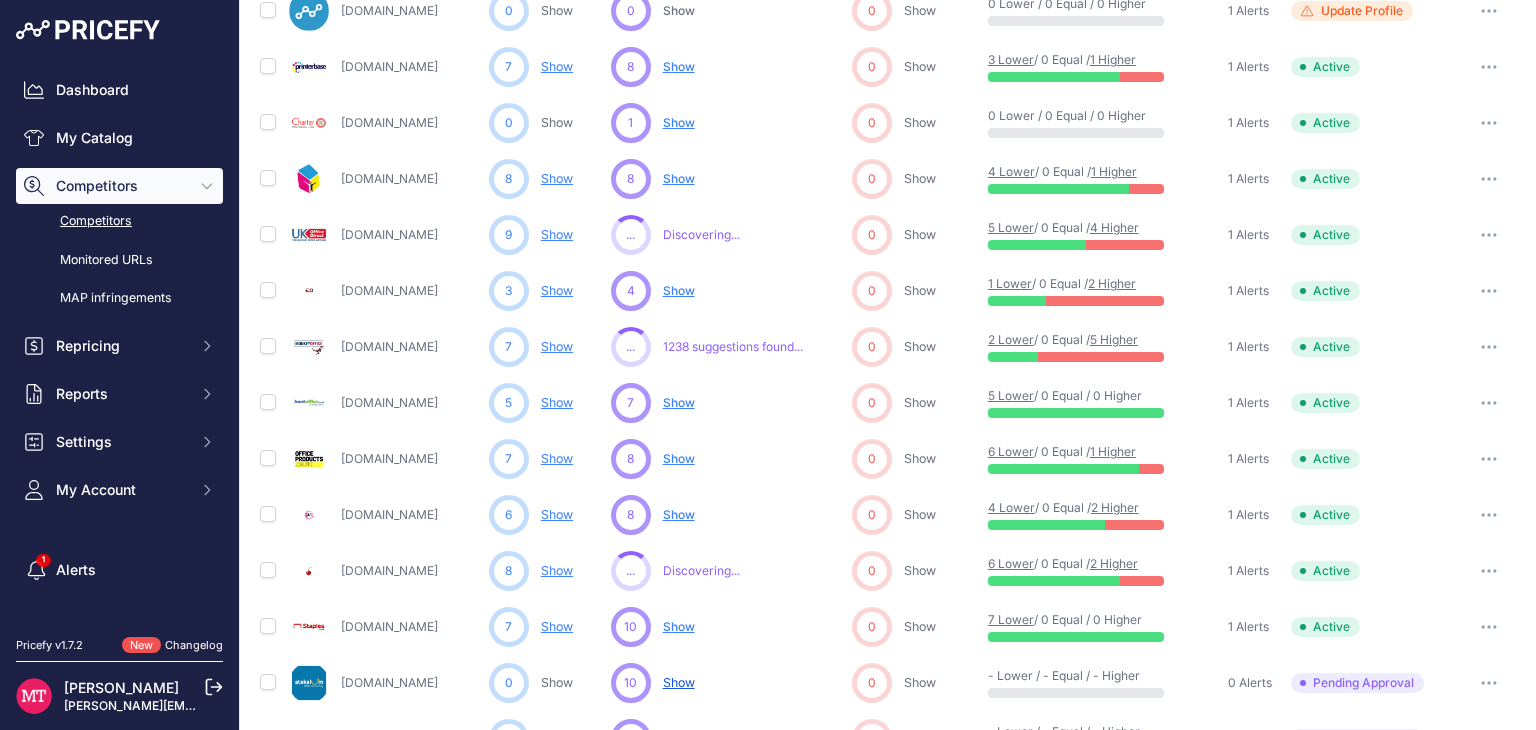 click on "Discovering..." at bounding box center (701, 235) 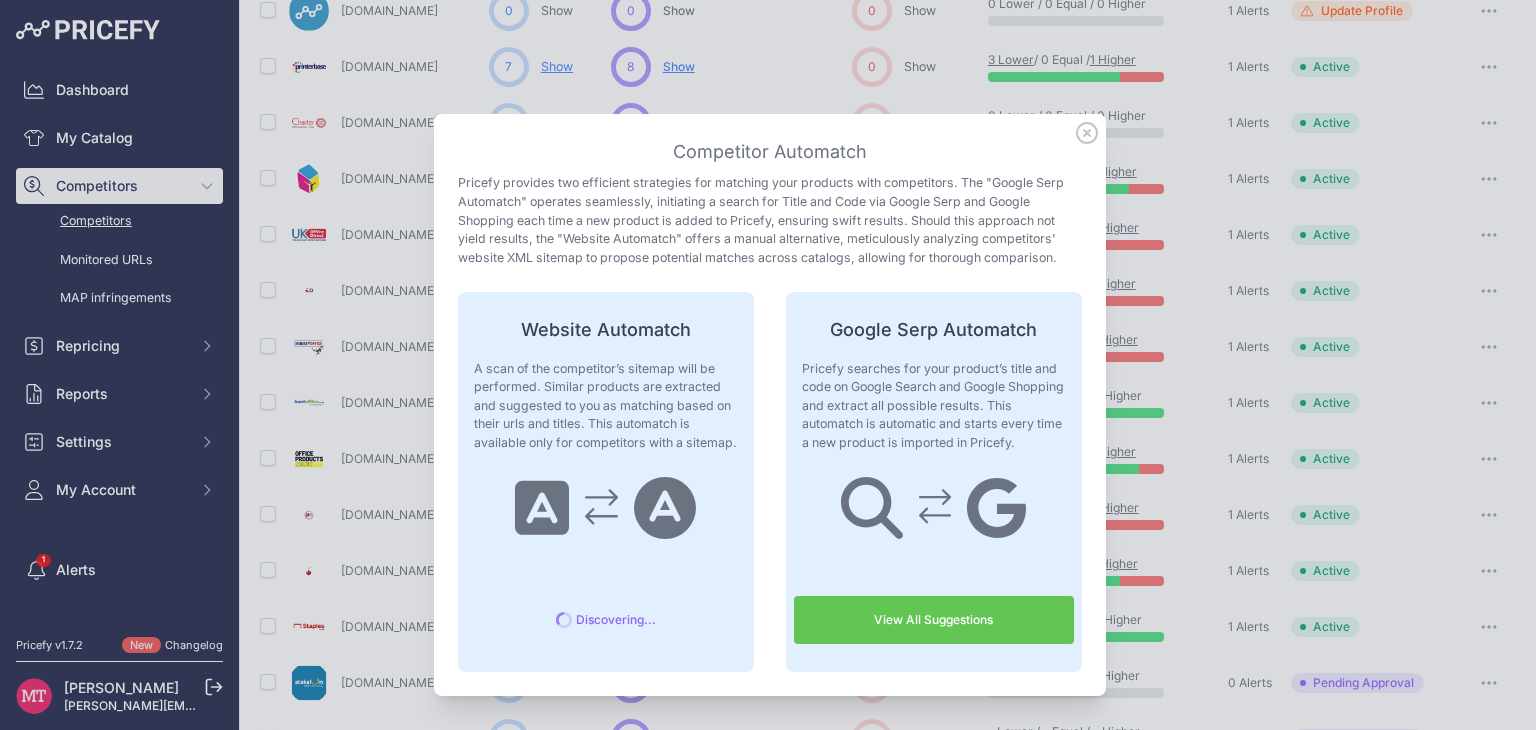 click on "Pricefy provides two efficient strategies for matching your products with competitors. The
"Google Serp Automatch" operates seamlessly, initiating a search for Title and Code via
Google Serp and Google Shopping each time a new product is added to Pricefy, ensuring swift
results. Should this approach not yield results, the "Website Automatch" offers a manual
alternative, meticulously analyzing competitors' website XML sitemap to propose potential
matches across catalogs, allowing for thorough comparison." at bounding box center [770, 220] 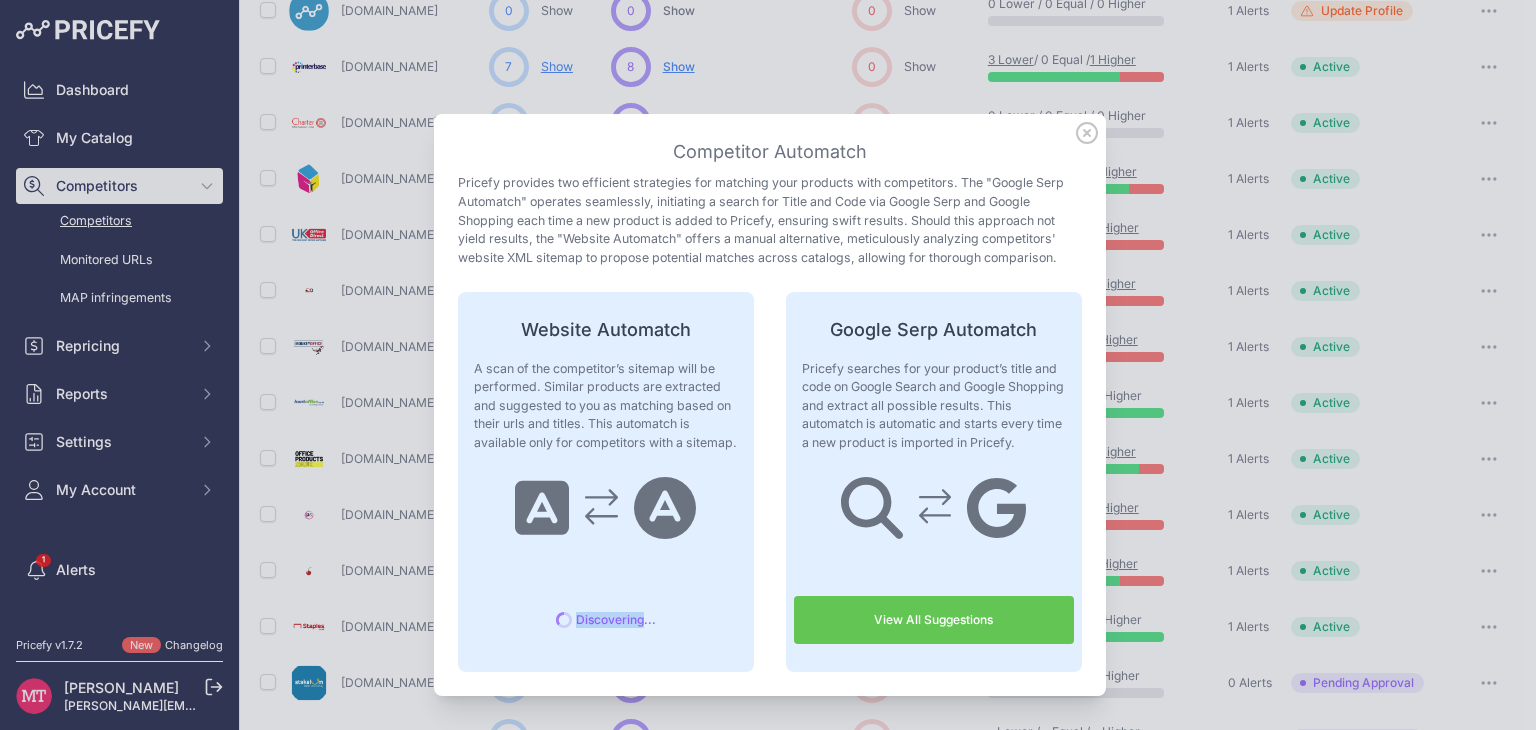 drag, startPoint x: 640, startPoint y: 594, endPoint x: 921, endPoint y: 300, distance: 406.6903 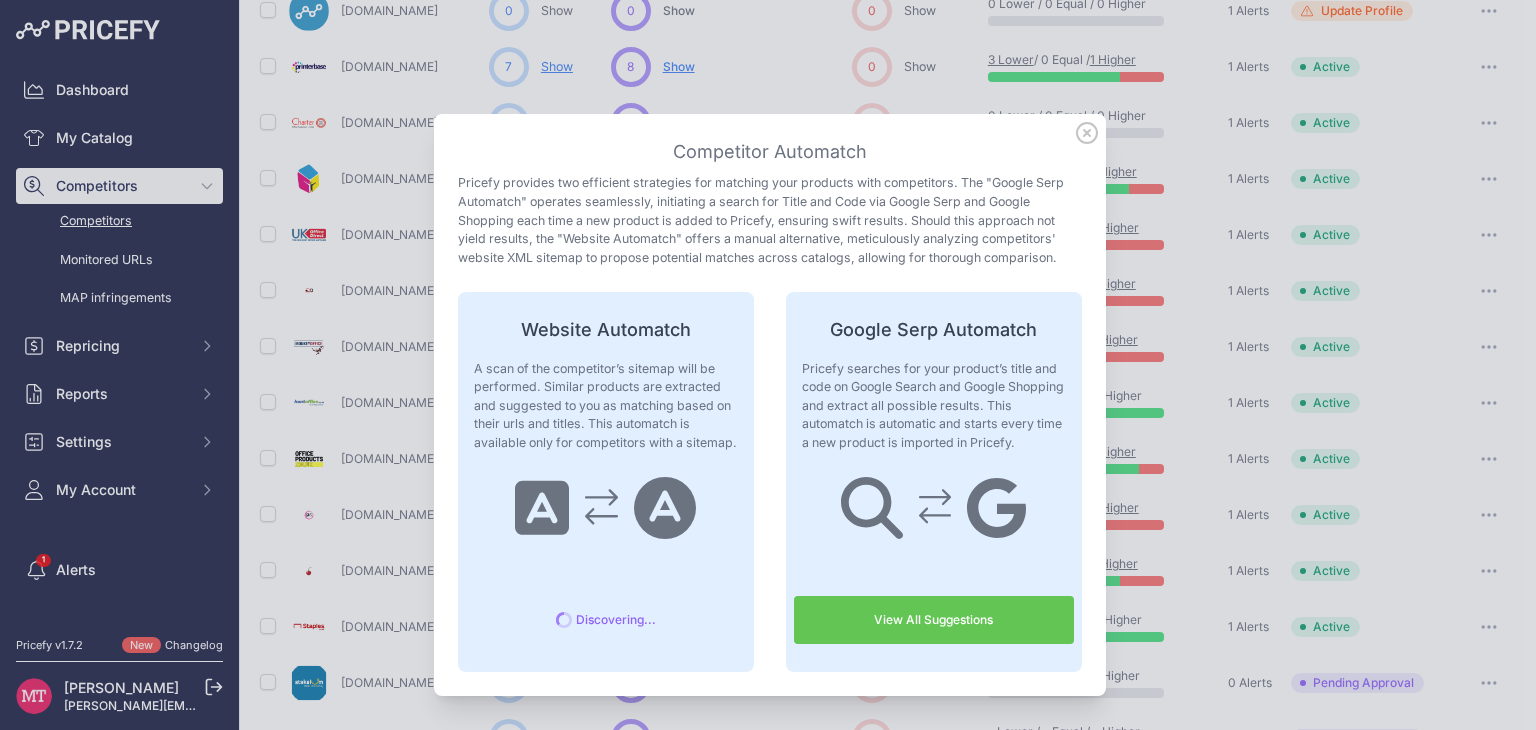 click 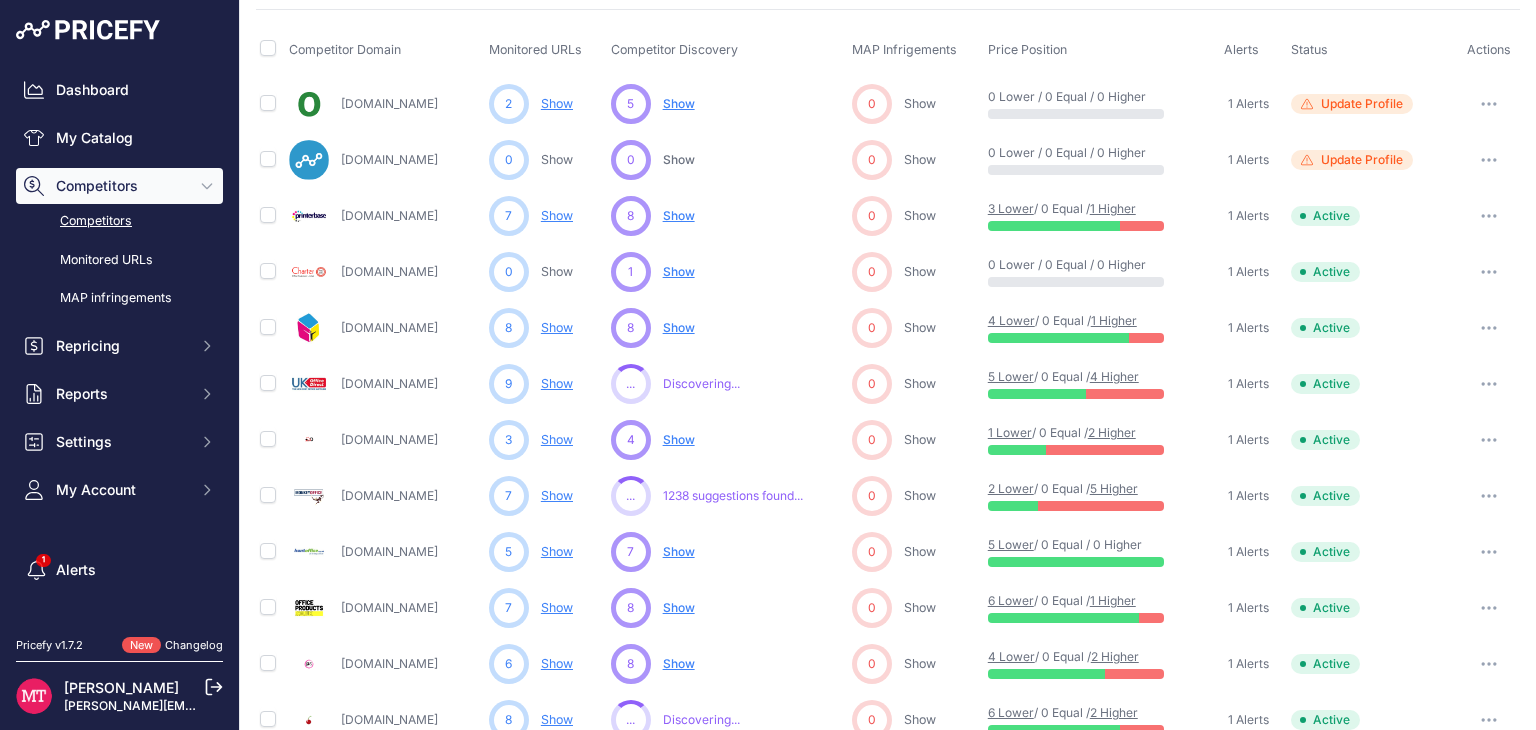scroll, scrollTop: 128, scrollLeft: 0, axis: vertical 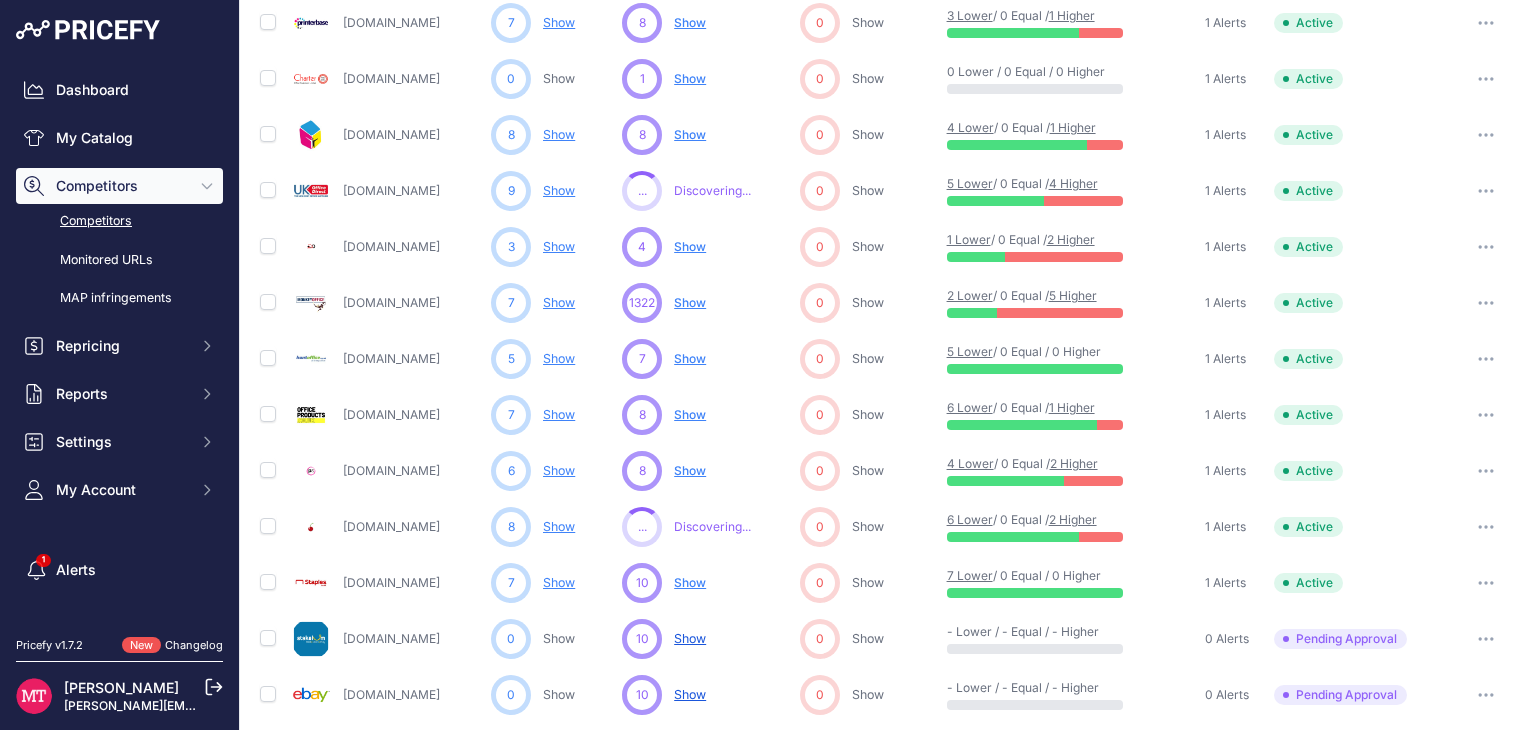 click on "Show" at bounding box center [690, 302] 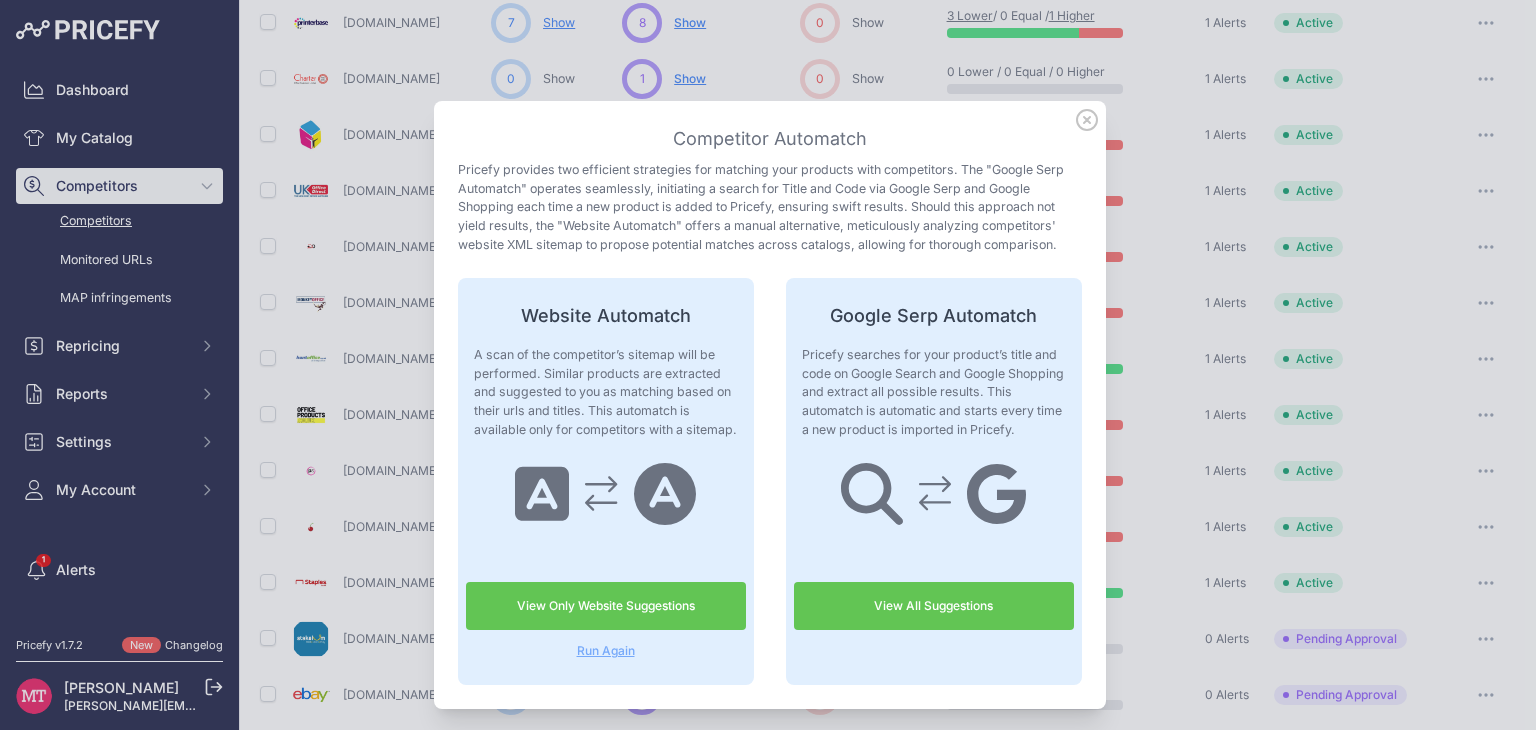 click on "View All Suggestions" at bounding box center (934, 606) 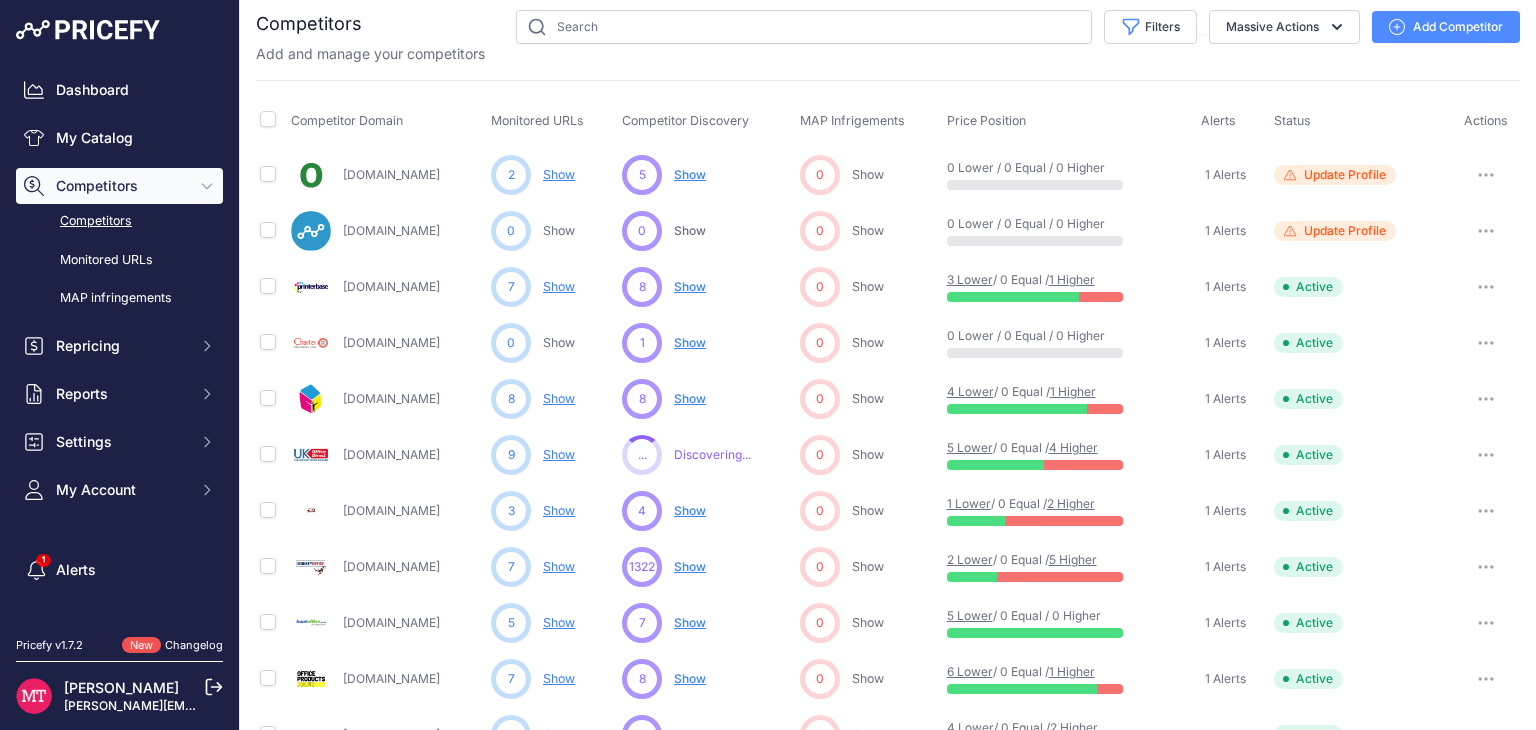 scroll, scrollTop: 0, scrollLeft: 0, axis: both 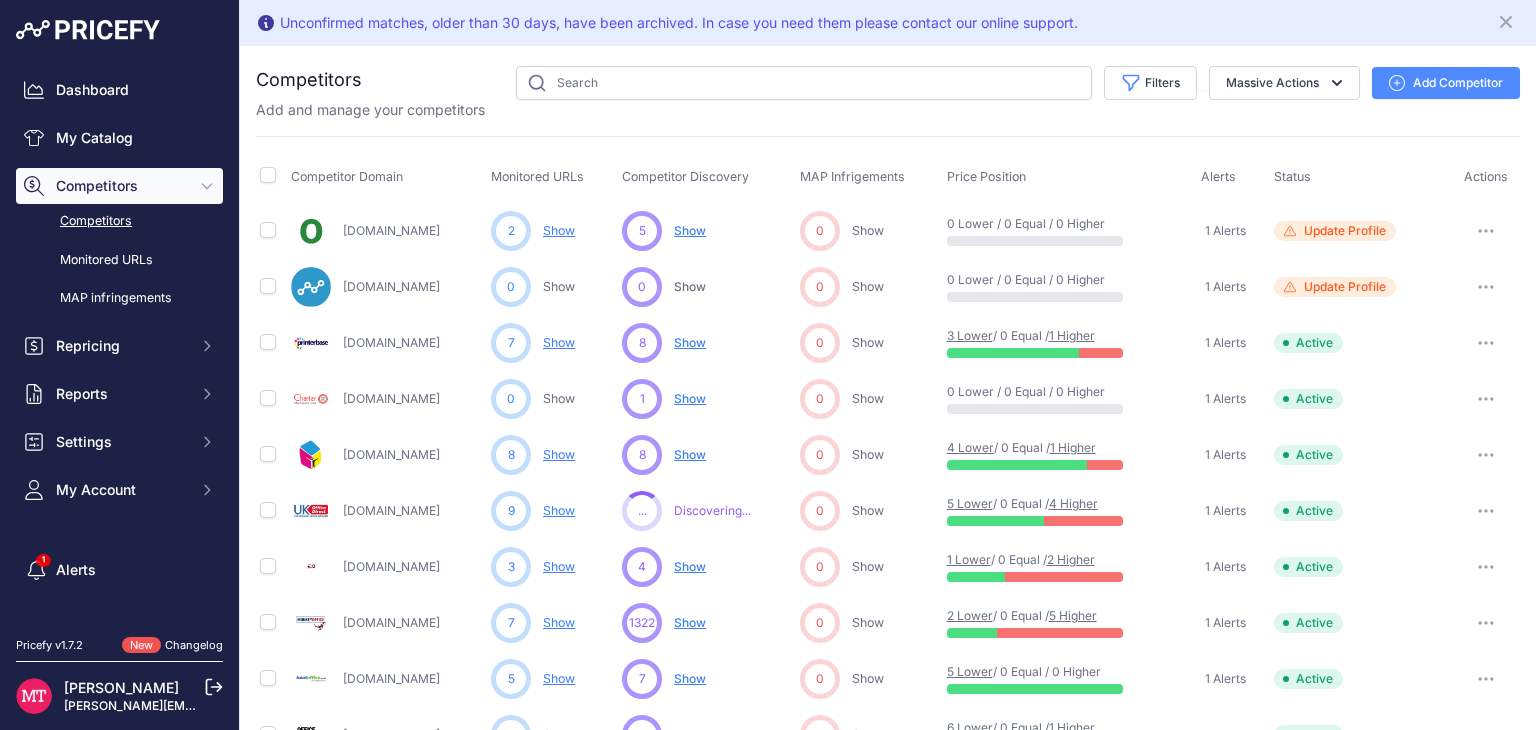 click on "Add Competitor" at bounding box center [1446, 83] 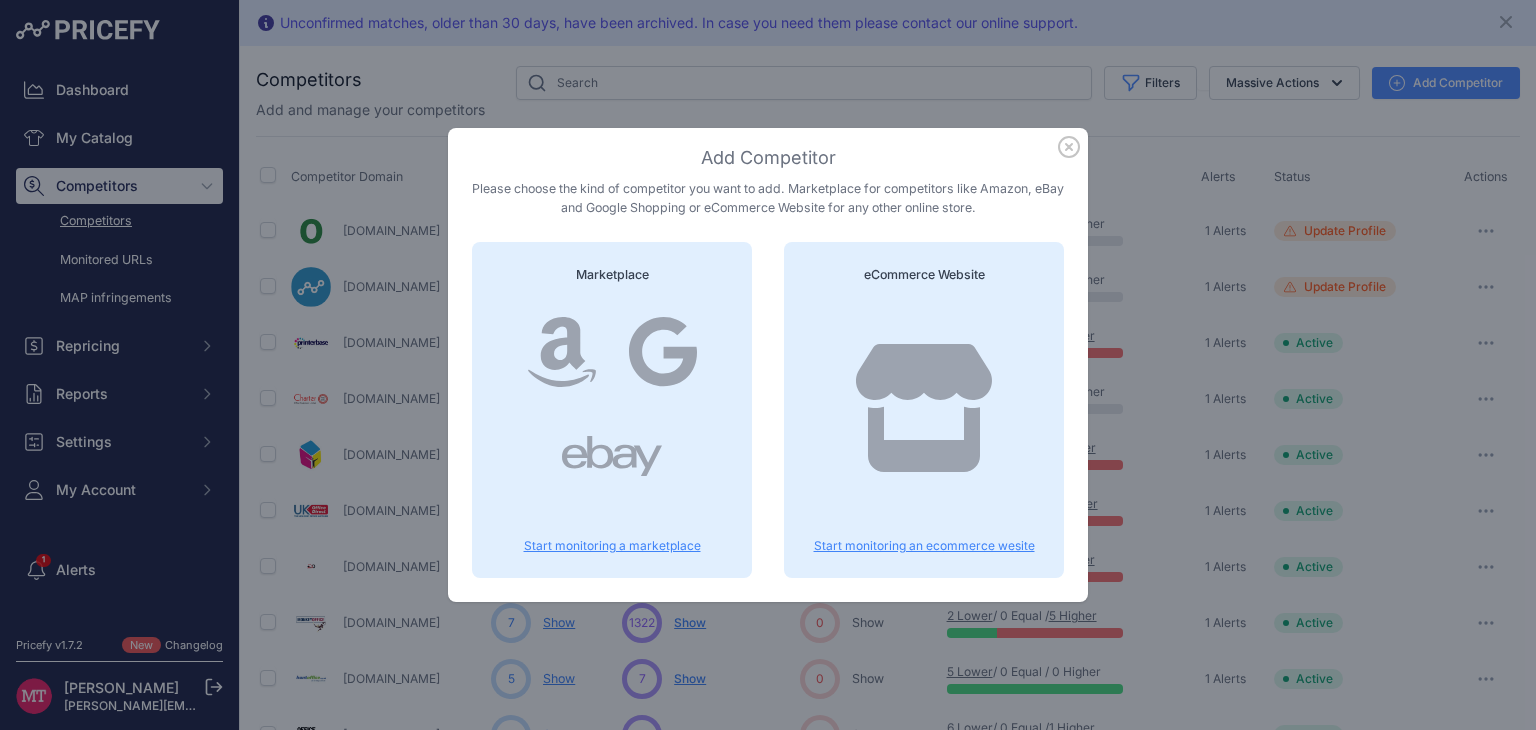 click on "Start monitoring an ecommerce wesite" at bounding box center [924, 546] 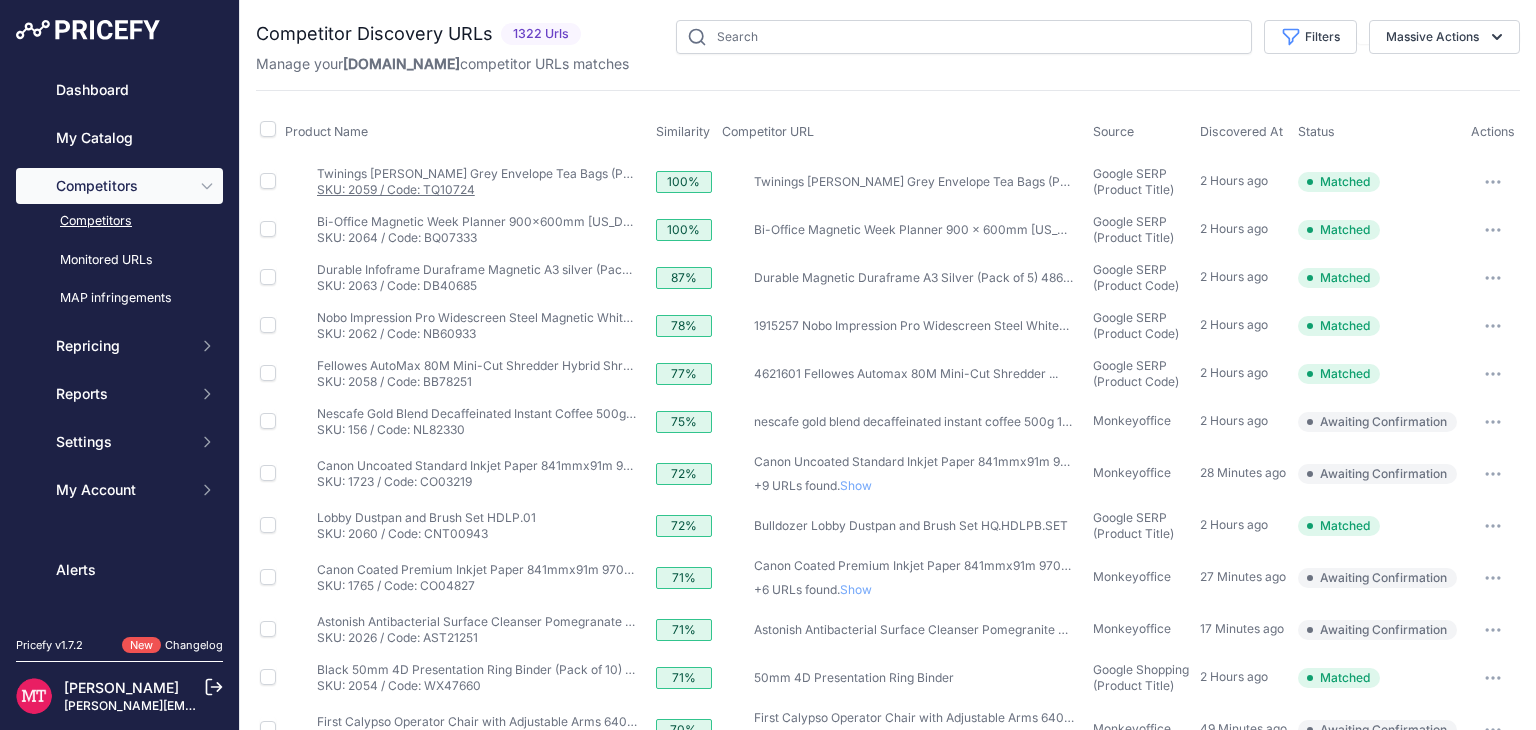 scroll, scrollTop: 0, scrollLeft: 0, axis: both 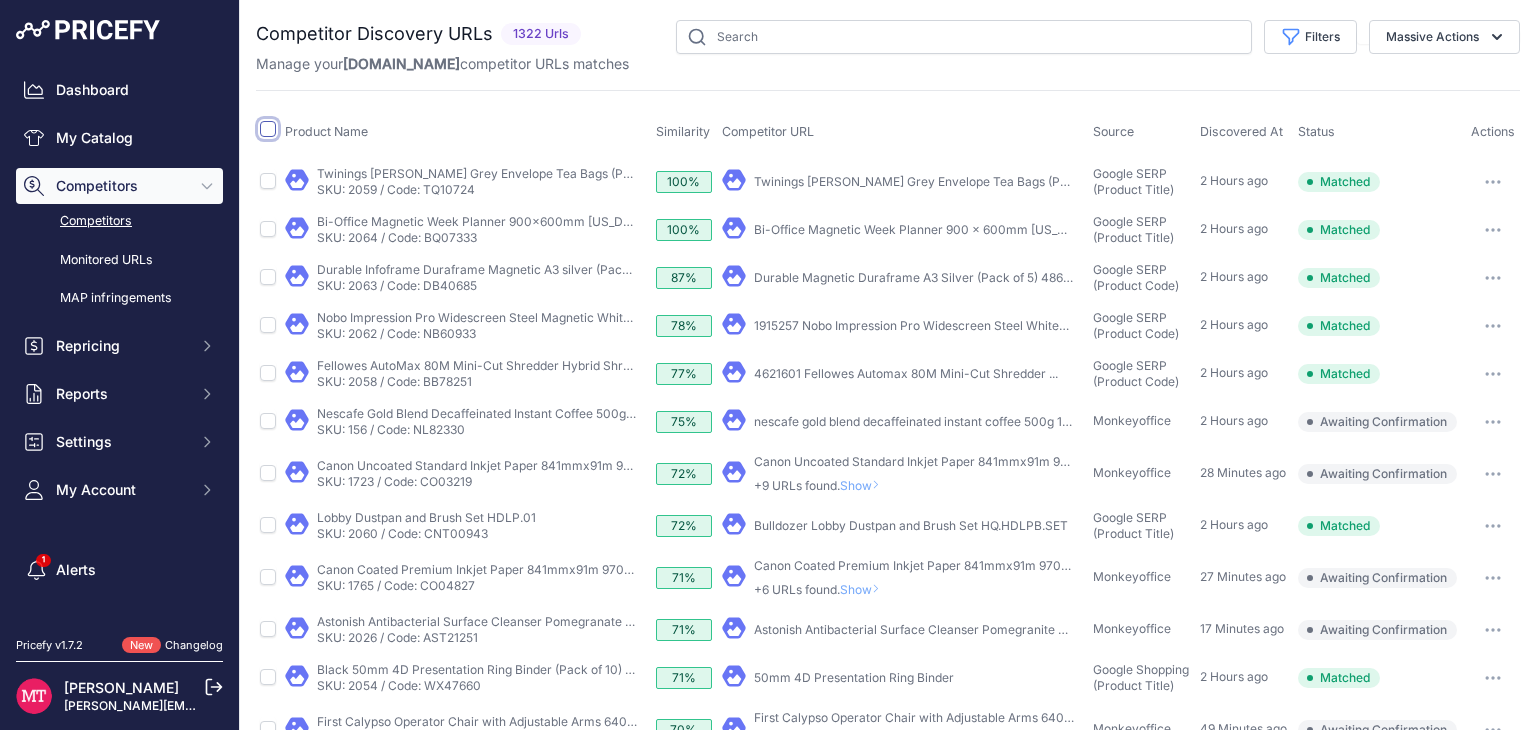 click at bounding box center (268, 129) 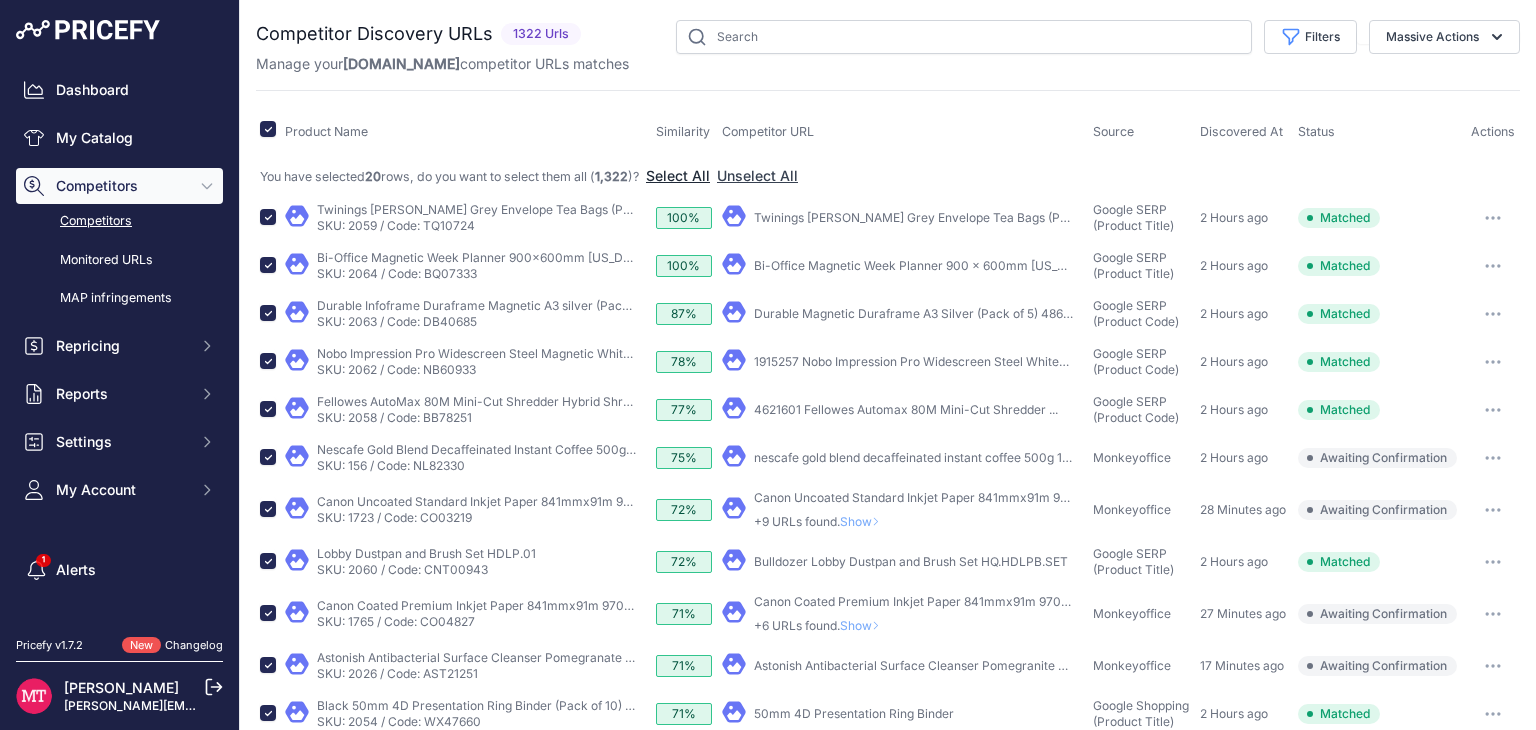 click on "Select All" at bounding box center (678, 176) 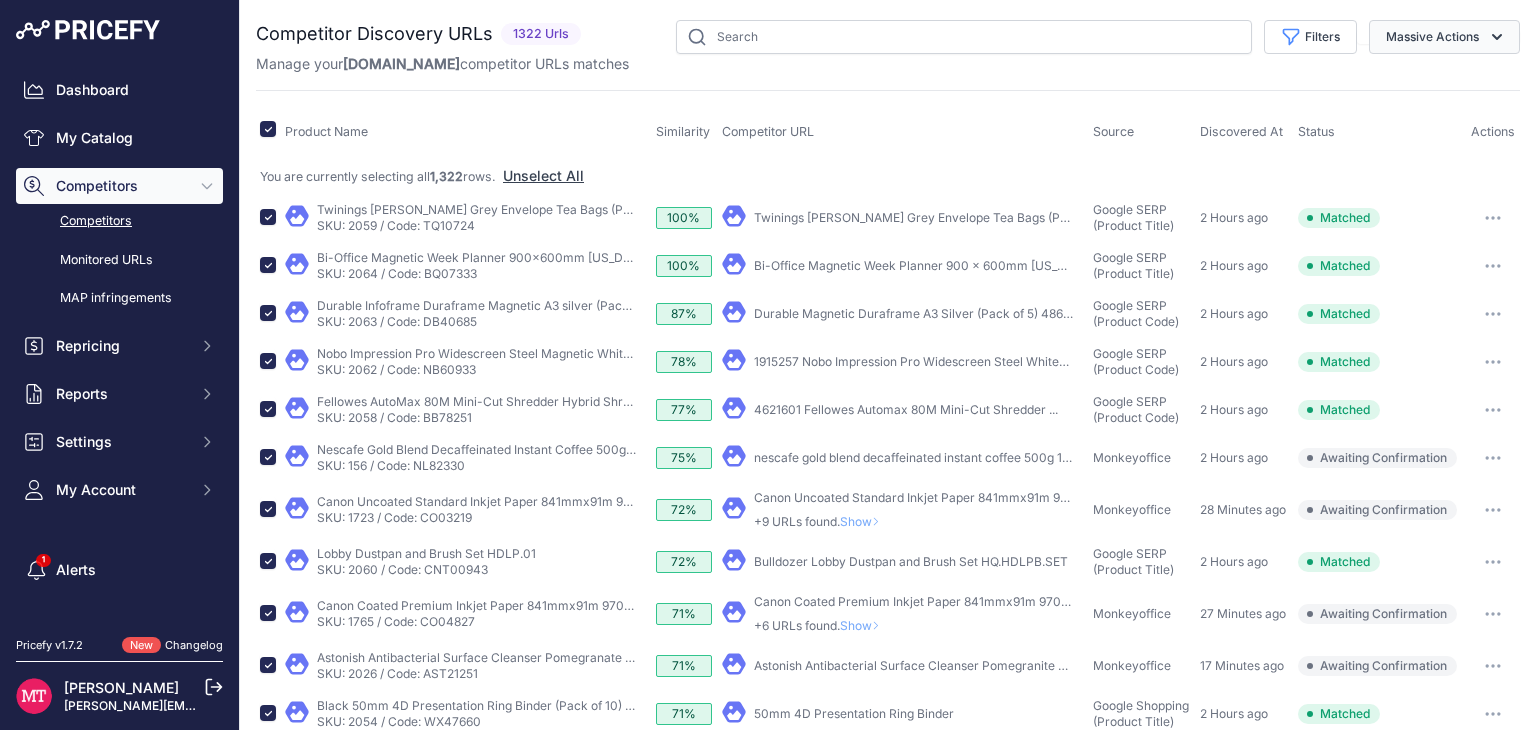 click on "Massive Actions" at bounding box center (1444, 37) 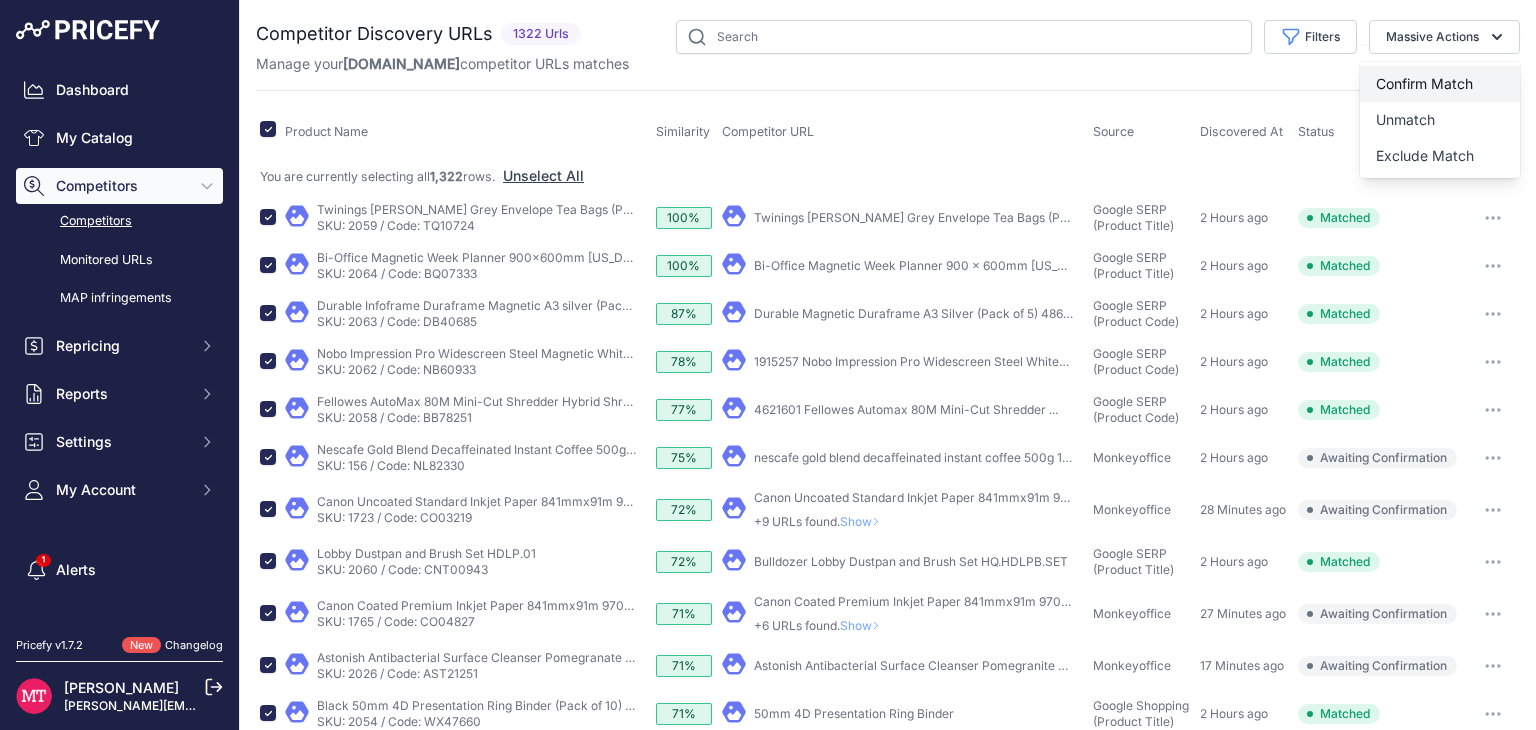 click on "Confirm Match" at bounding box center (1424, 83) 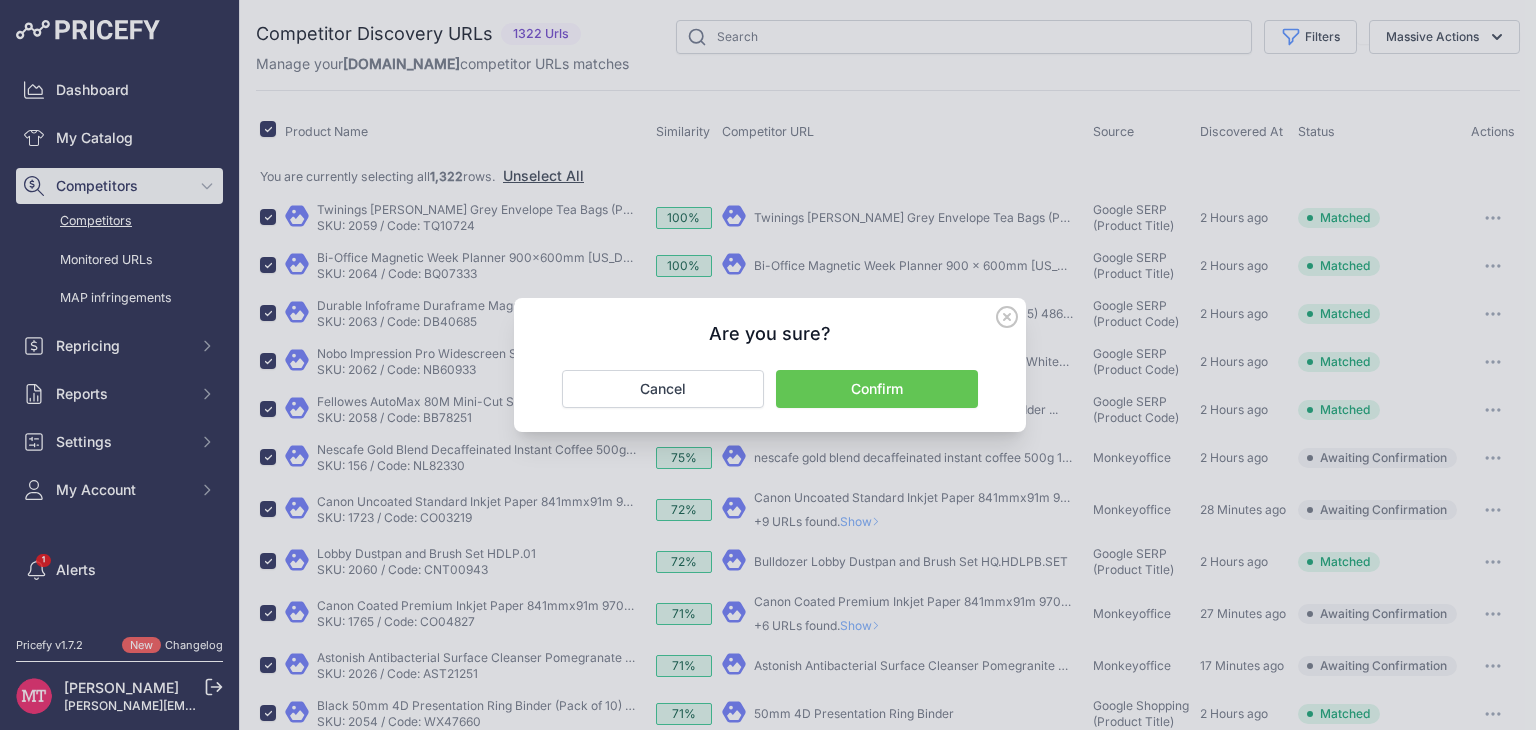 click on "Confirm" at bounding box center (877, 389) 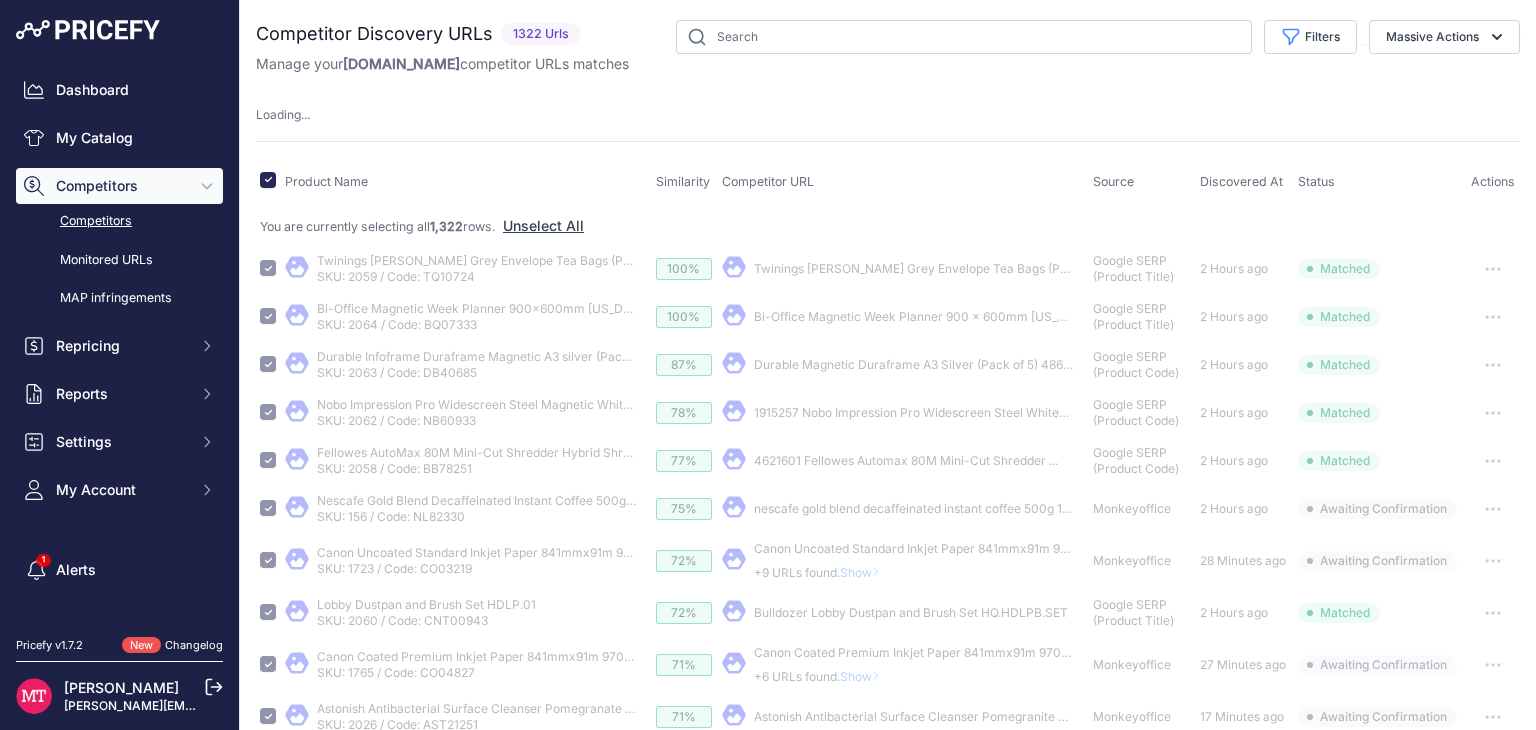 type 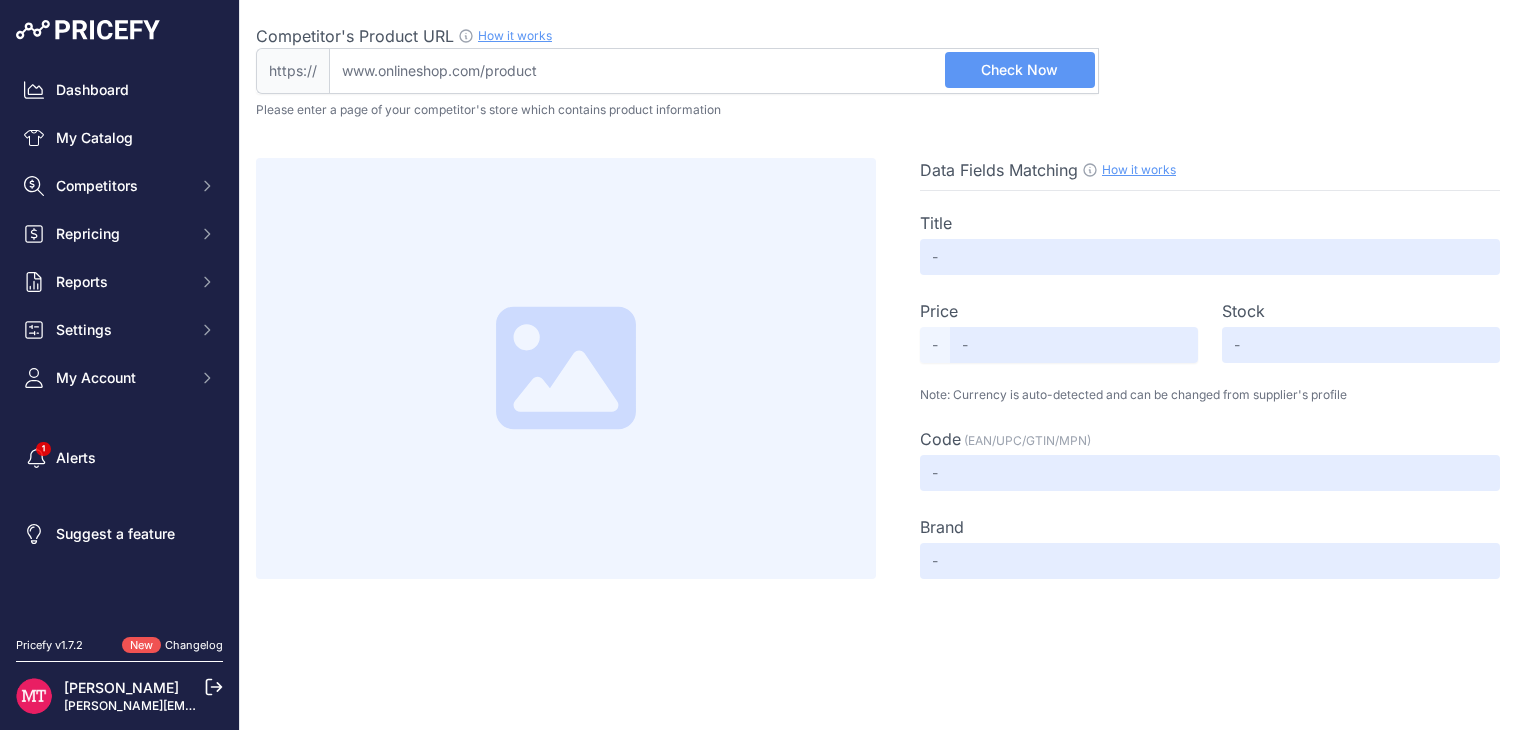 scroll, scrollTop: 0, scrollLeft: 0, axis: both 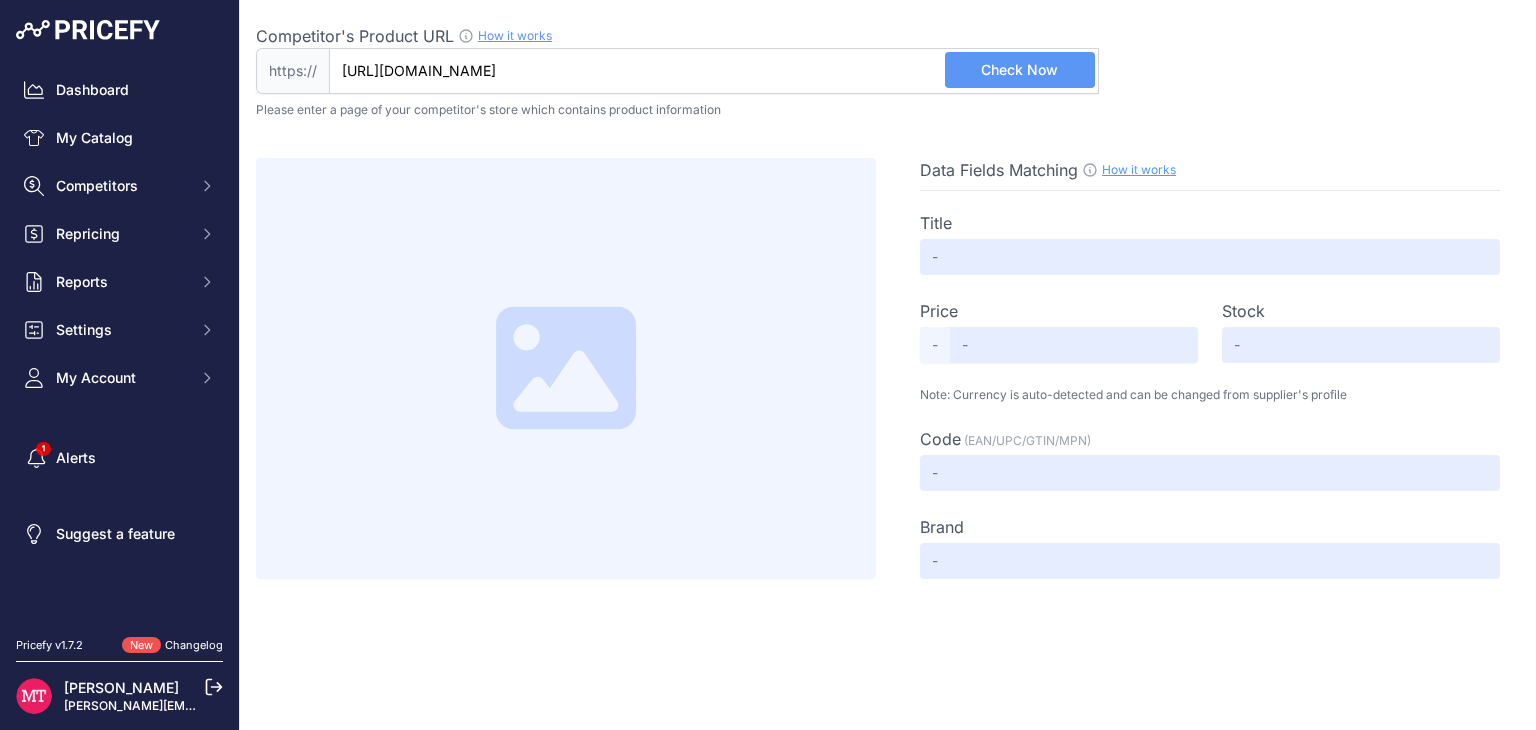 type on "[DOMAIN_NAME][URL]" 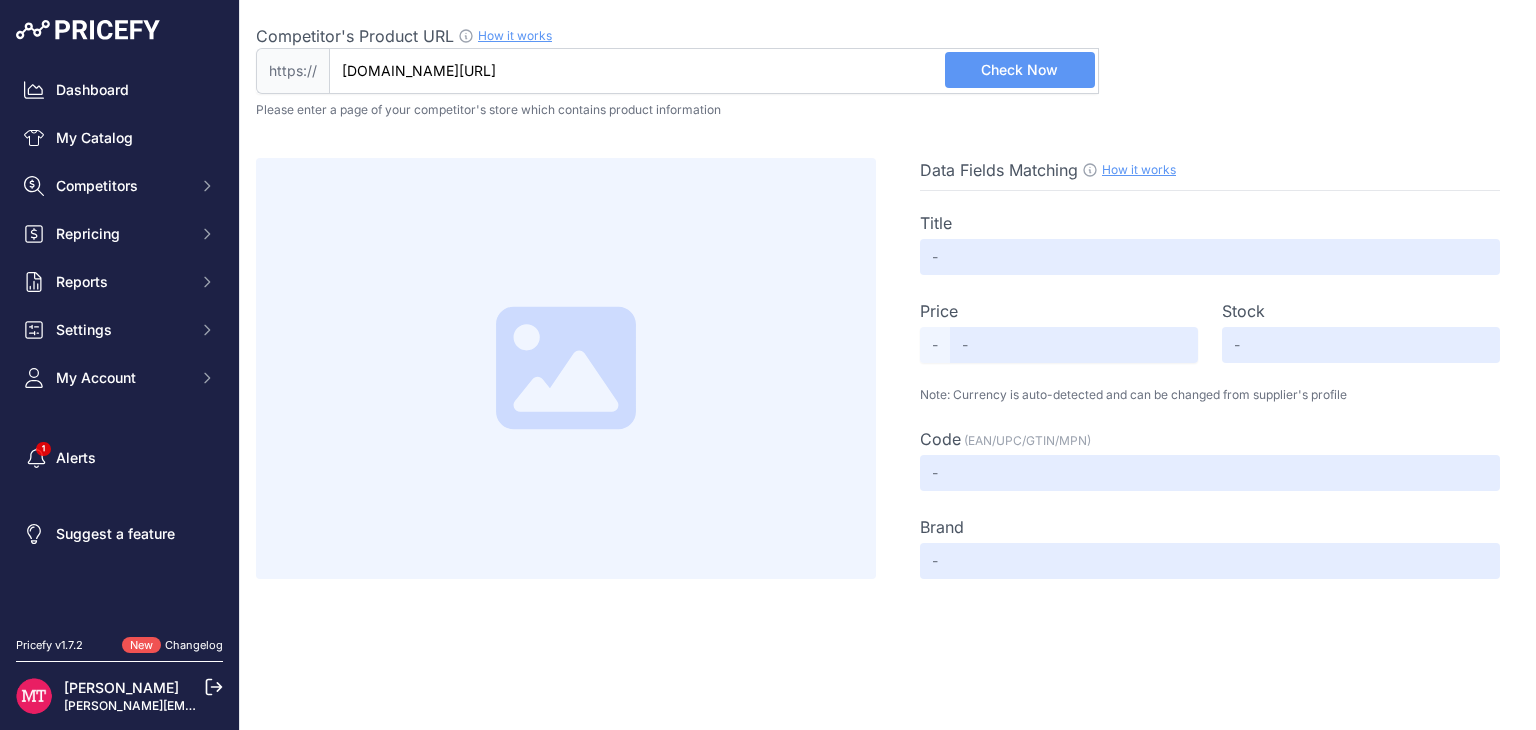click on "Check Now" at bounding box center [1019, 70] 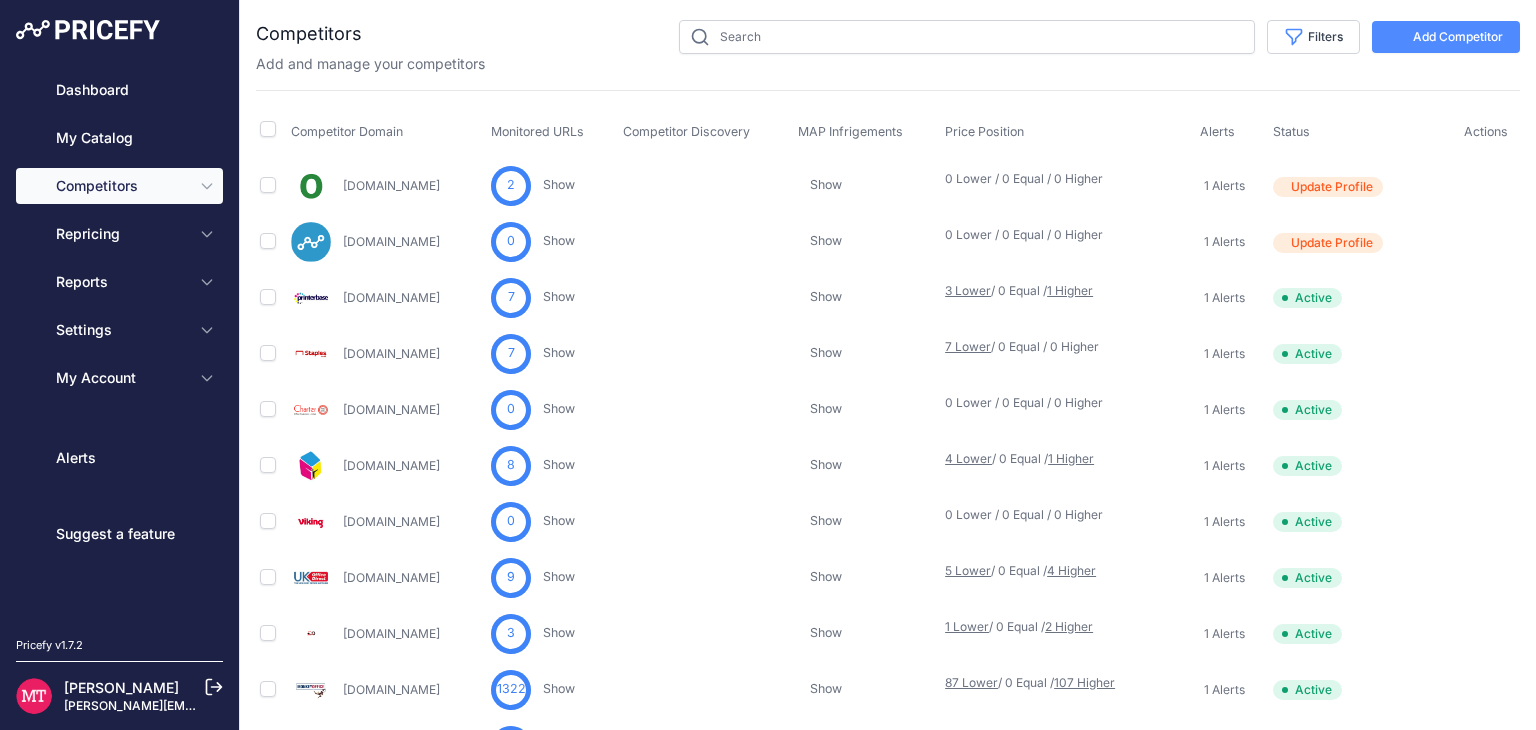 type 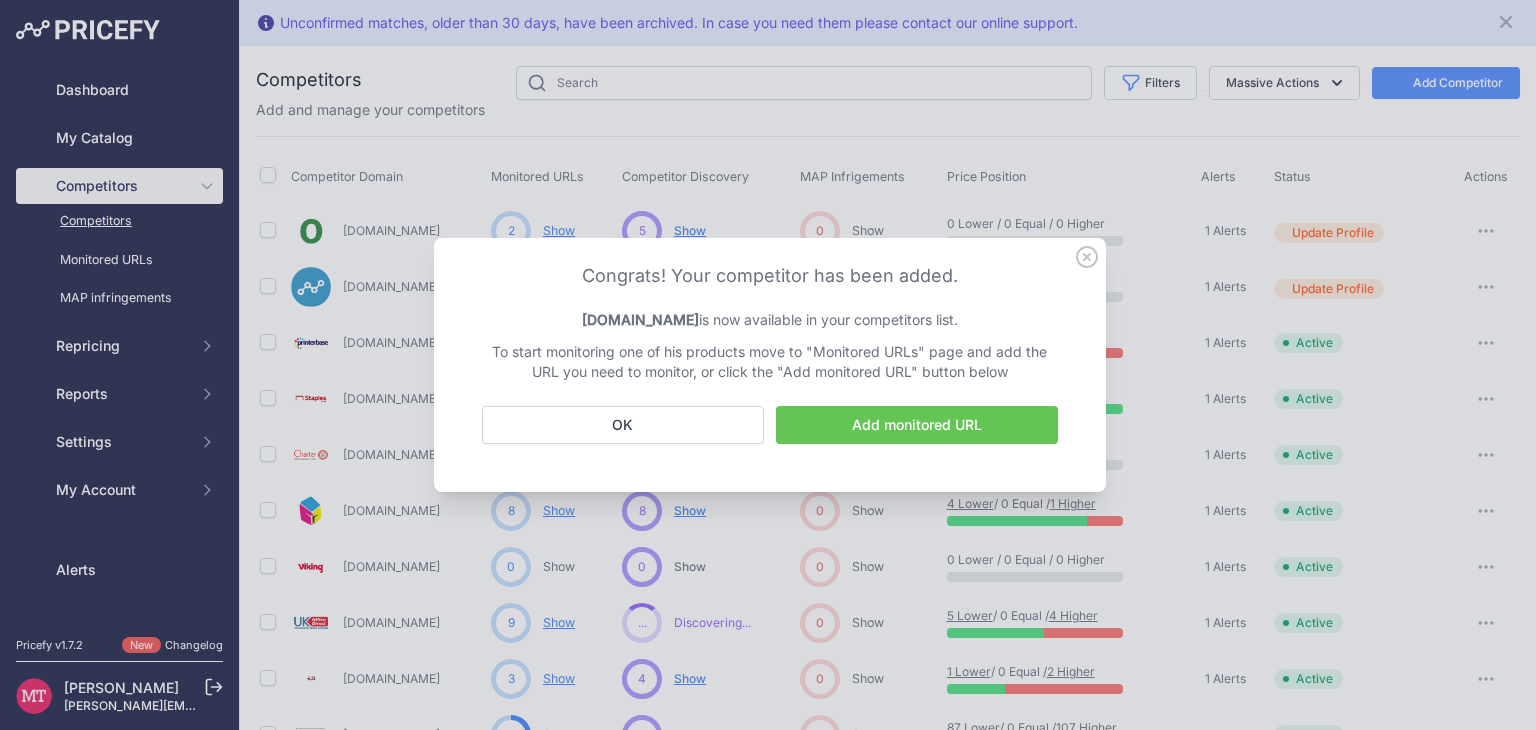scroll, scrollTop: 0, scrollLeft: 0, axis: both 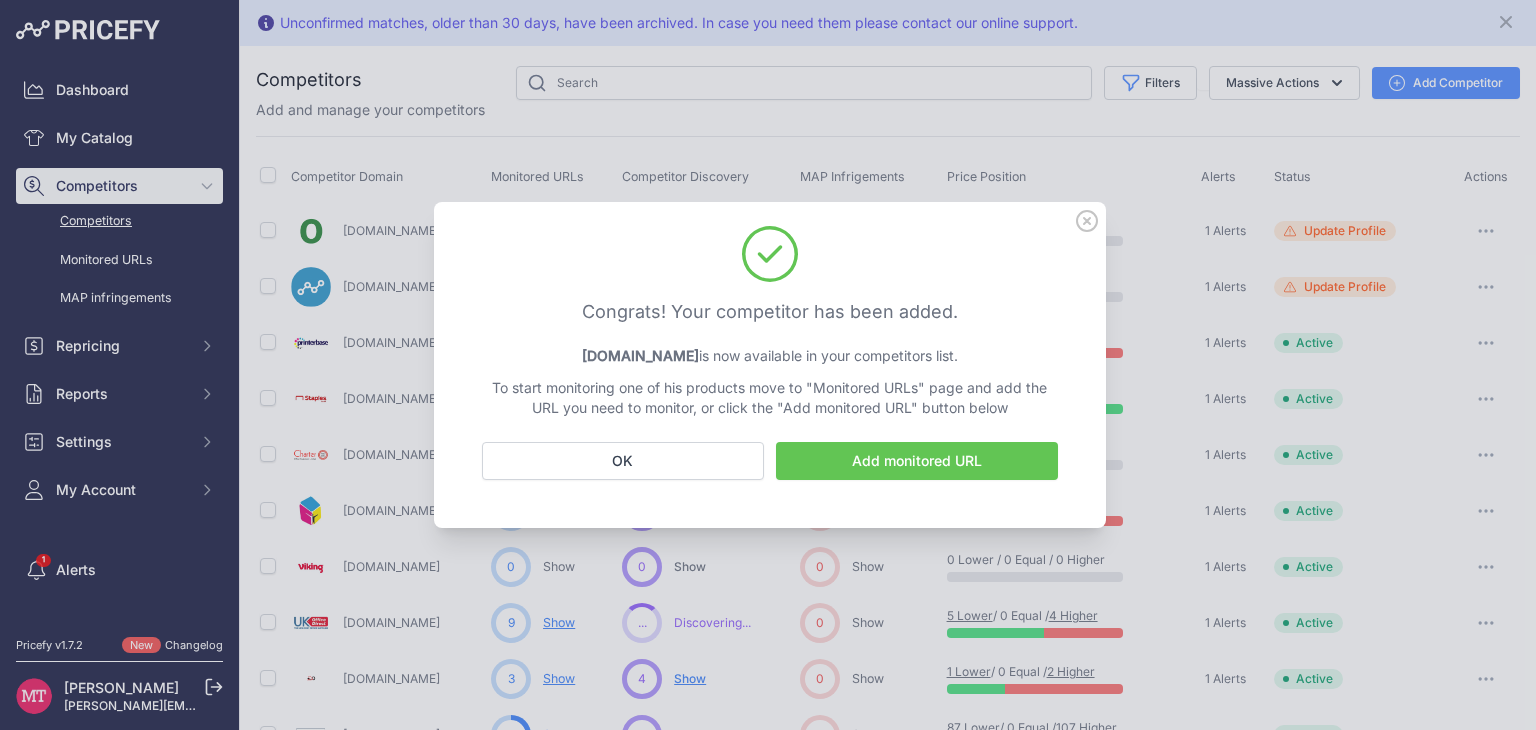 click 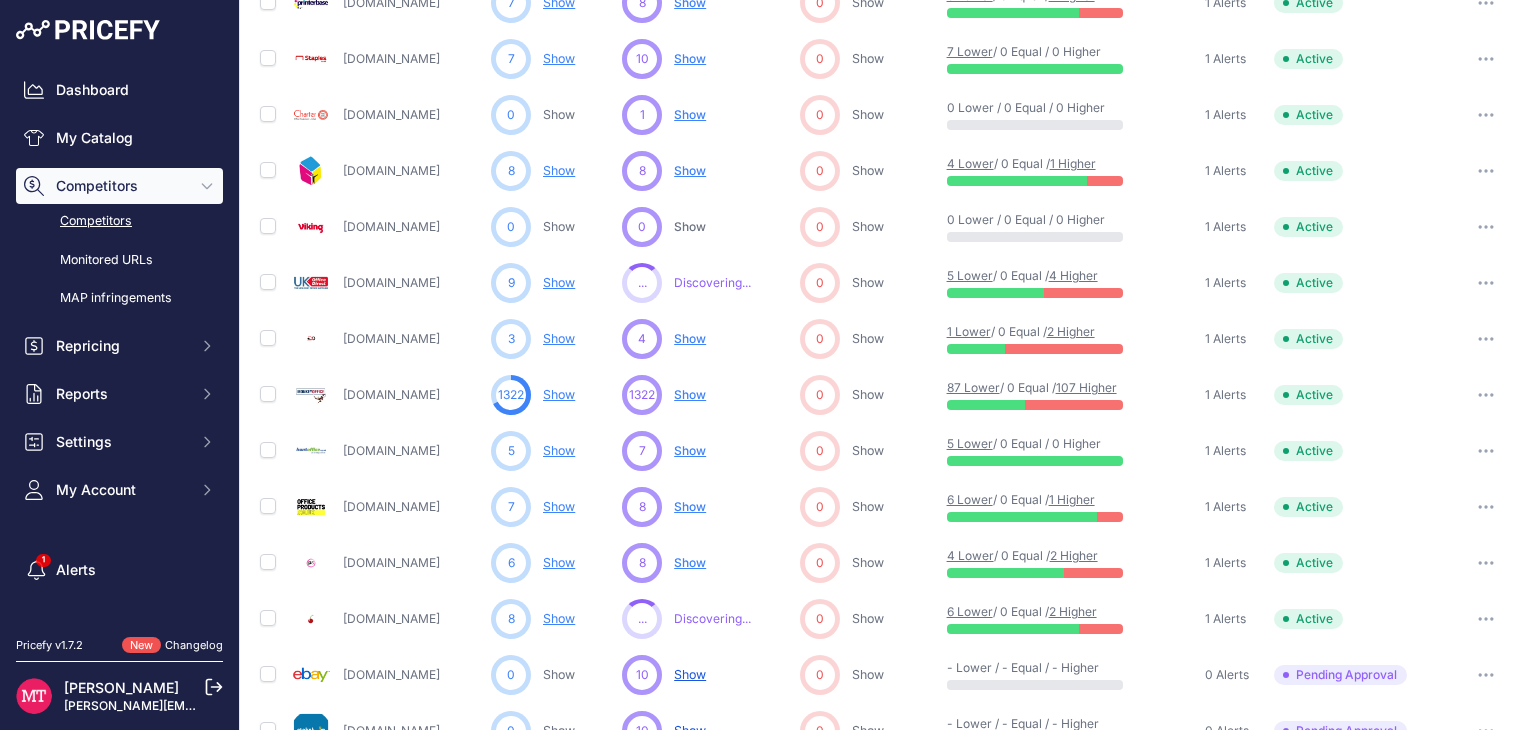 scroll, scrollTop: 342, scrollLeft: 0, axis: vertical 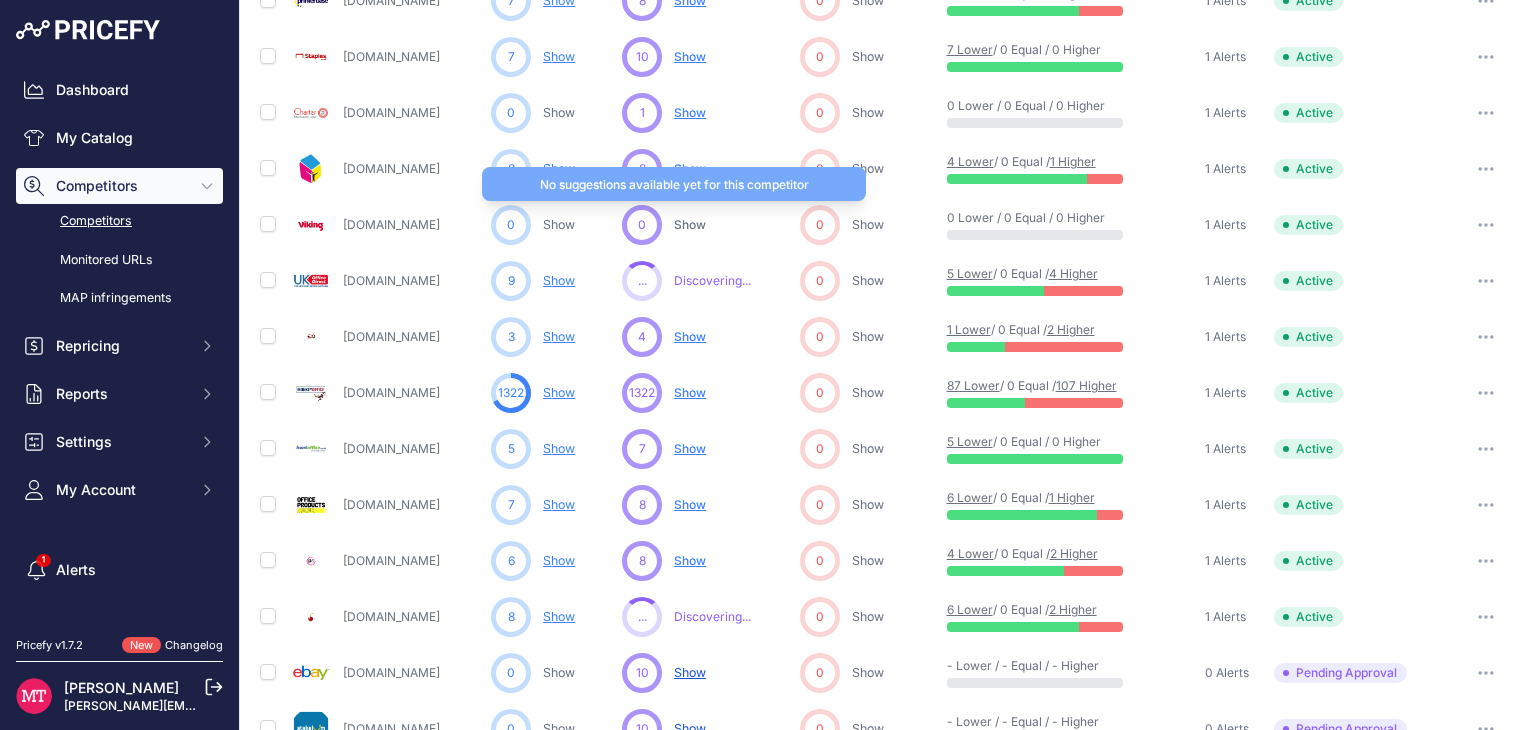 click on "Show" at bounding box center (690, 224) 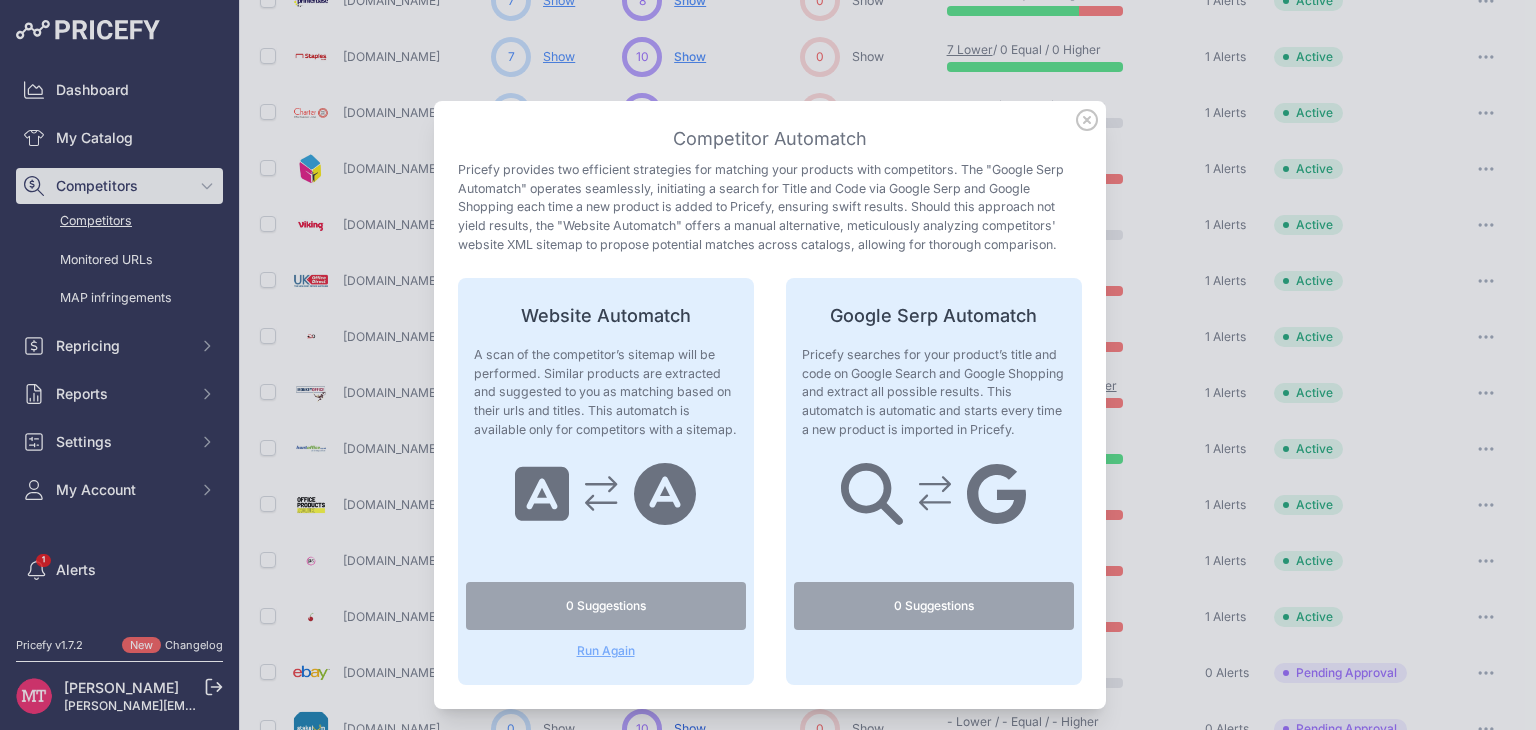 click on "Run Again" at bounding box center [606, 651] 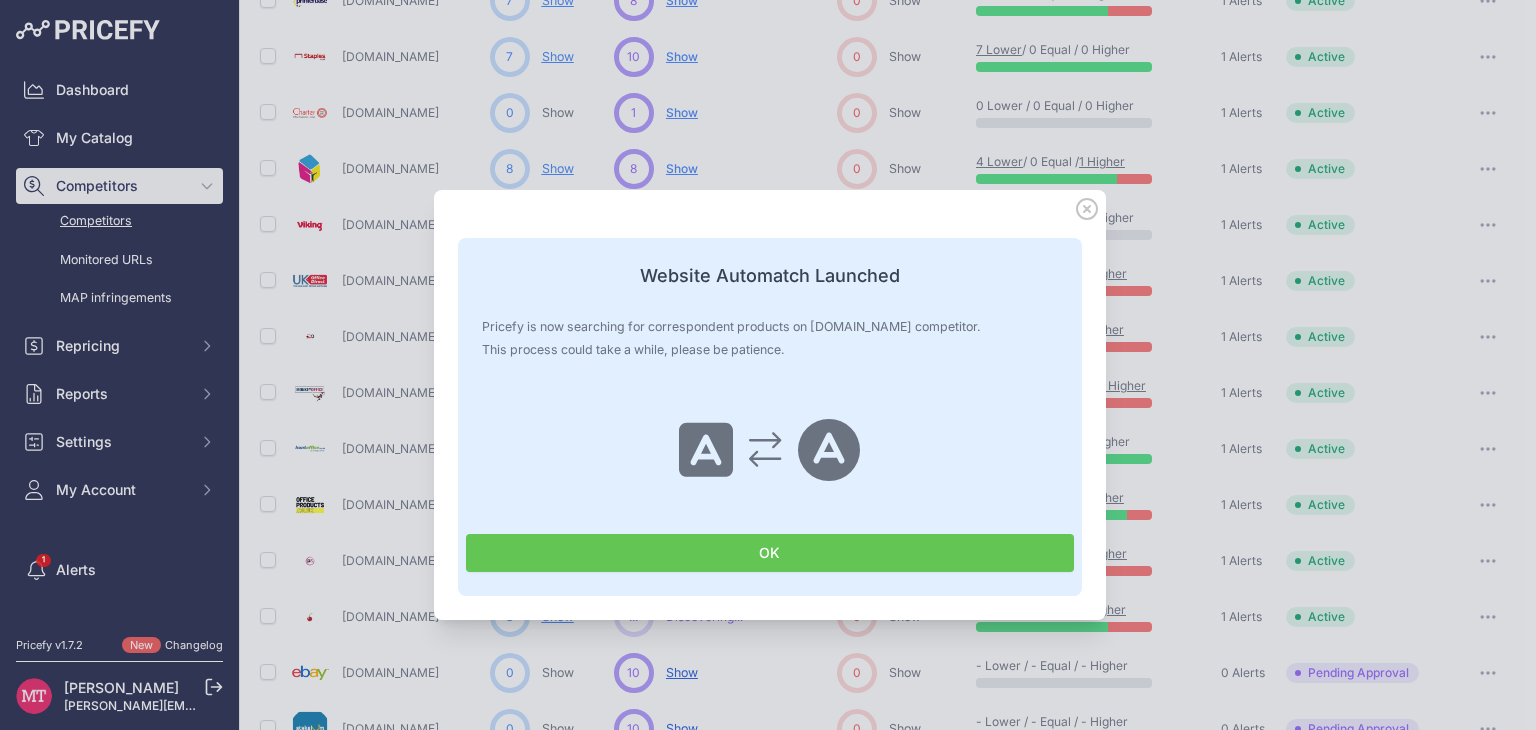 click on "Website Automatch Launched
Pricefy is now searching for correspondent products on viking-direct.co.uk competitor.
This process could take a while, please be patience." at bounding box center [770, 417] 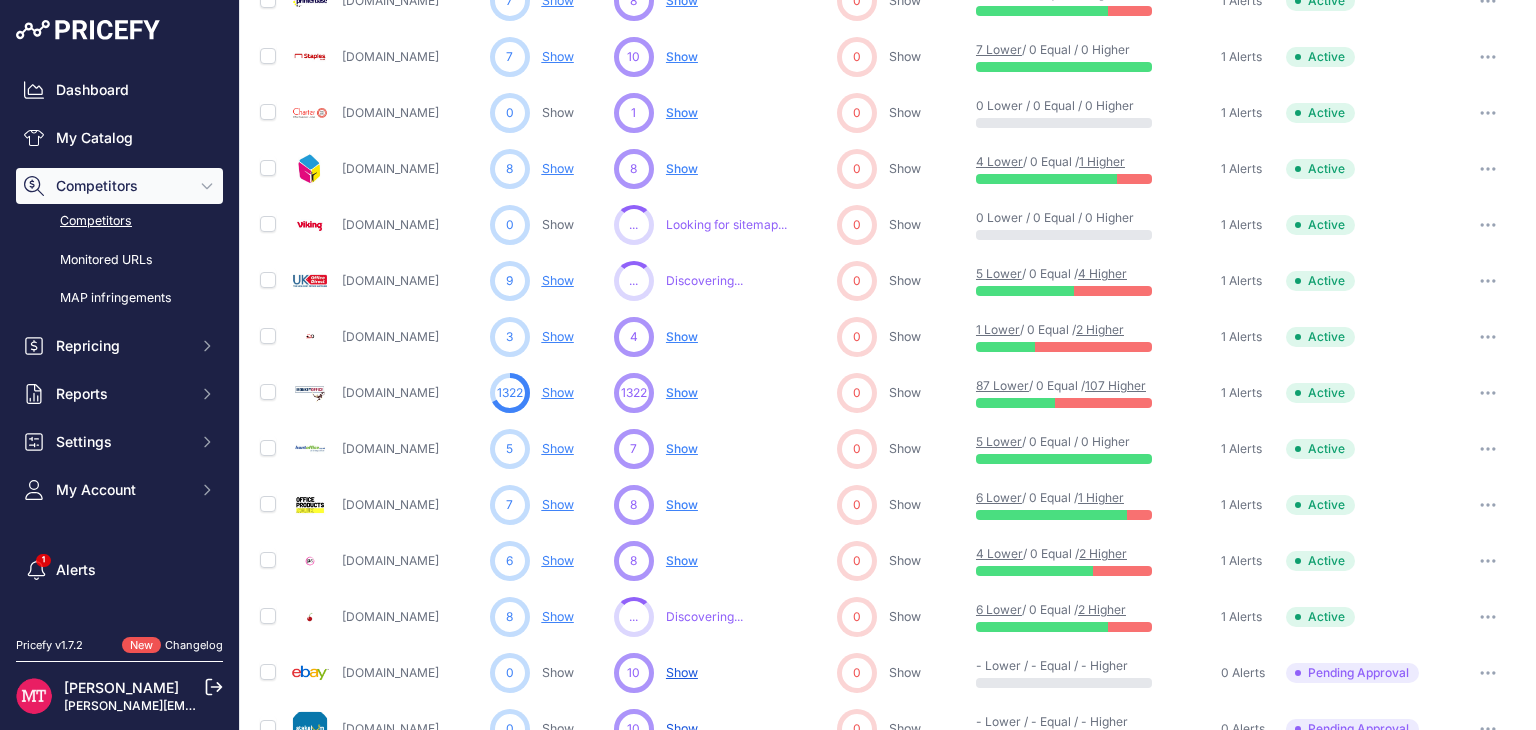 click on "Show" at bounding box center (558, 392) 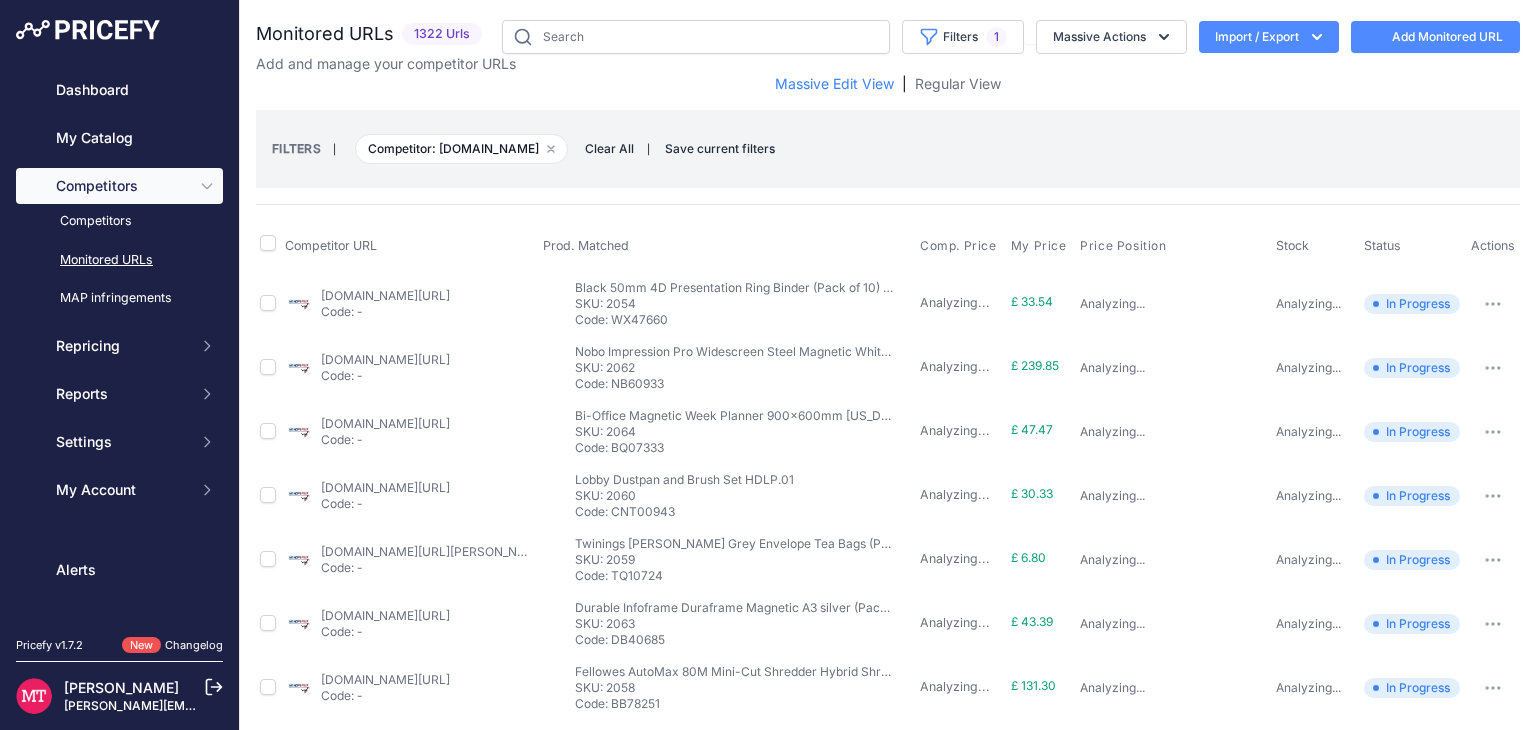 scroll, scrollTop: 0, scrollLeft: 0, axis: both 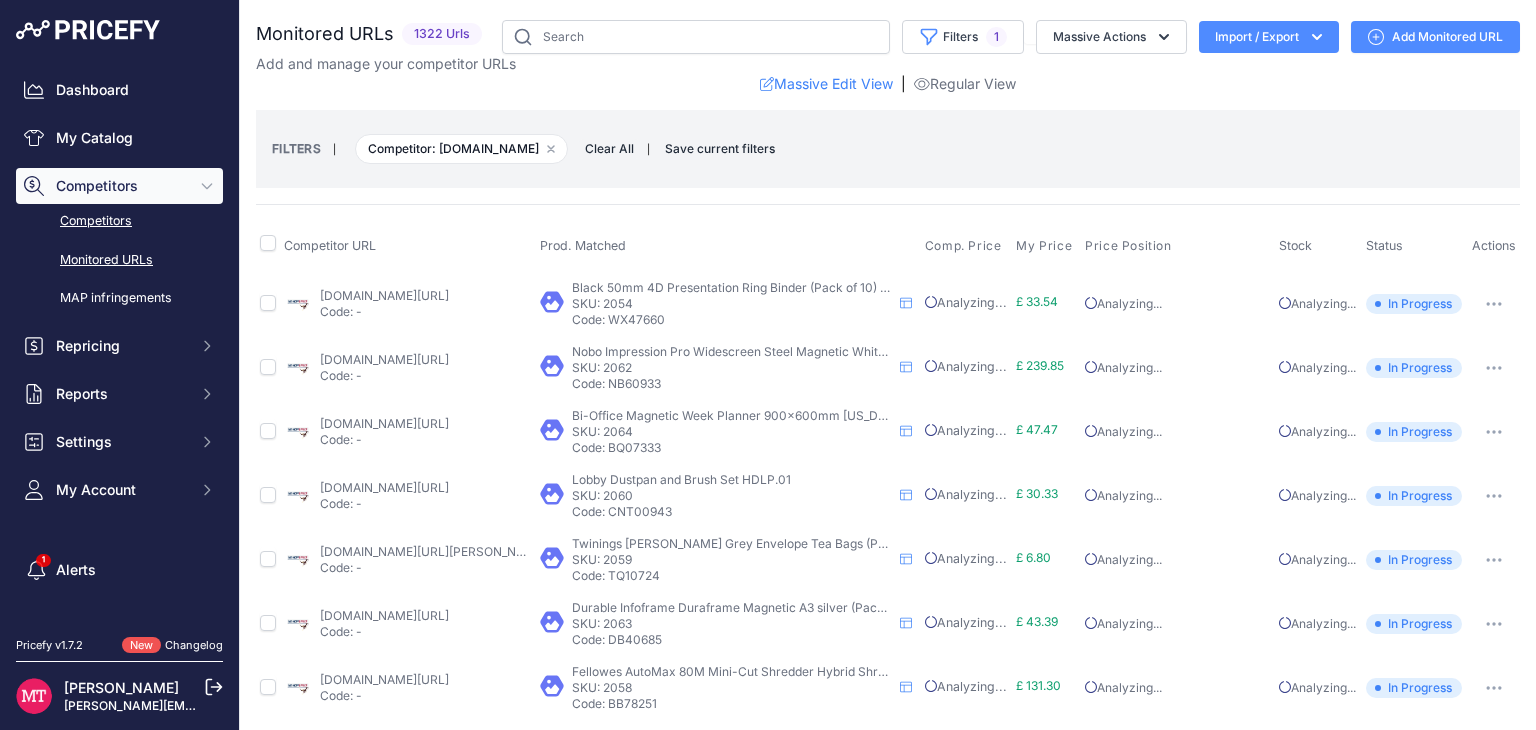 click on "Competitors" at bounding box center [119, 221] 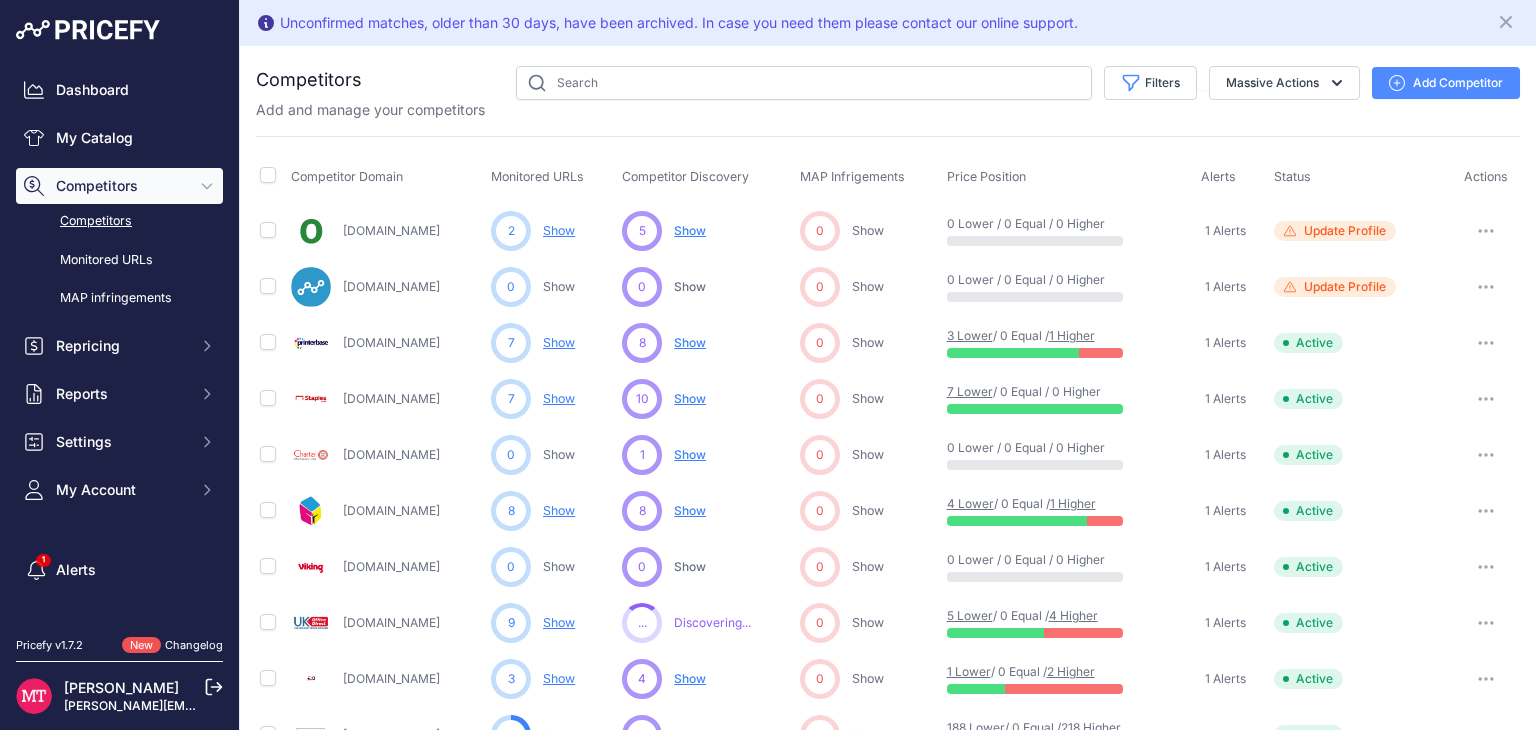 scroll, scrollTop: 0, scrollLeft: 0, axis: both 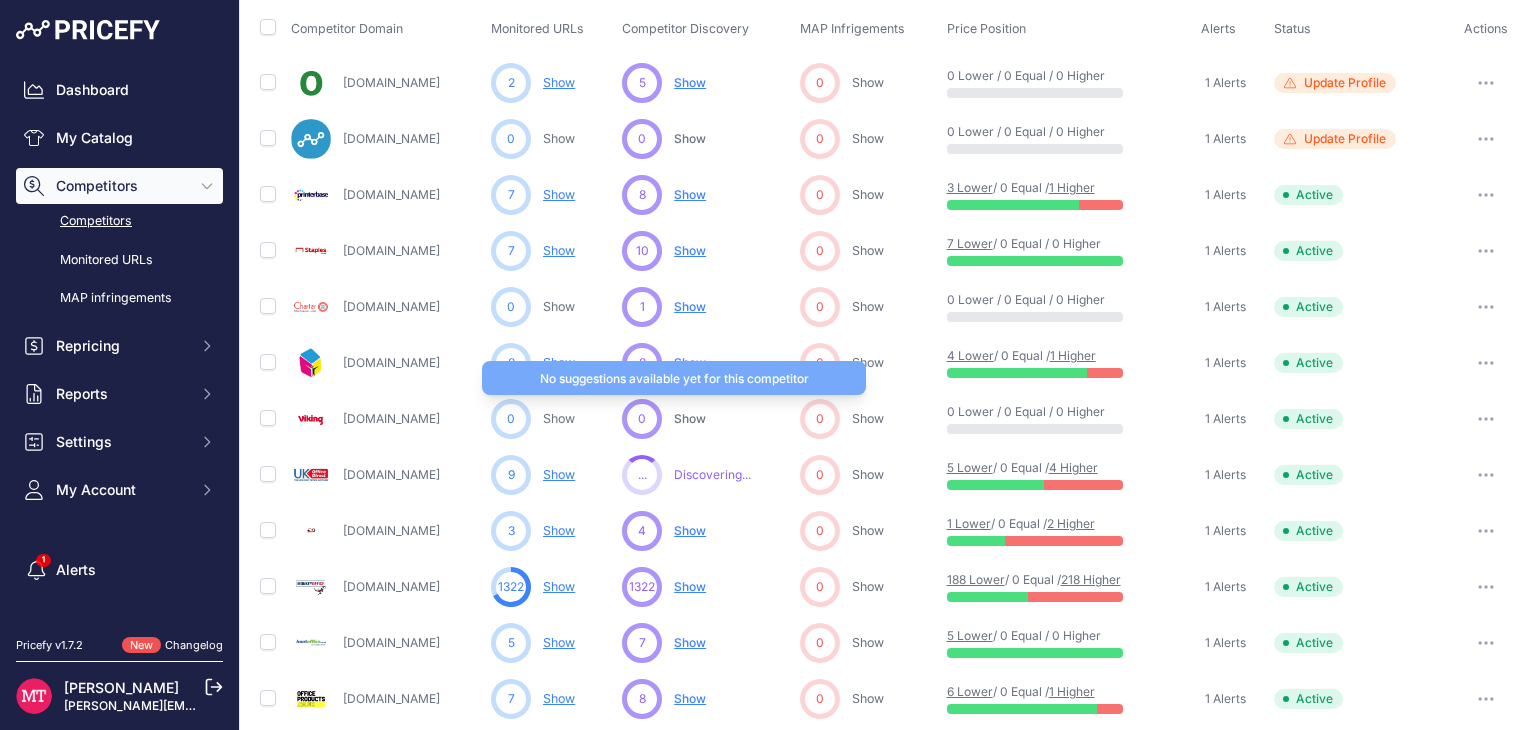 click on "Show" at bounding box center (690, 418) 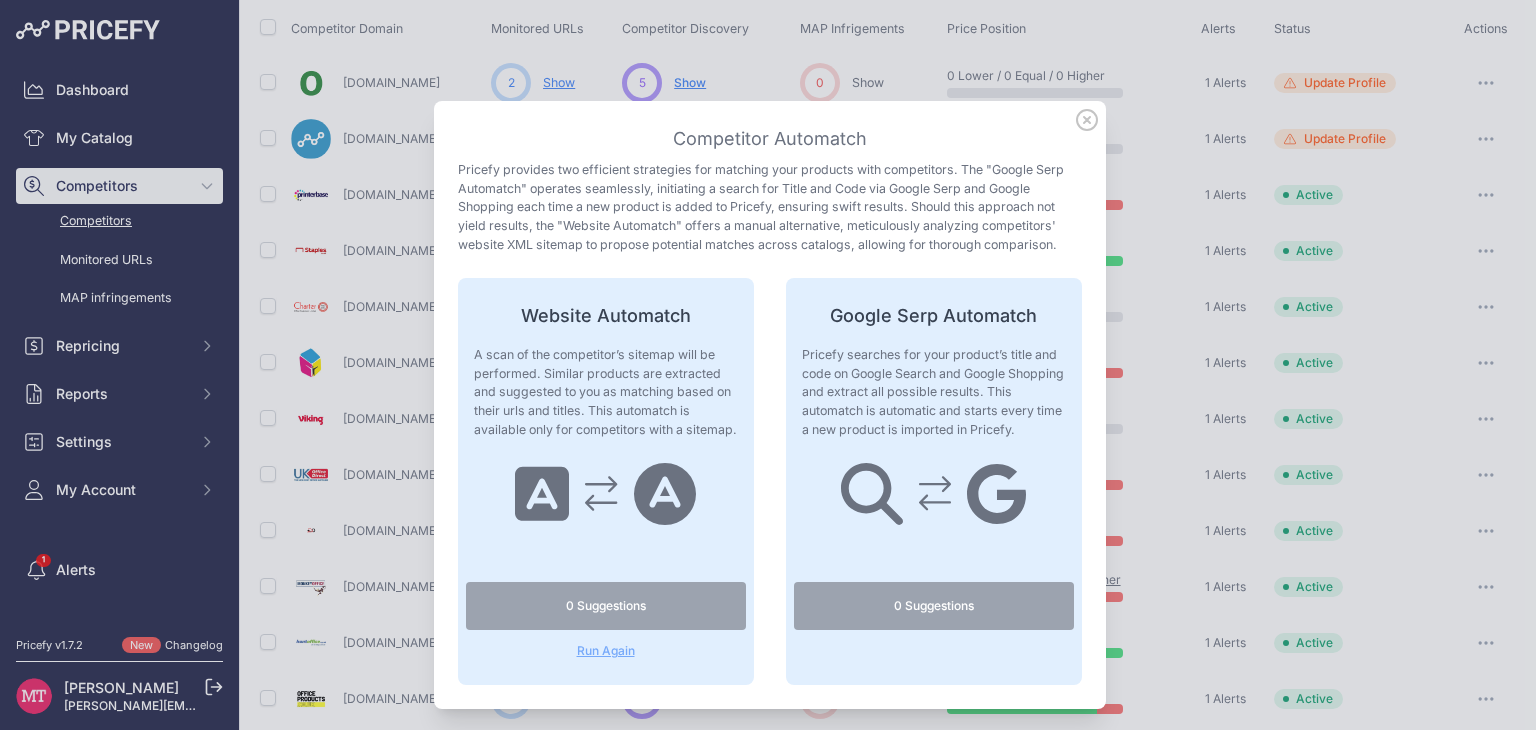 click on "0 Suggestions" at bounding box center [934, 606] 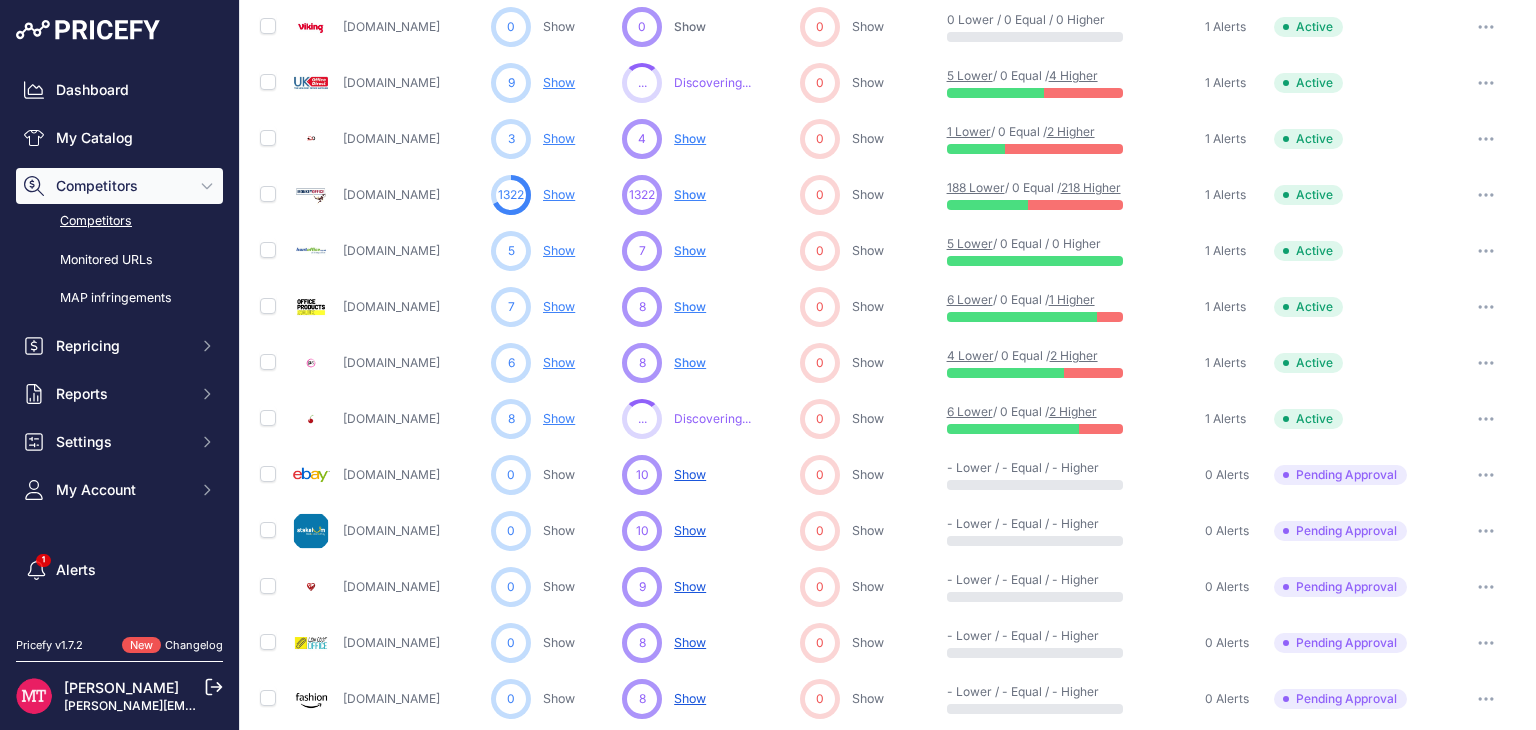 scroll, scrollTop: 540, scrollLeft: 0, axis: vertical 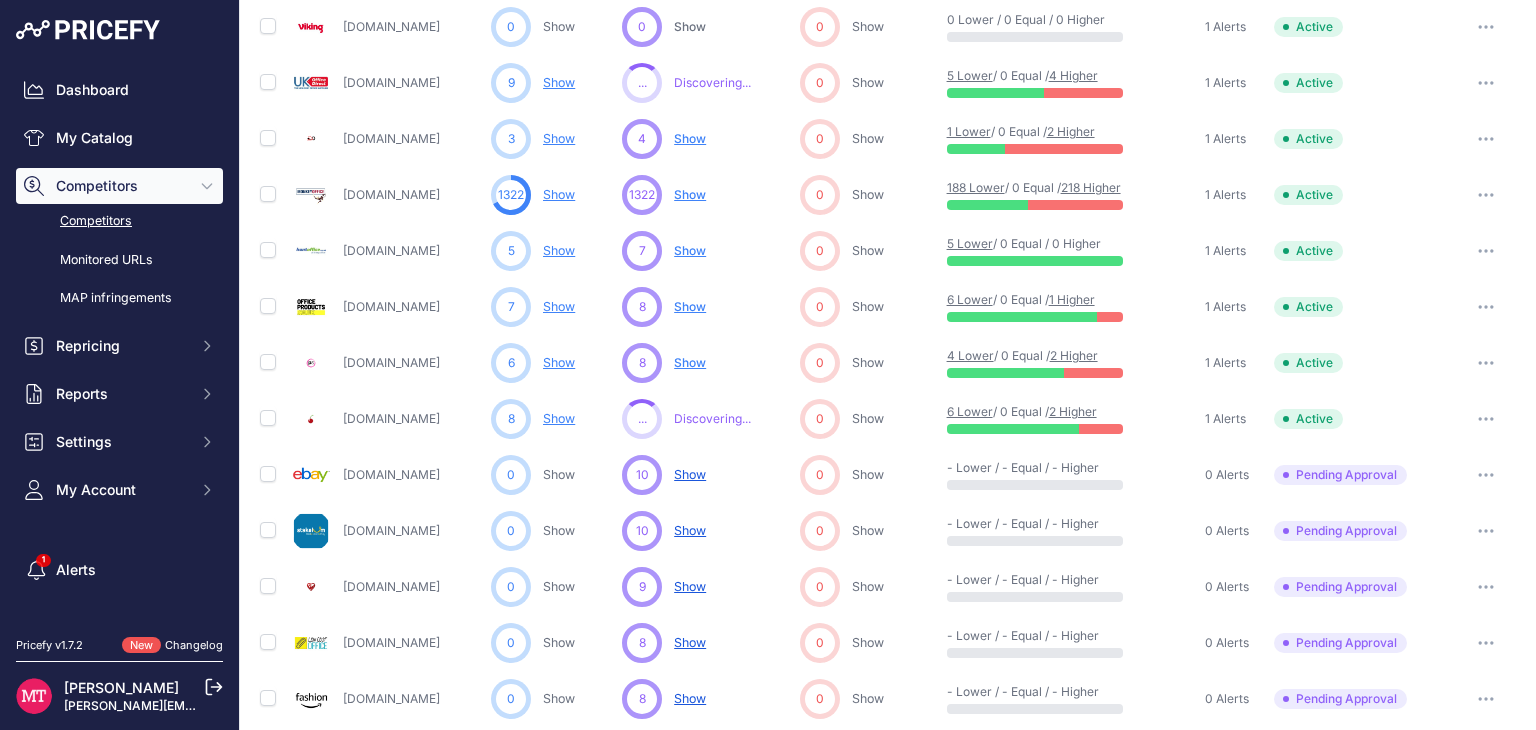 click on "Show" at bounding box center (690, 250) 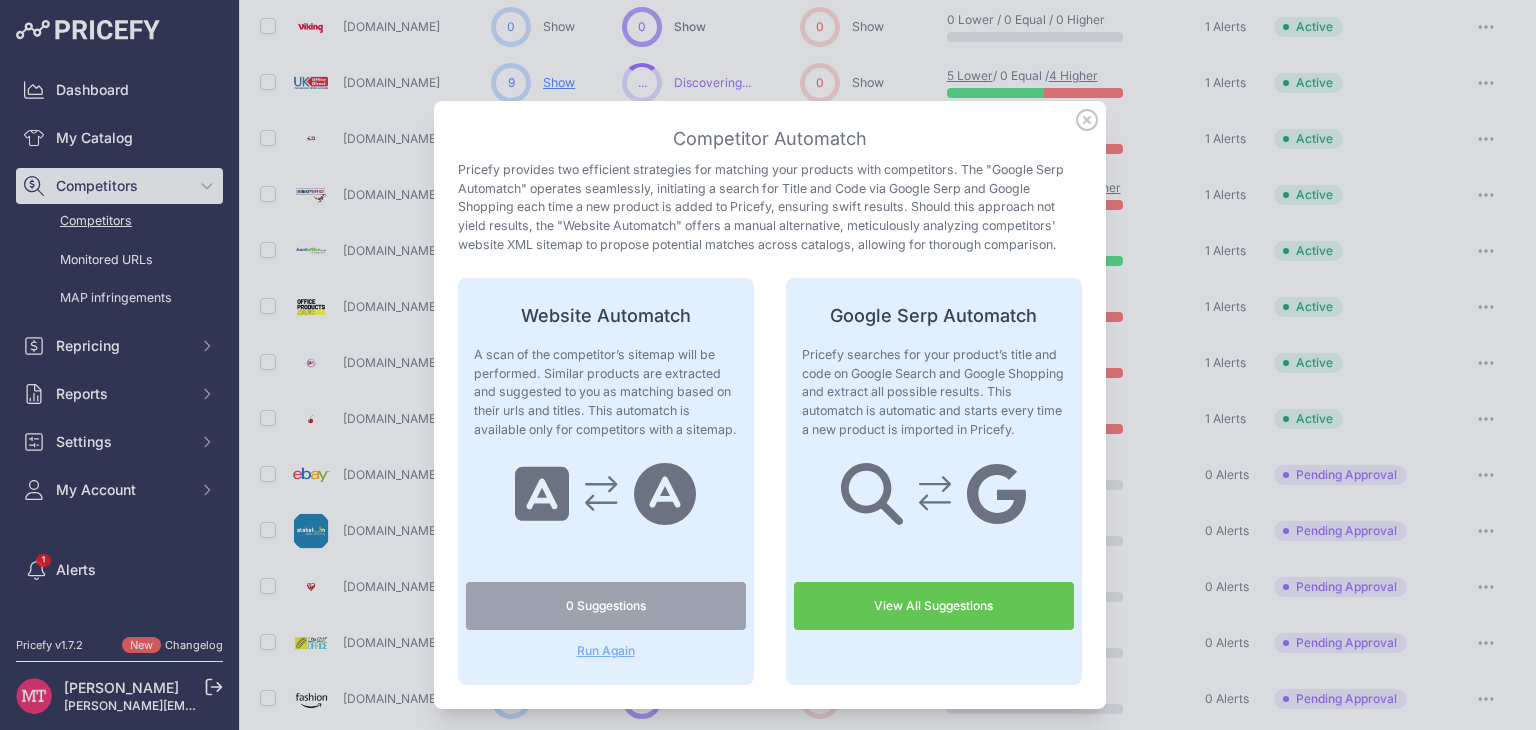 click on "Run Again" at bounding box center (606, 651) 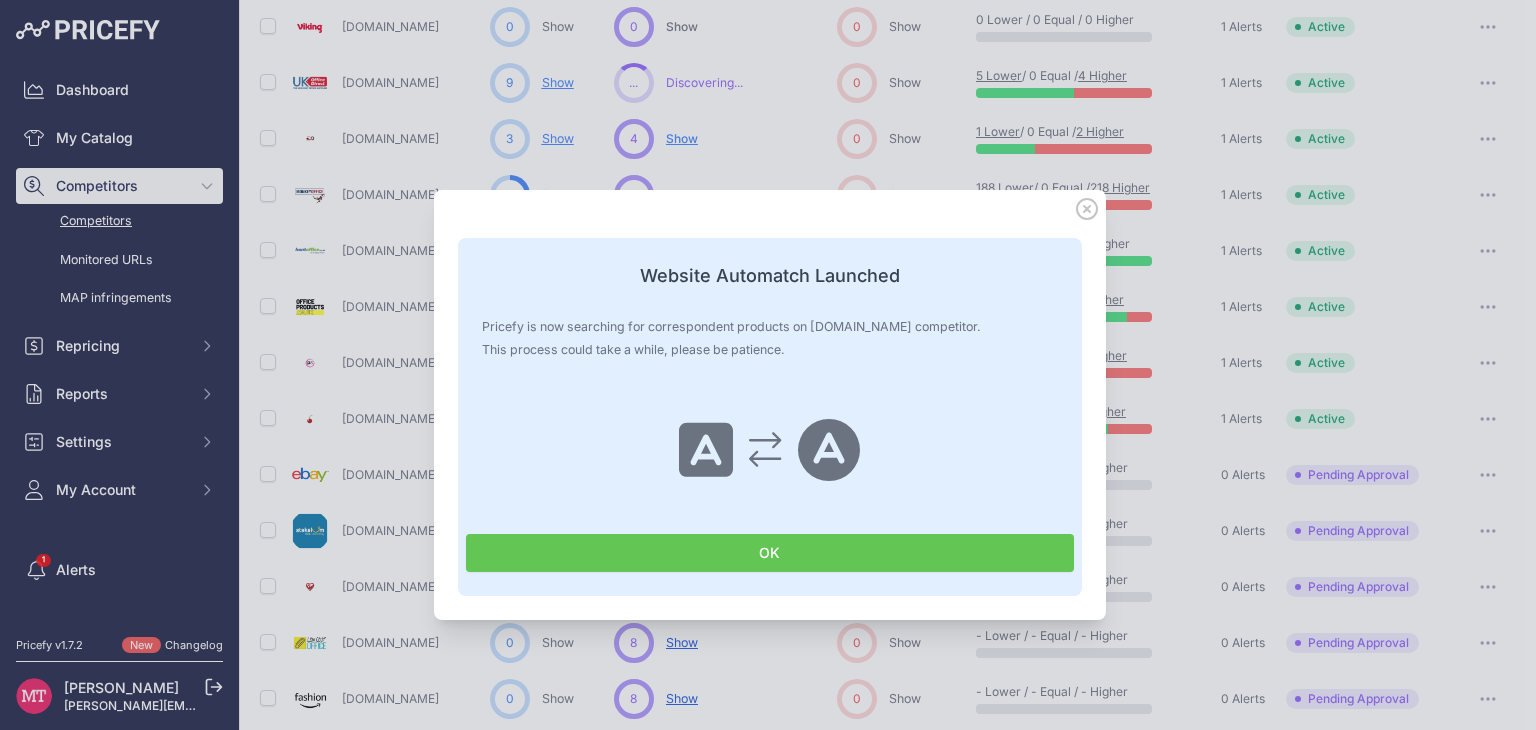 click on "OK" at bounding box center (770, 553) 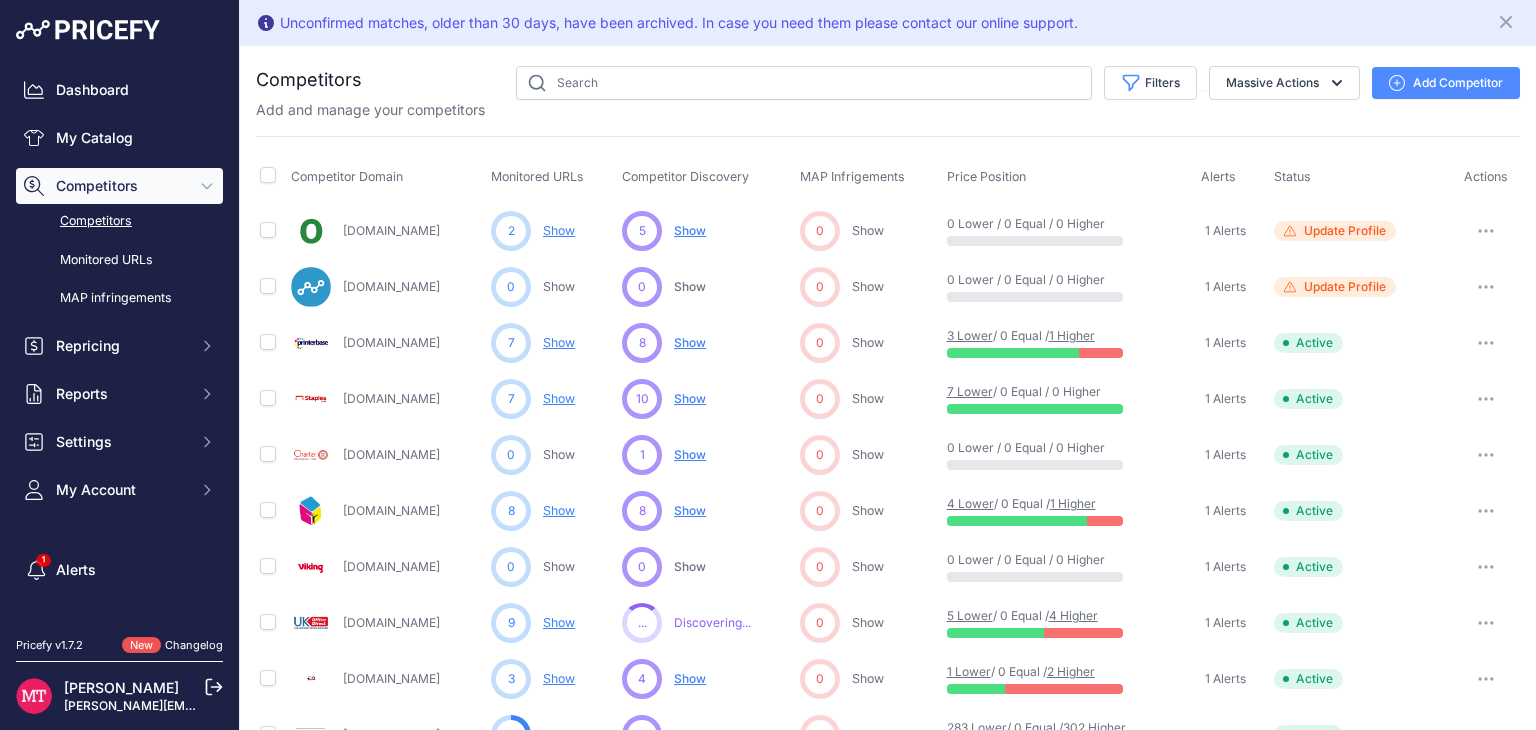 scroll, scrollTop: 0, scrollLeft: 0, axis: both 